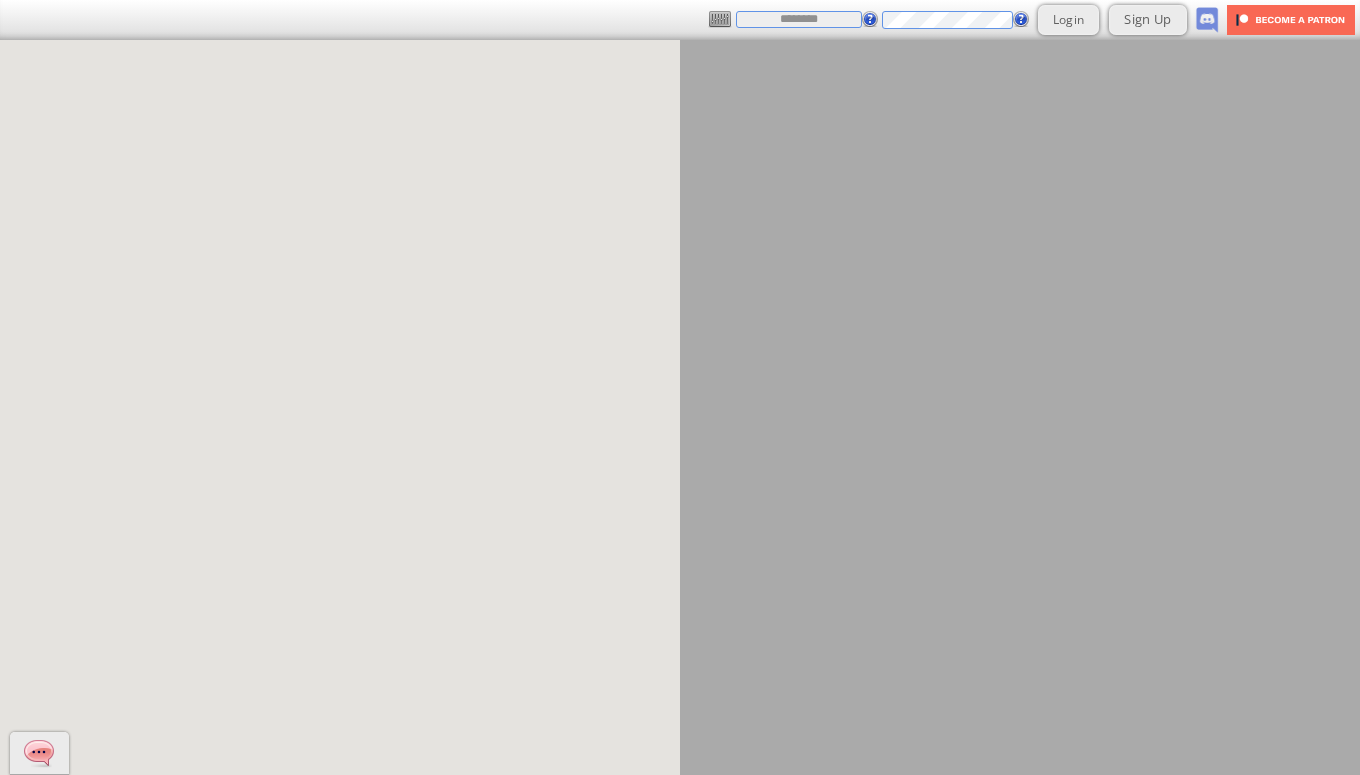 scroll, scrollTop: 0, scrollLeft: 0, axis: both 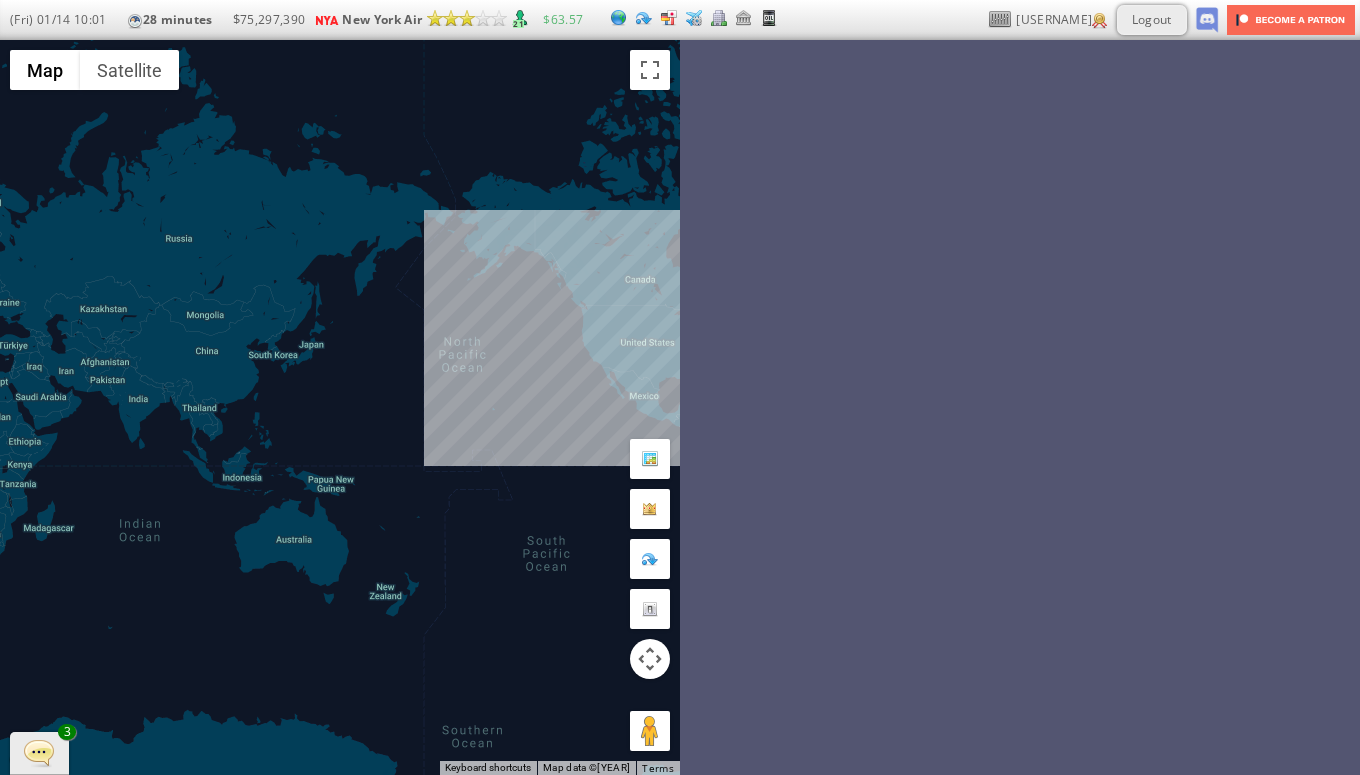 drag, startPoint x: 519, startPoint y: 369, endPoint x: 424, endPoint y: 370, distance: 95.005264 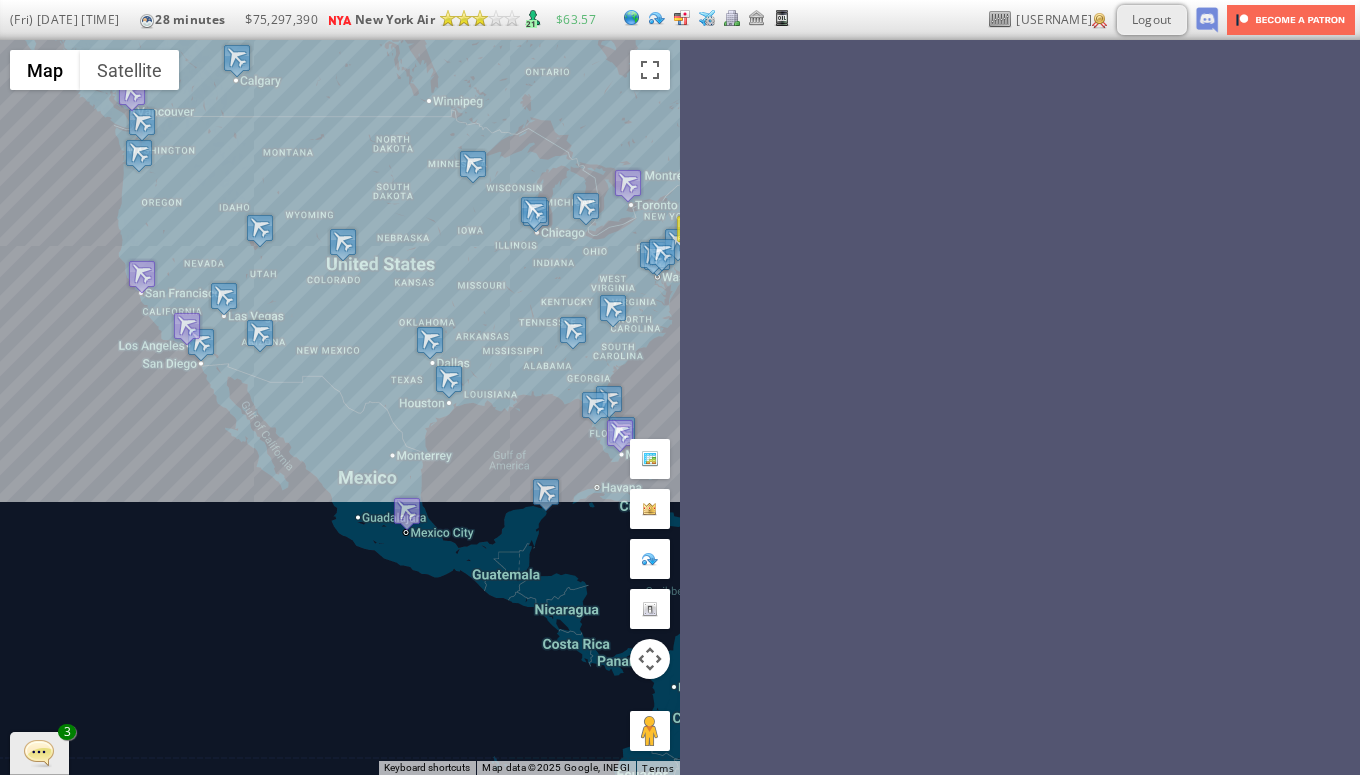 drag, startPoint x: 559, startPoint y: 358, endPoint x: 505, endPoint y: 366, distance: 54.589375 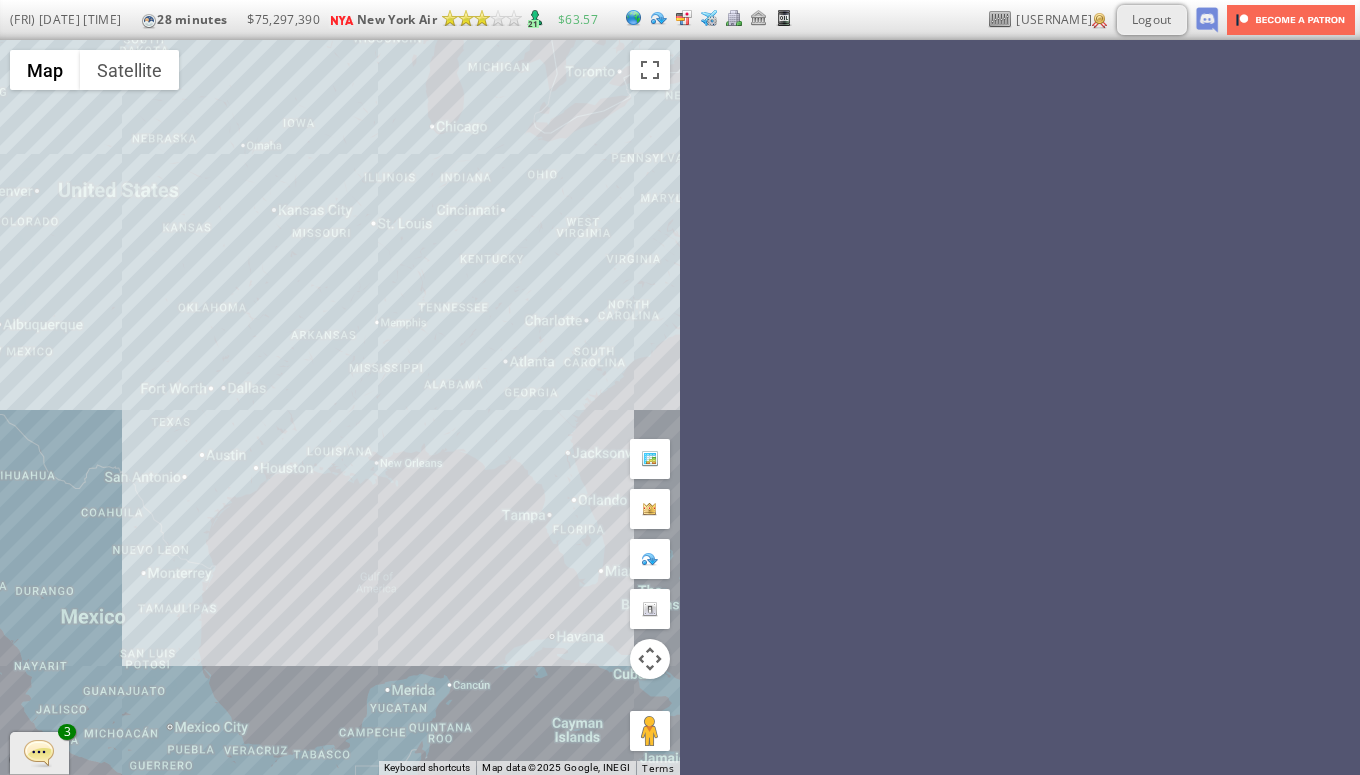 click on "To navigate, press the arrow keys." at bounding box center (340, 407) 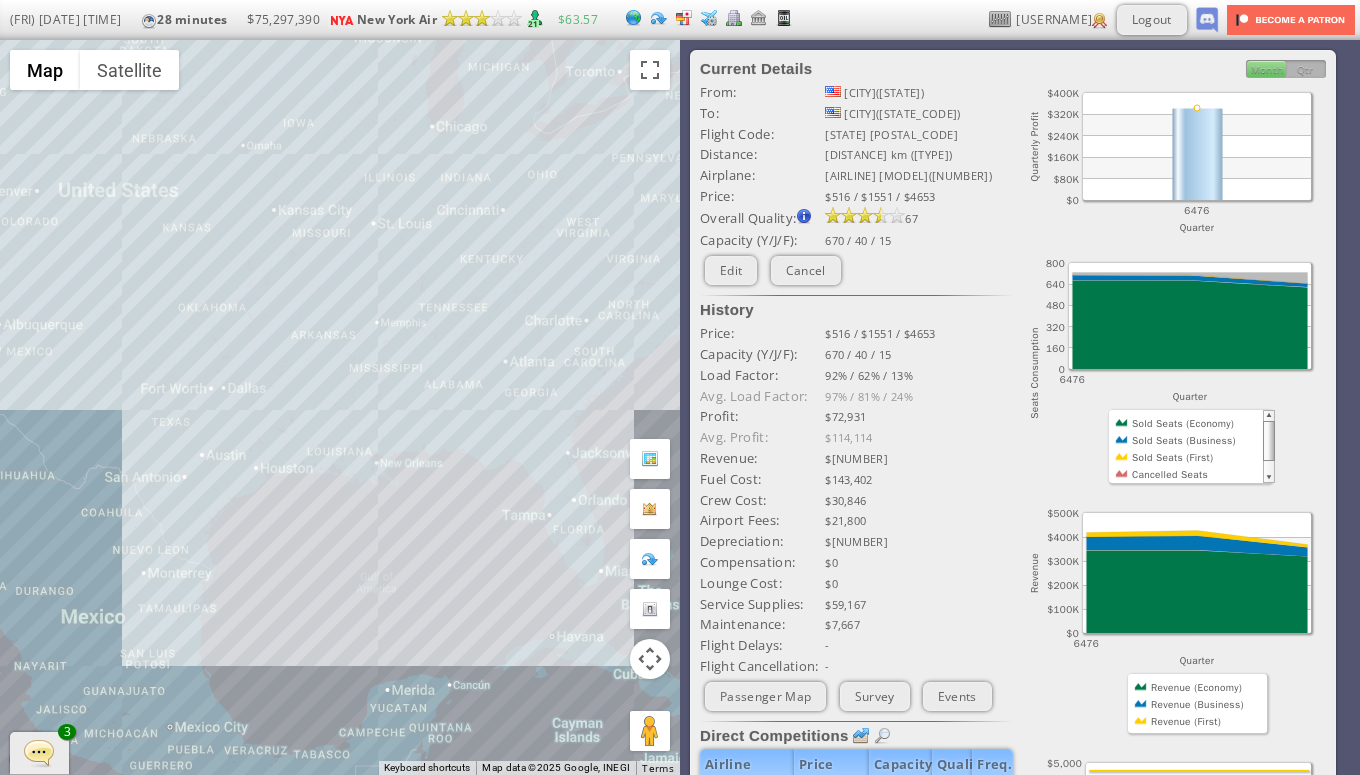 click on "To navigate, press the arrow keys." at bounding box center [340, 407] 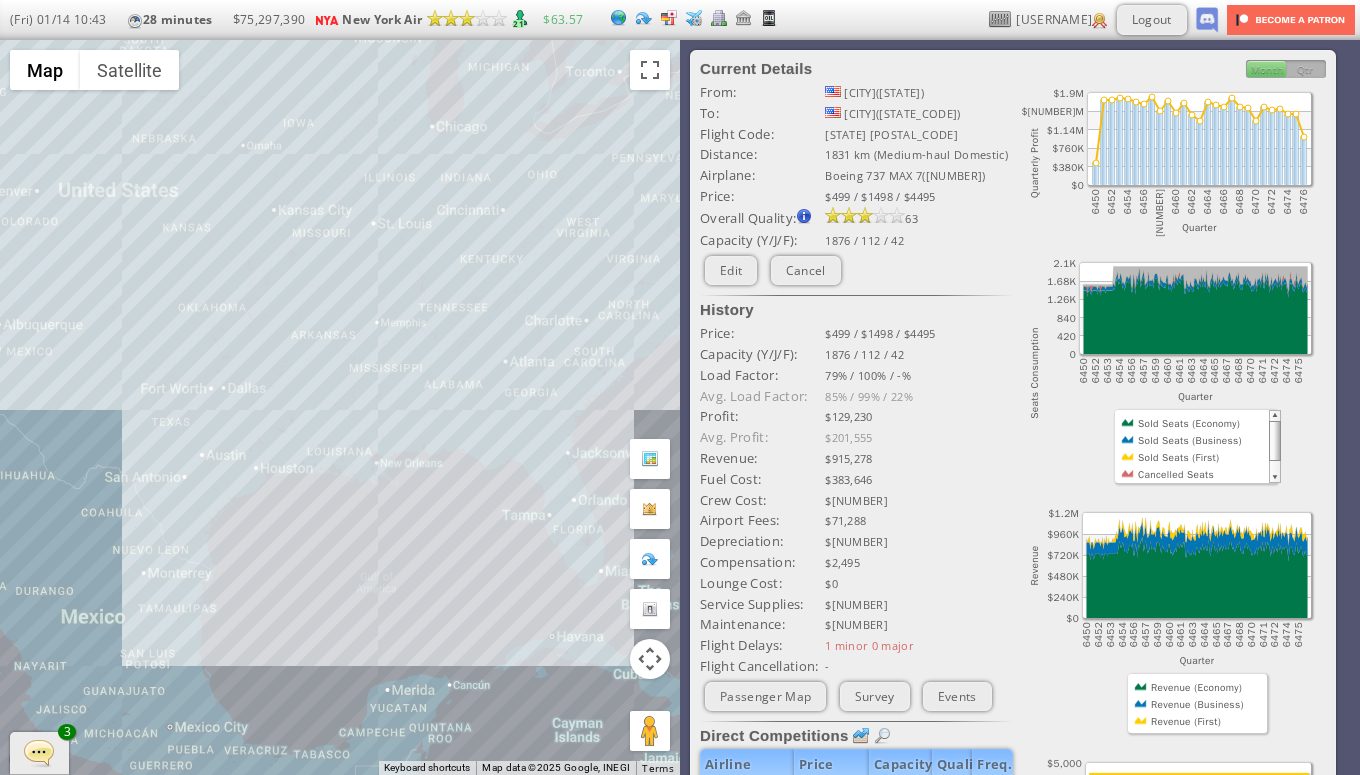 click on "To navigate, press the arrow keys." at bounding box center (340, 407) 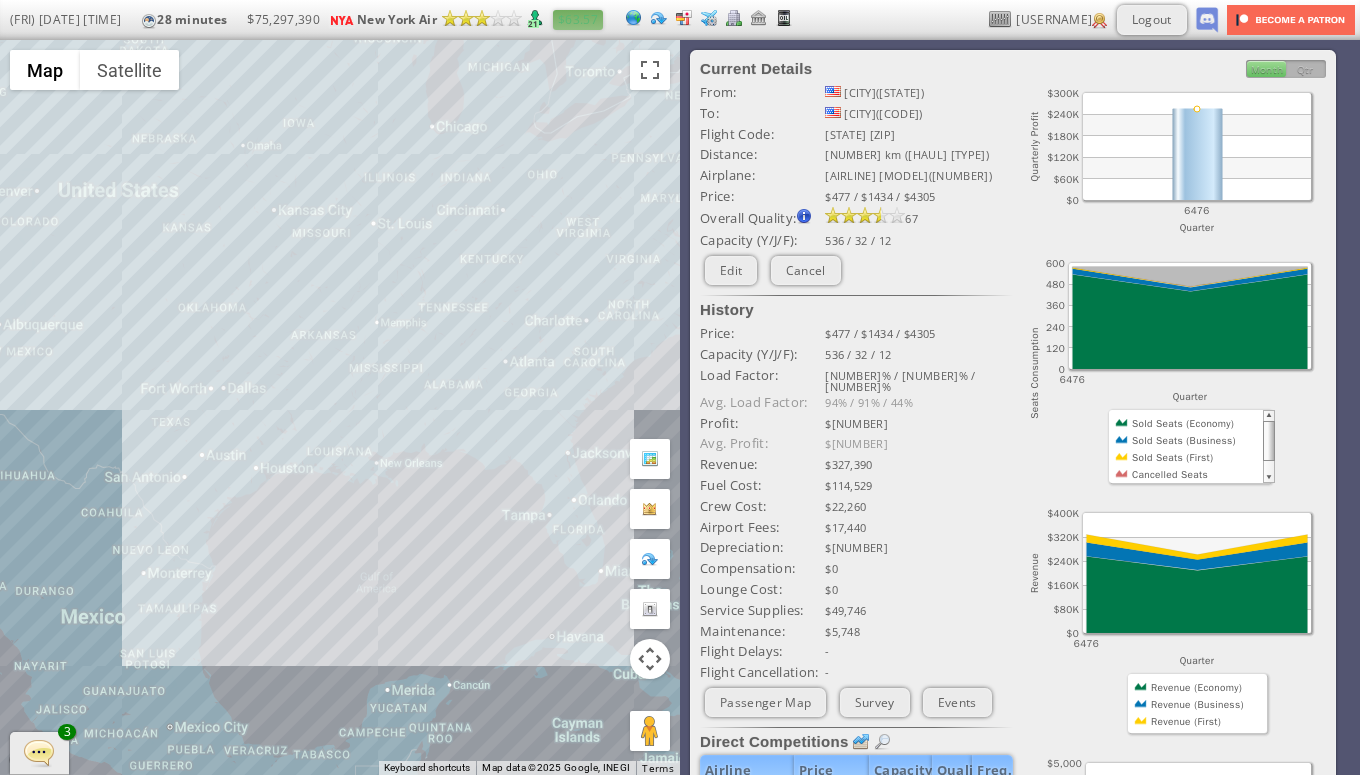 click on "[CURRENCY][NUMBER]" at bounding box center (578, 19) 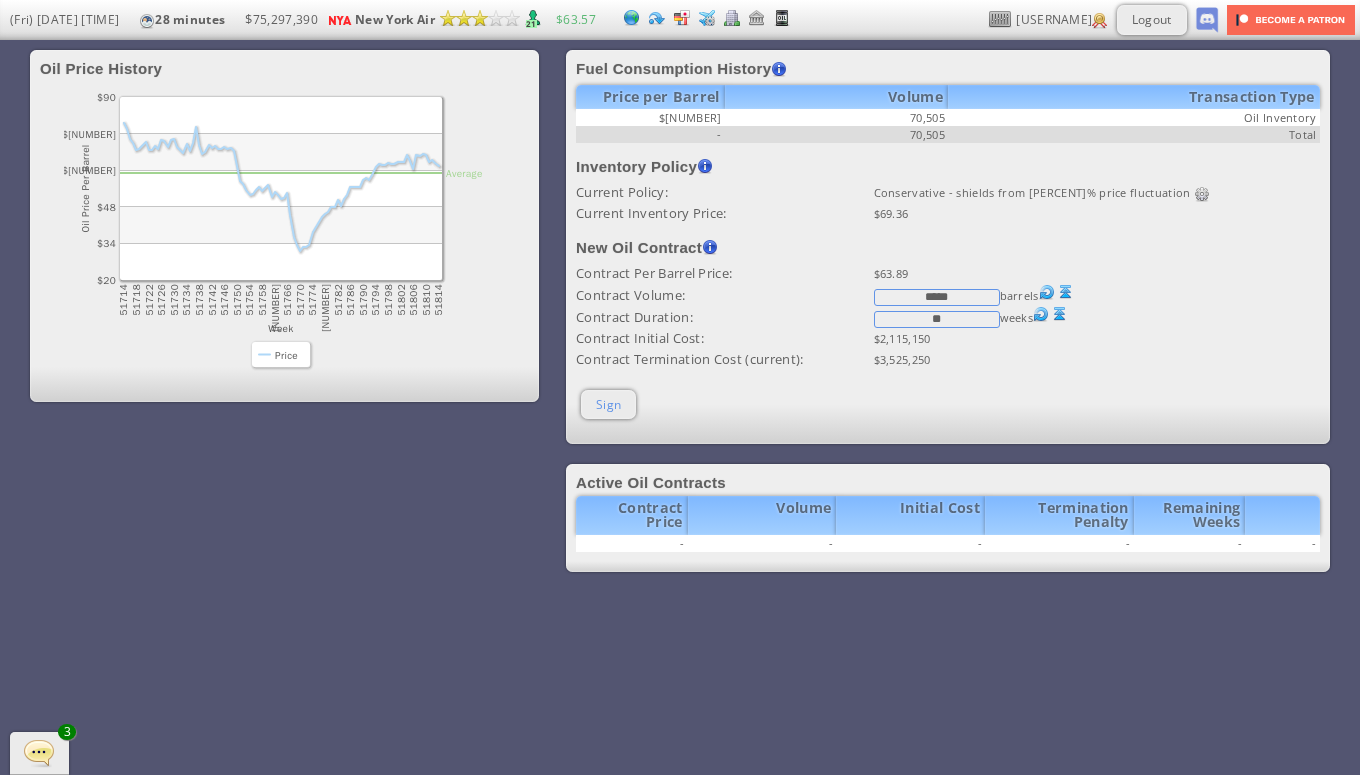click on "Sign" at bounding box center [608, 404] 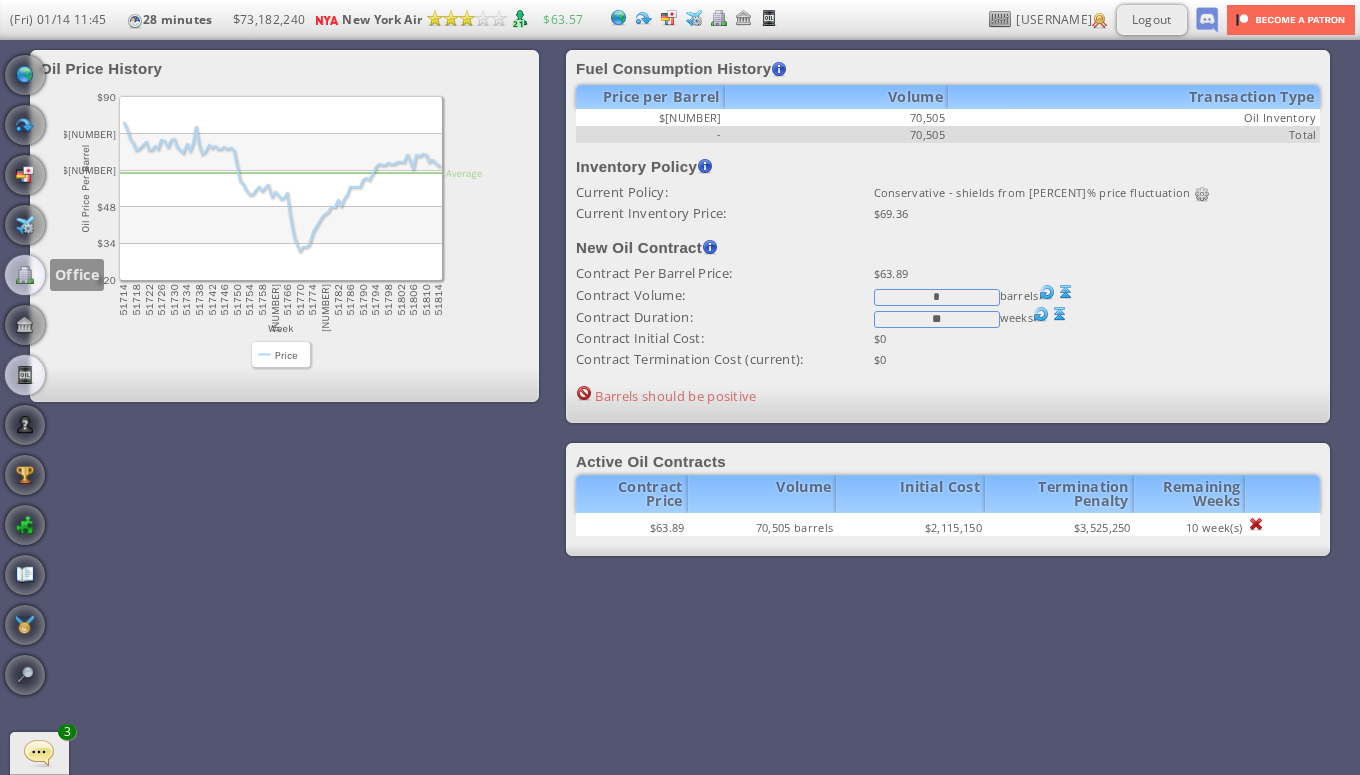 click at bounding box center [25, 275] 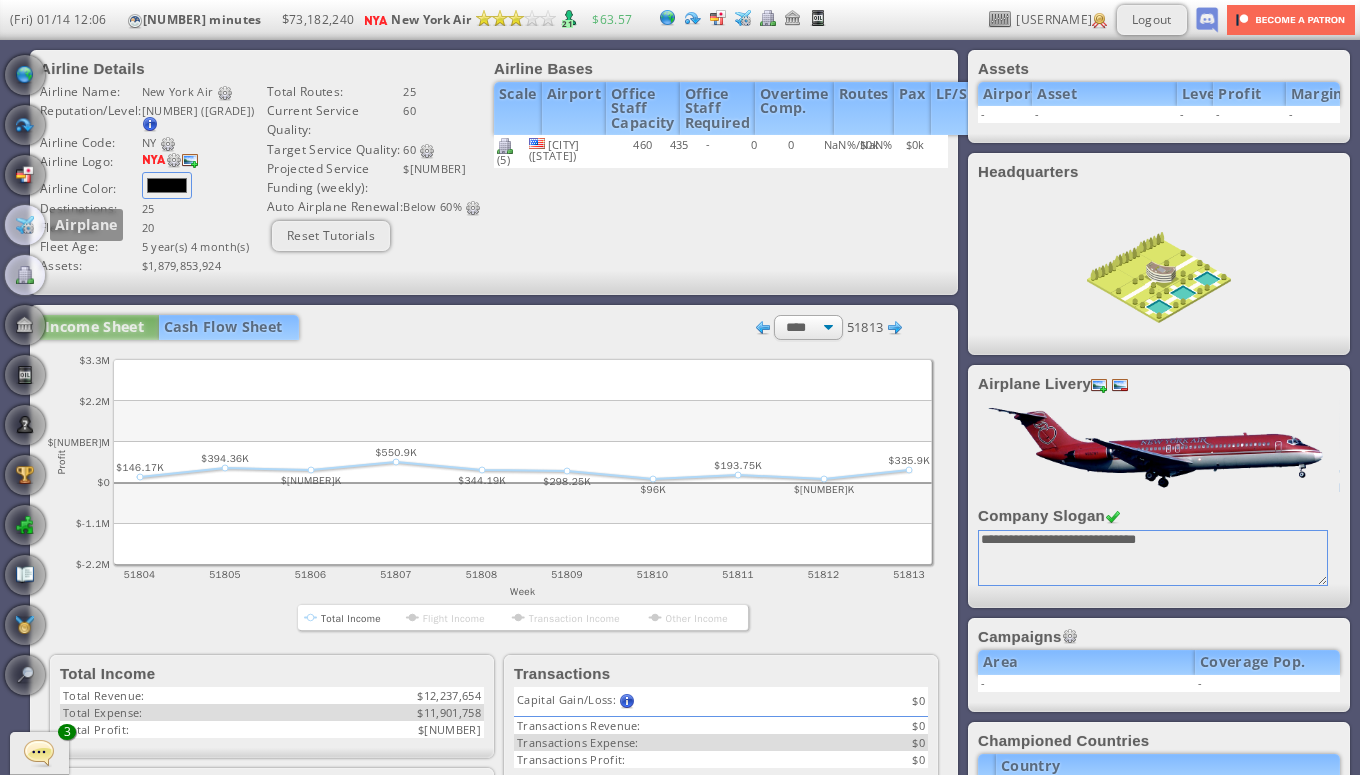 click at bounding box center (25, 225) 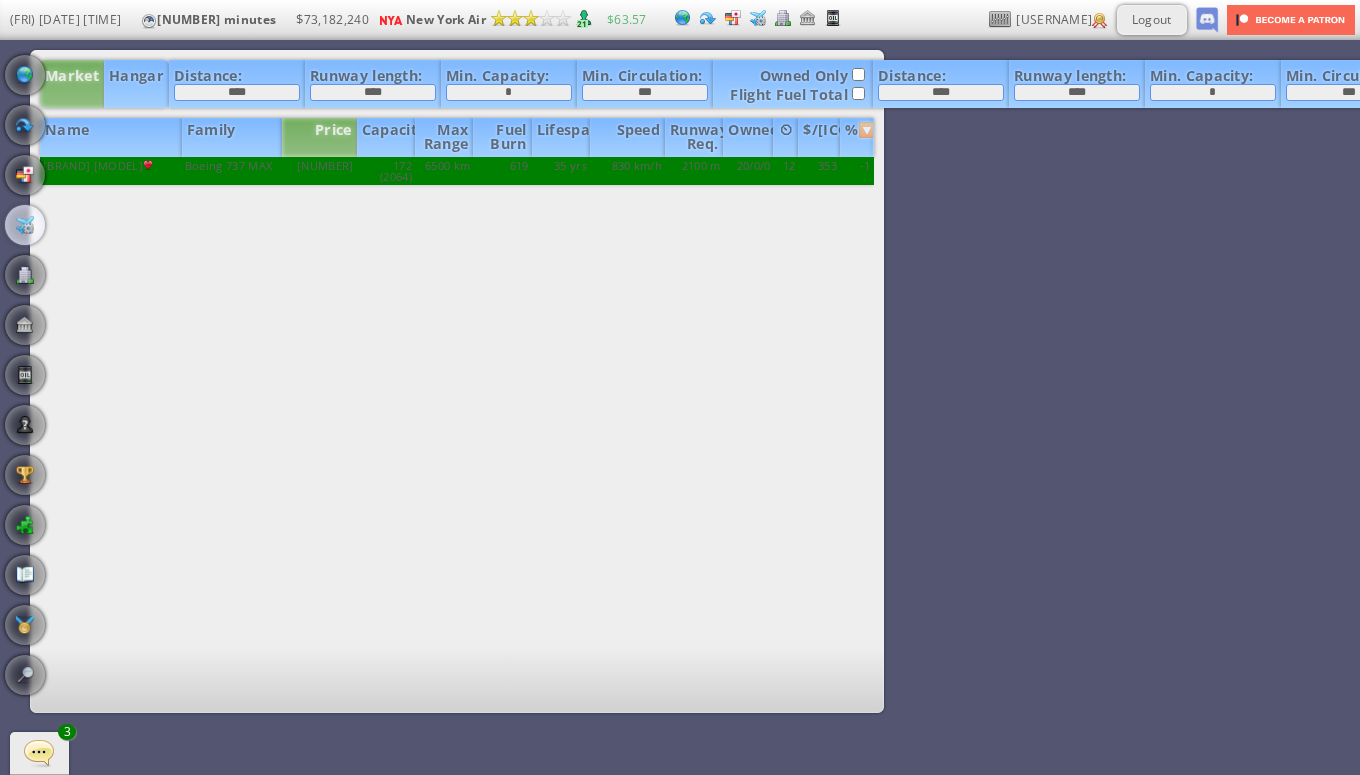 click on "Boeing 737 MAX" at bounding box center (232, 171) 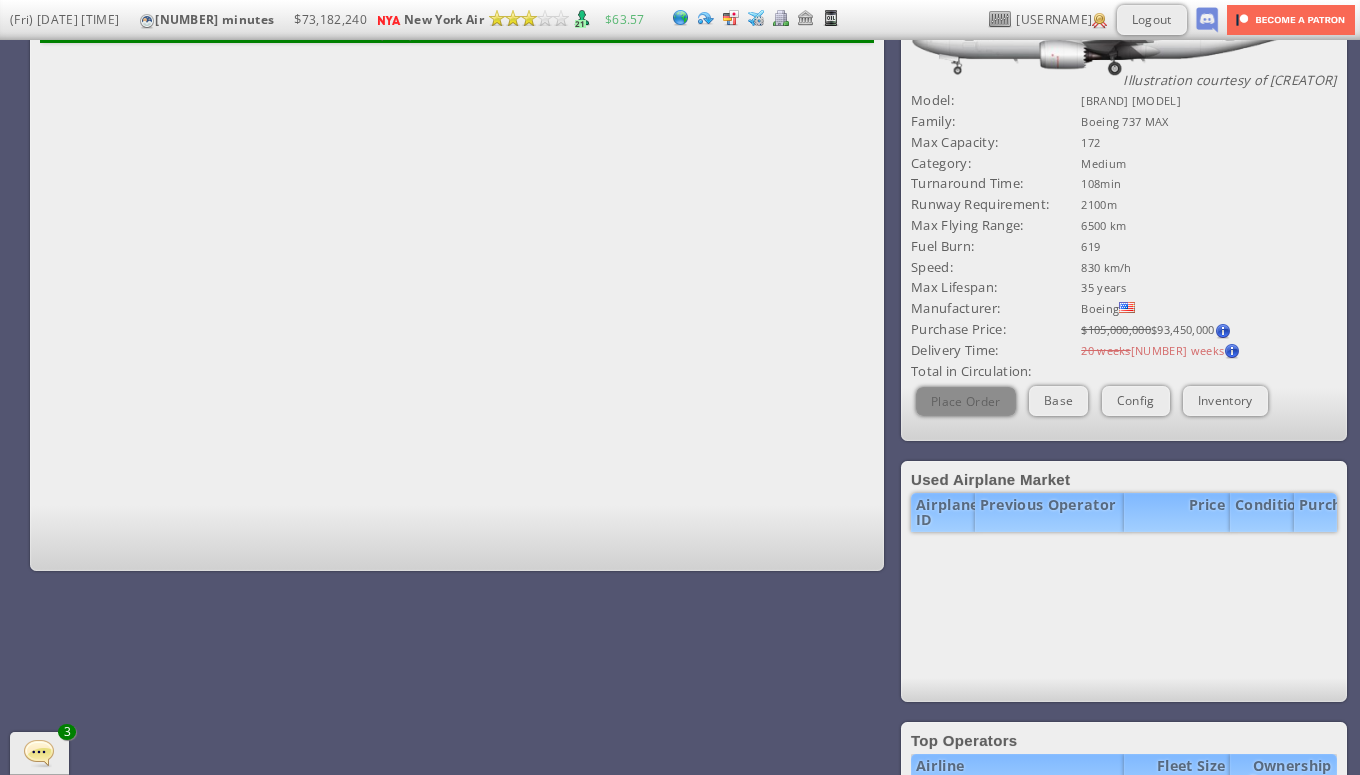 scroll, scrollTop: 0, scrollLeft: 0, axis: both 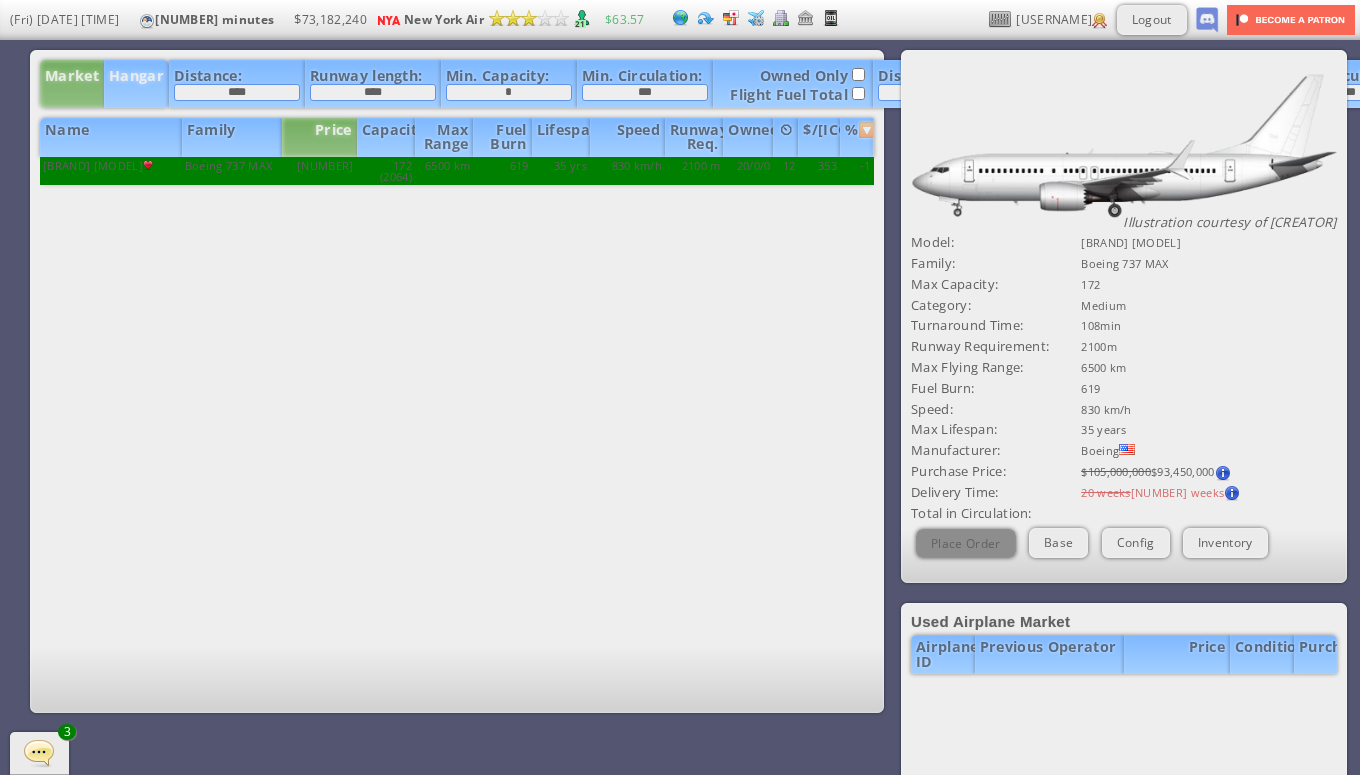 click on "Hangar" at bounding box center [136, 84] 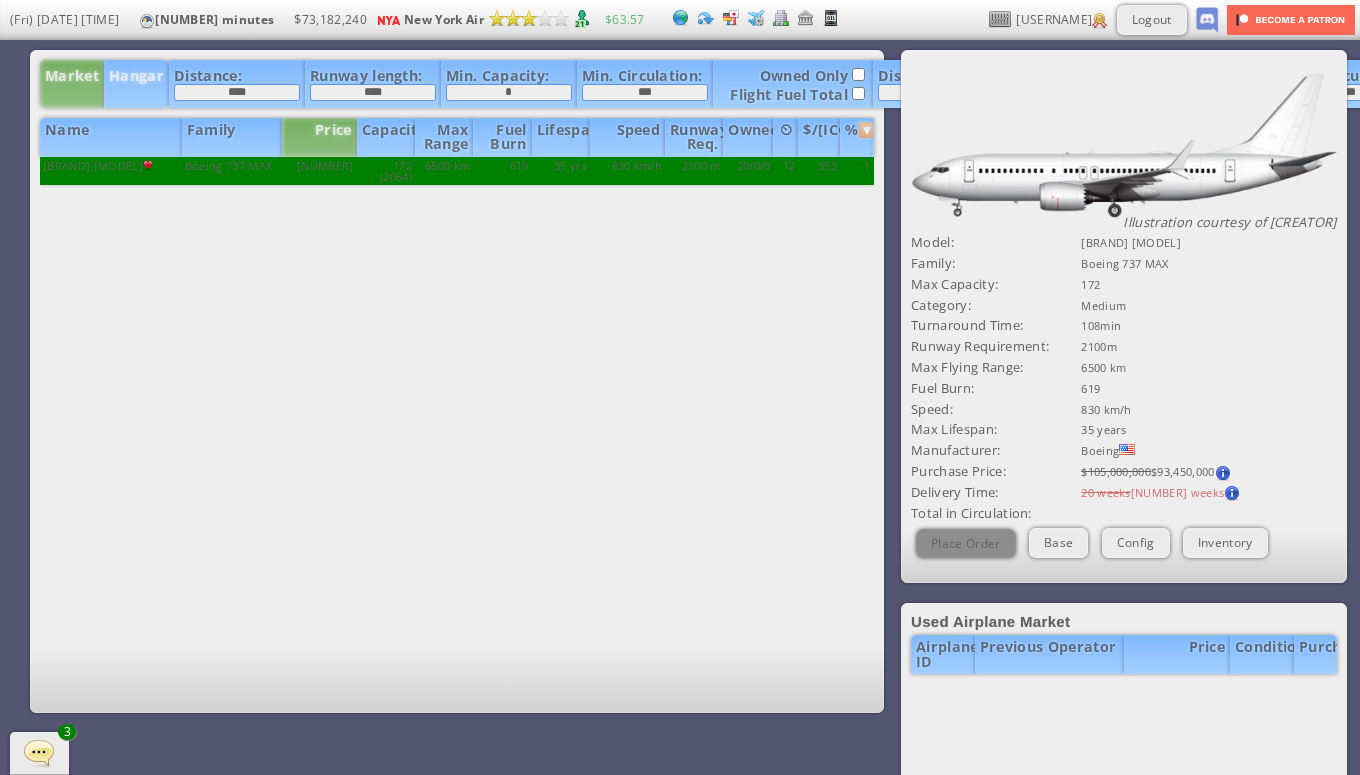 click on "Hangar" at bounding box center (136, 84) 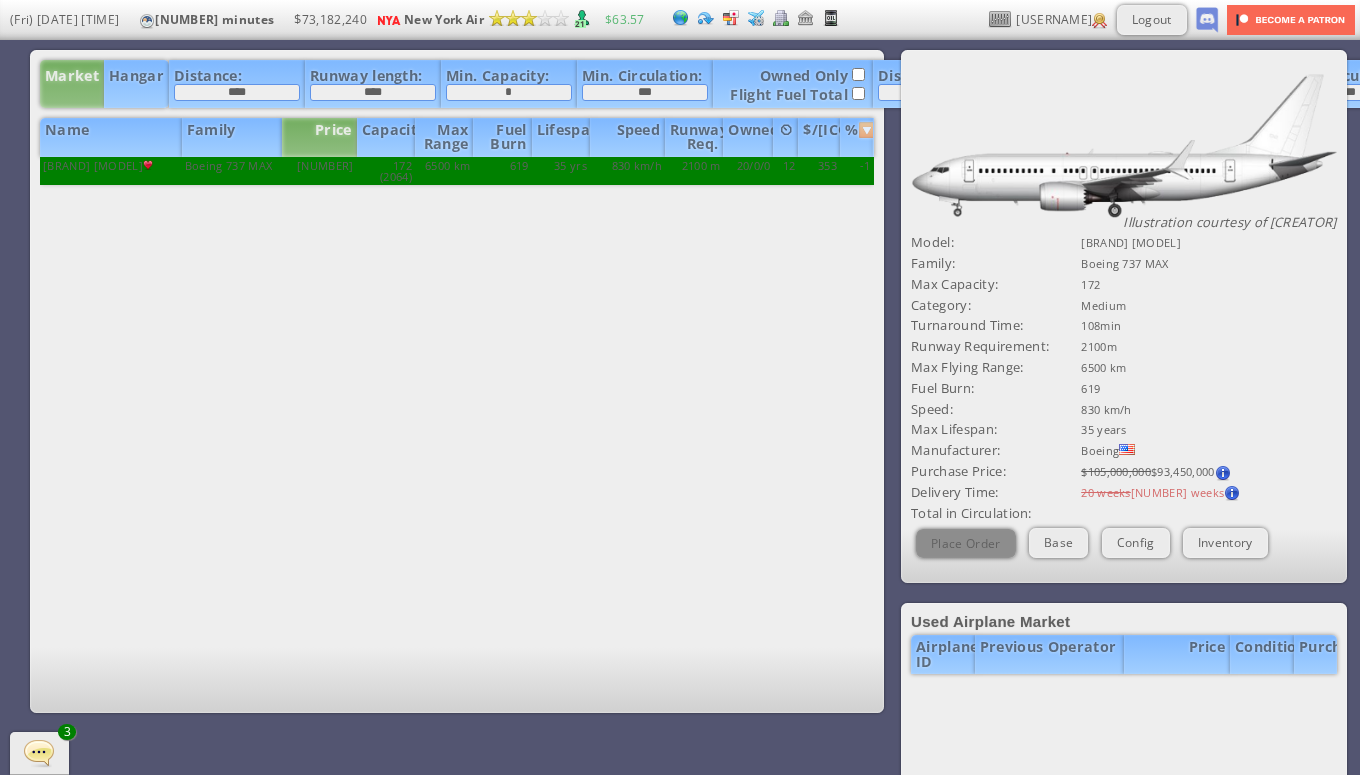 click on "Hangar" at bounding box center [136, 84] 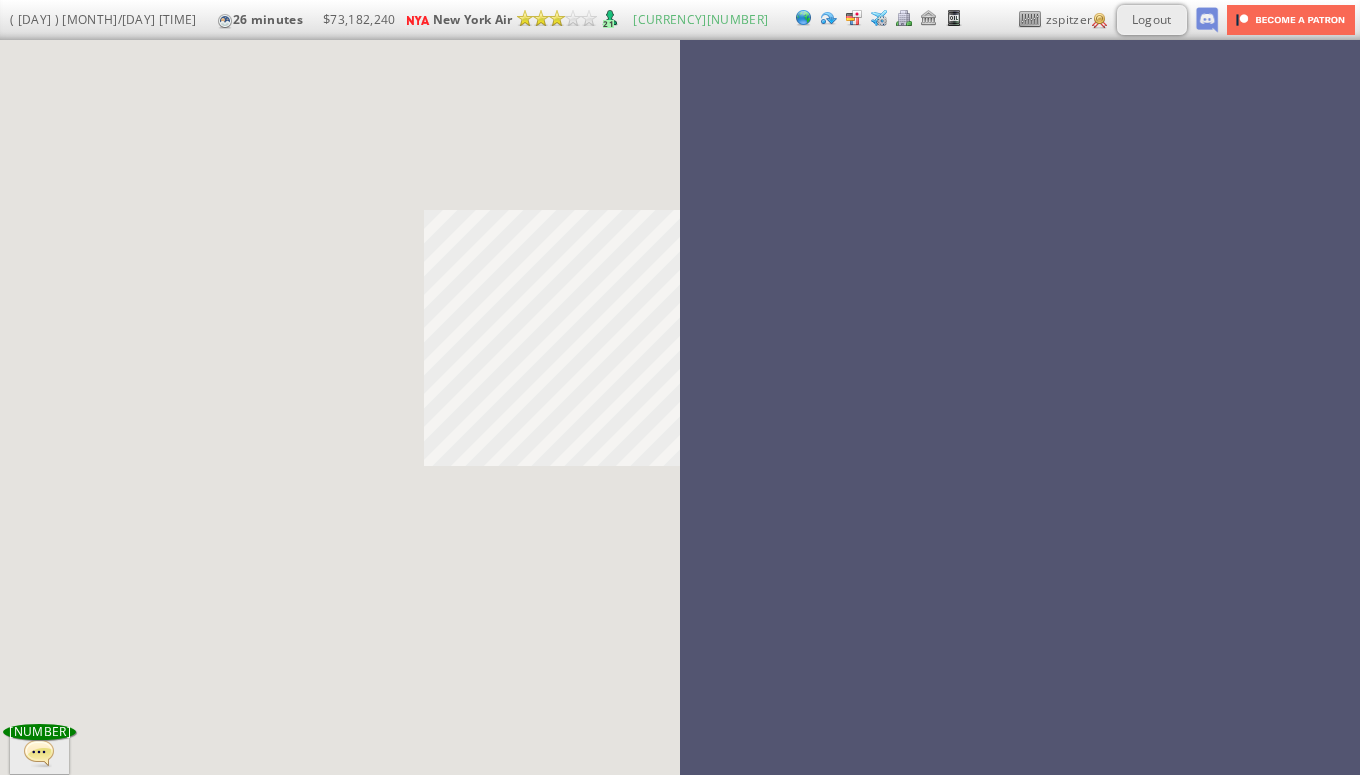 scroll, scrollTop: 0, scrollLeft: 0, axis: both 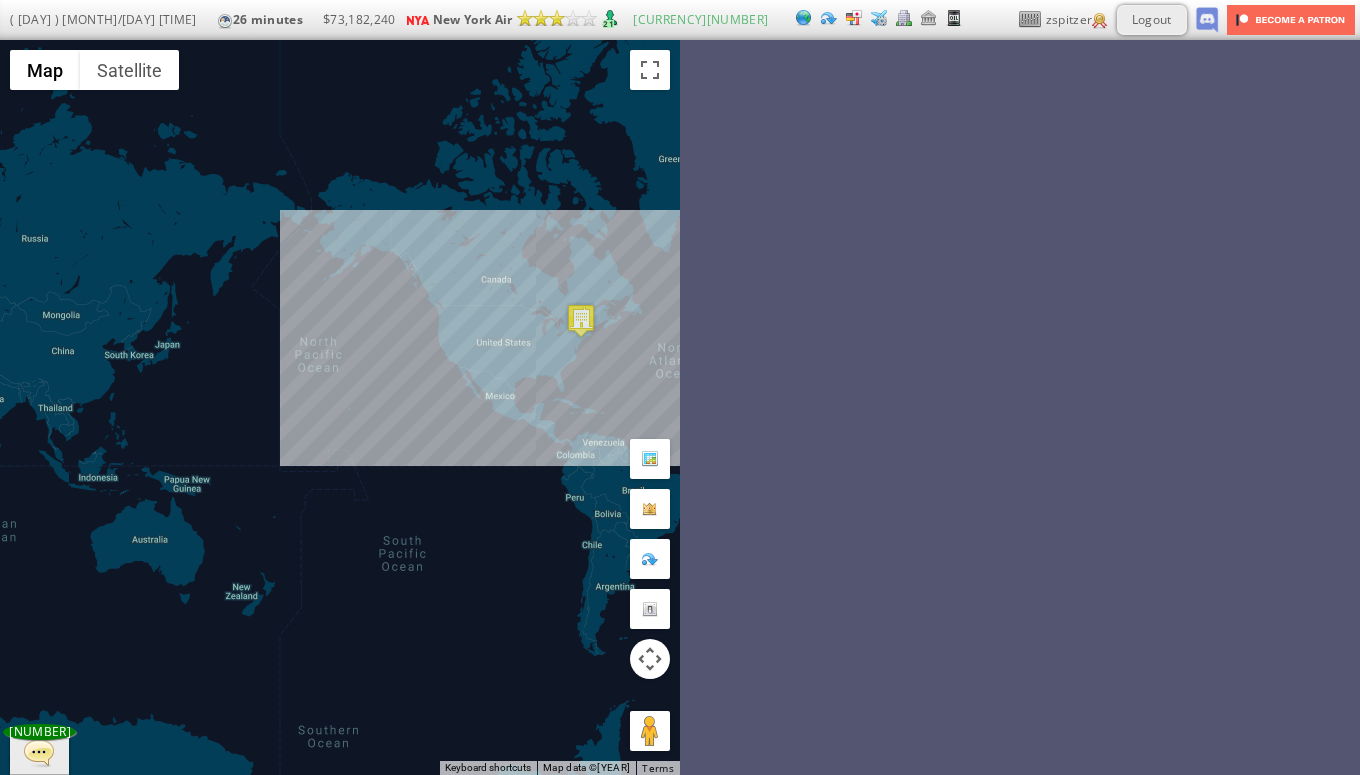 drag, startPoint x: 515, startPoint y: 341, endPoint x: 369, endPoint y: 341, distance: 146 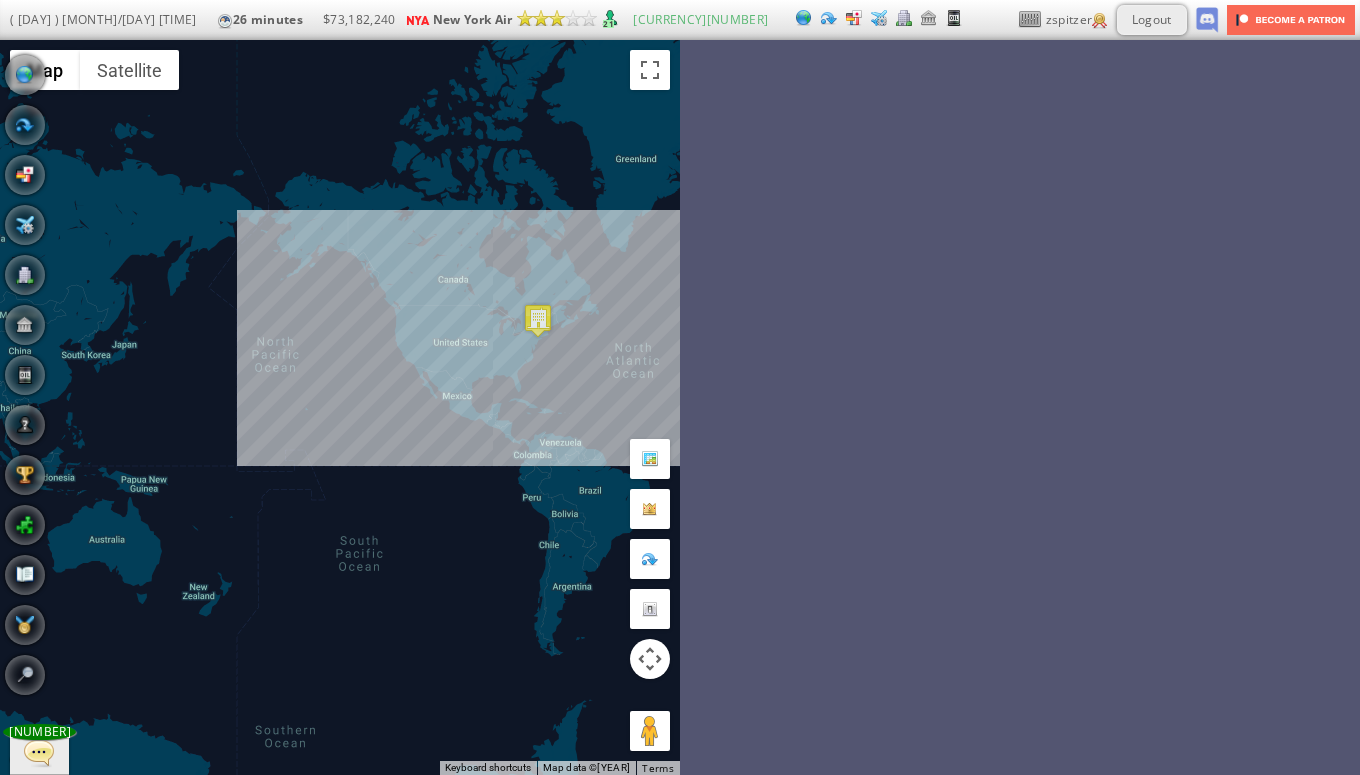click on "Airplane" at bounding box center [25, 225] 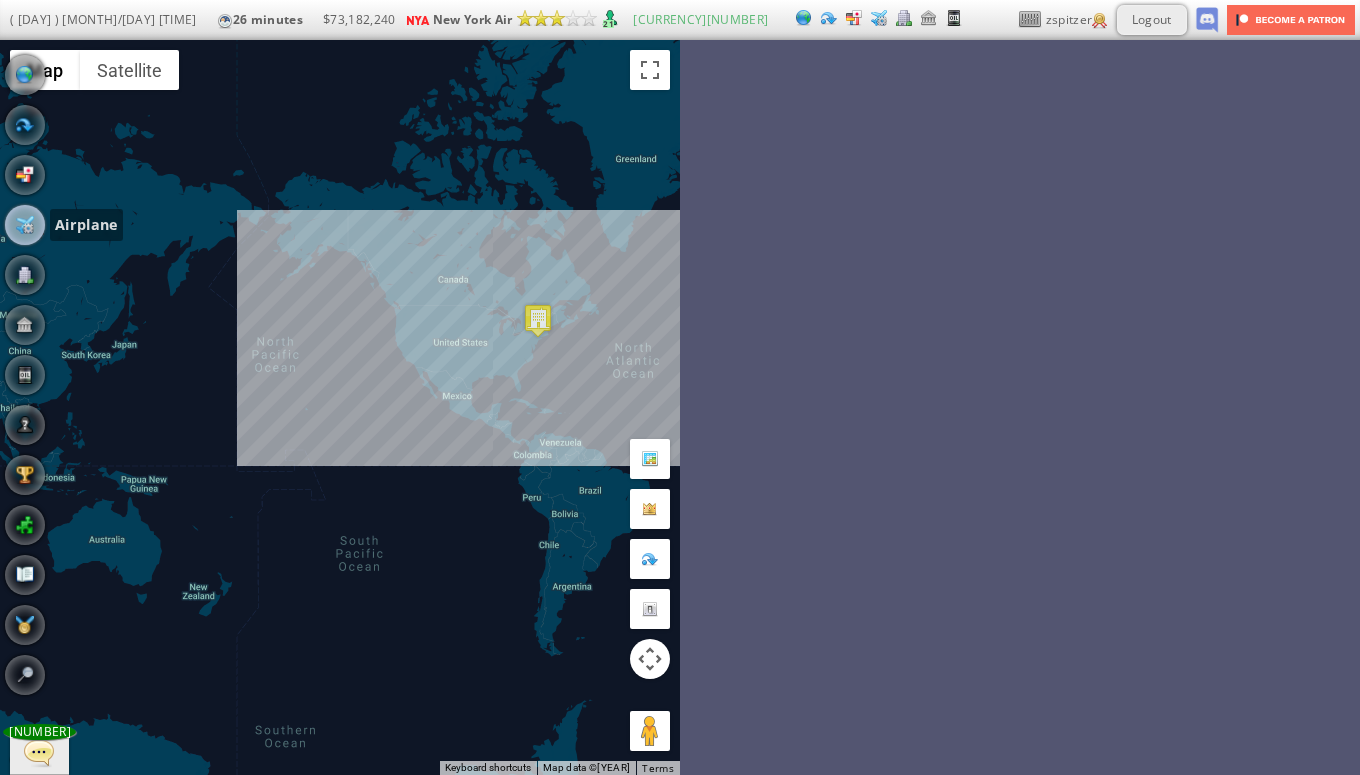 click at bounding box center [25, 225] 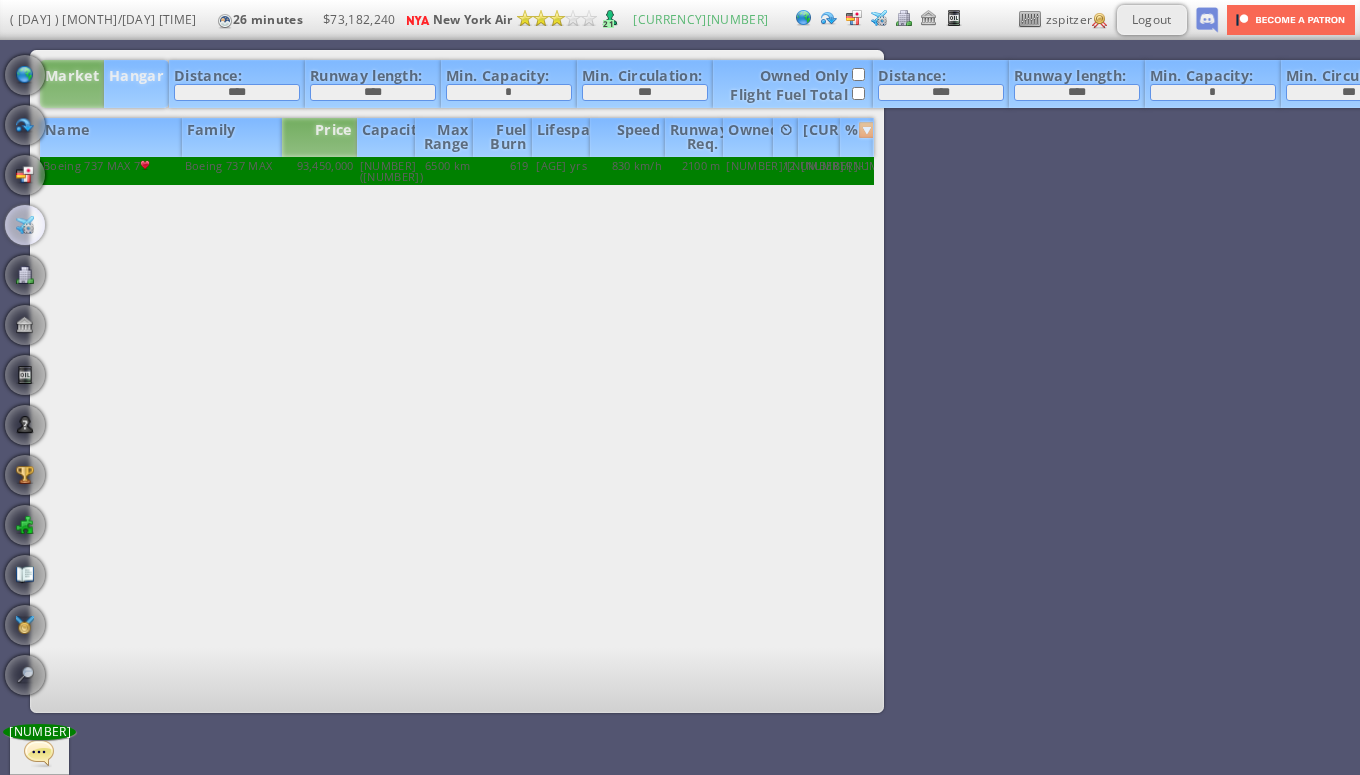 click on "Hangar" at bounding box center (136, 84) 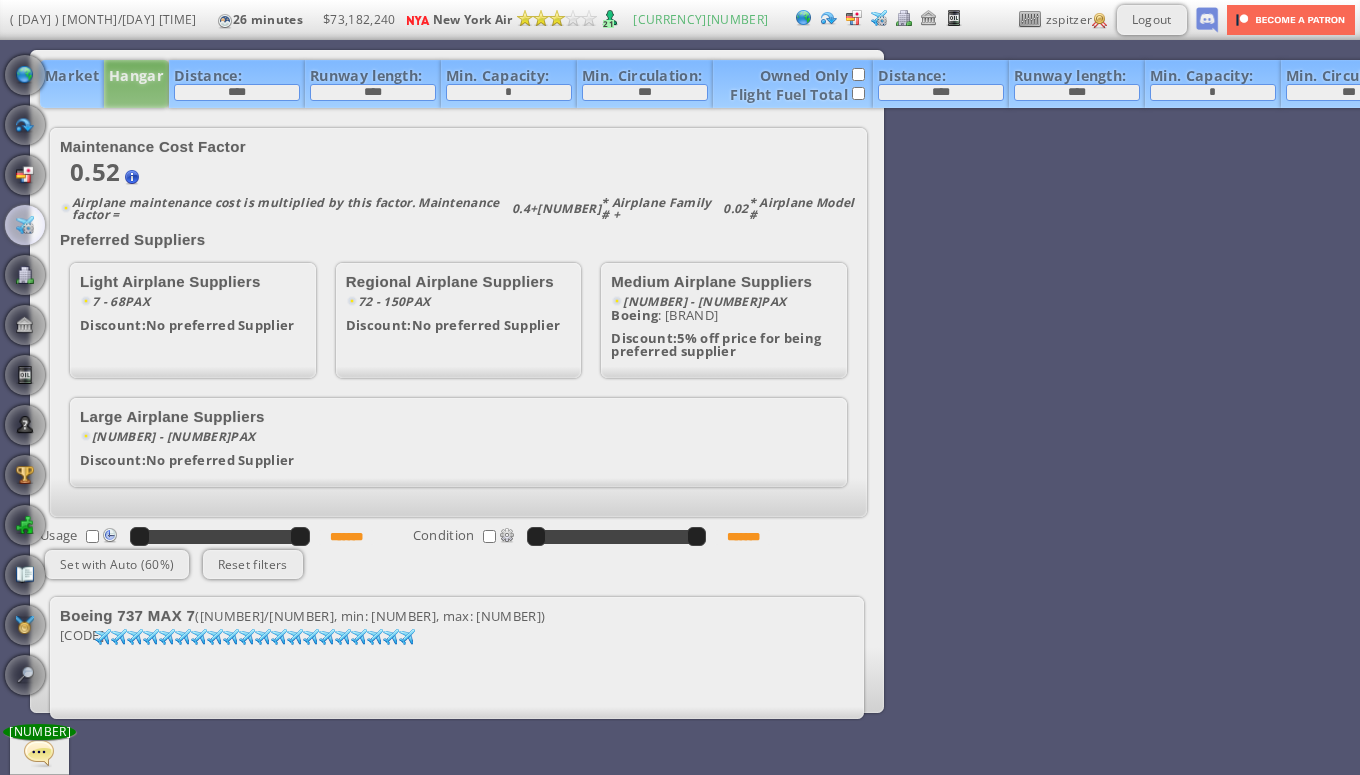click on "Boeing 737 MAX 7 (20/20, min: 72.77, max: 99.84) [AIRPORT_CODE]: 100 72 99 72 97 73 99 74 100 76 99 77 93 79 98 80 99 80 94 82 98 86 97 88 93 88 100 90 97 90 95 94 94 95 95 94 97 92 99" at bounding box center [457, 658] 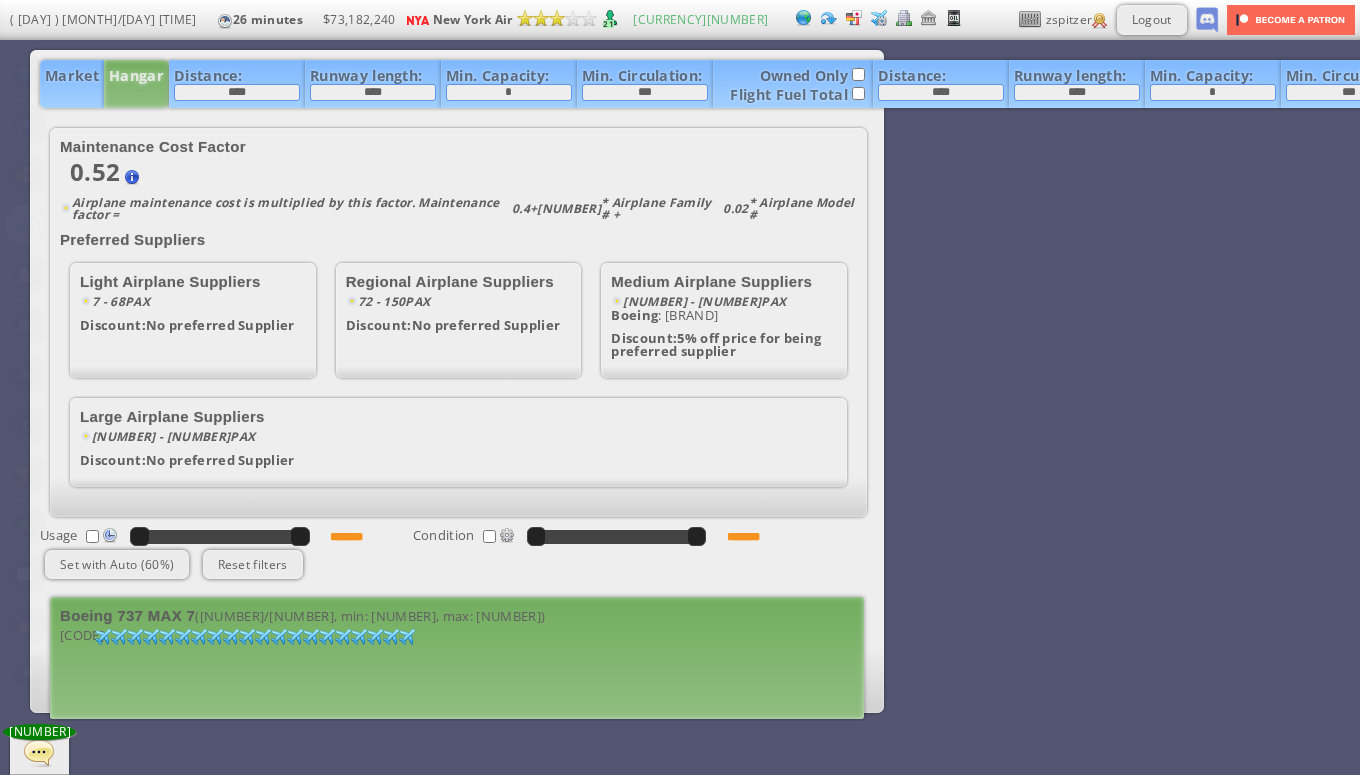click on "[CODE]: [NUMBERS]" at bounding box center [457, 664] 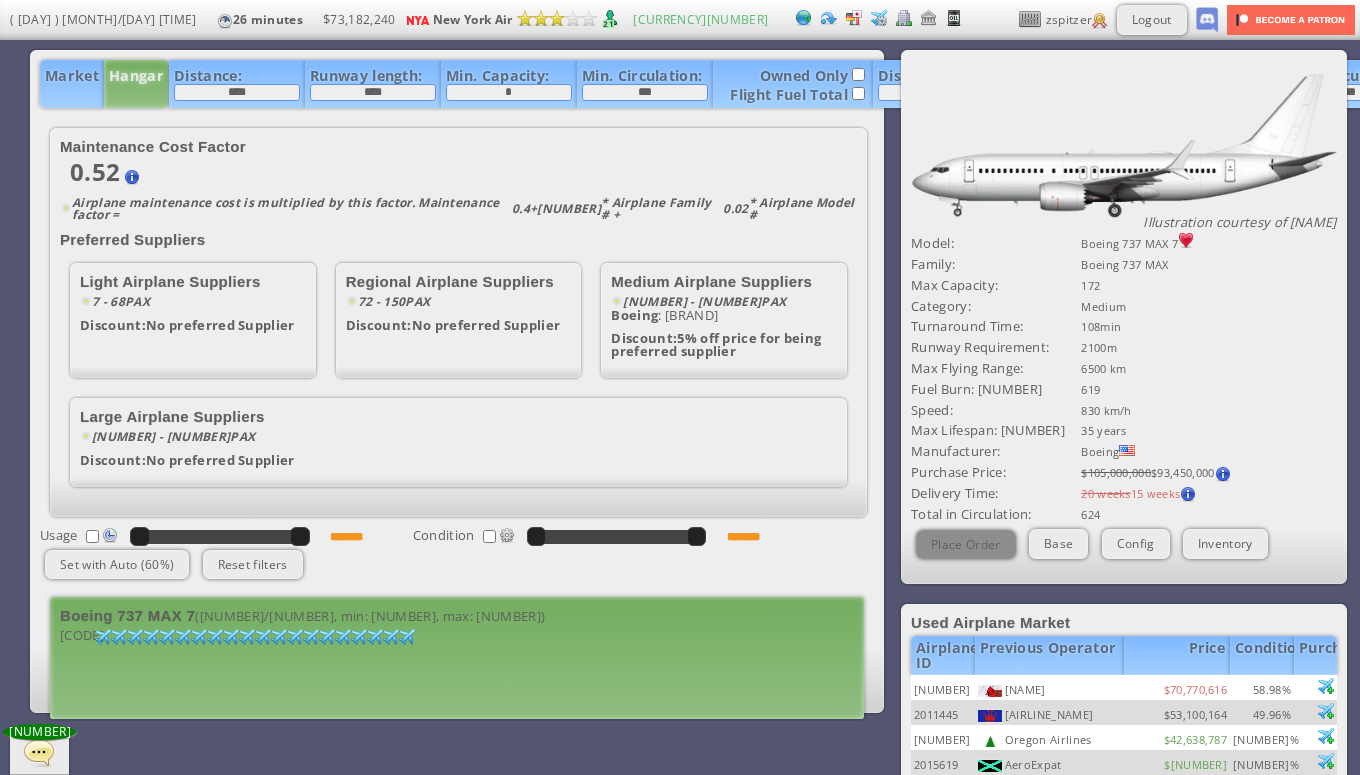 scroll, scrollTop: 5, scrollLeft: 0, axis: vertical 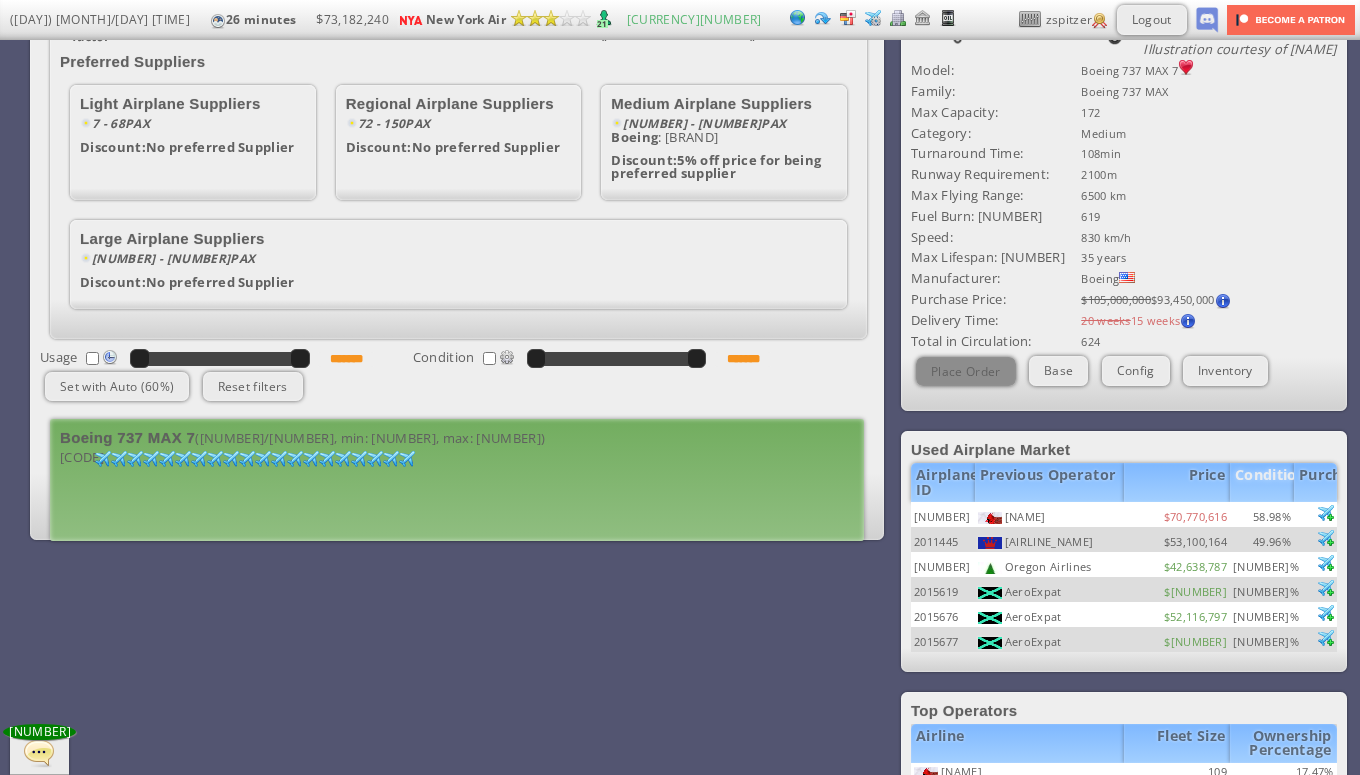 click on "Condition" at bounding box center (1262, 482) 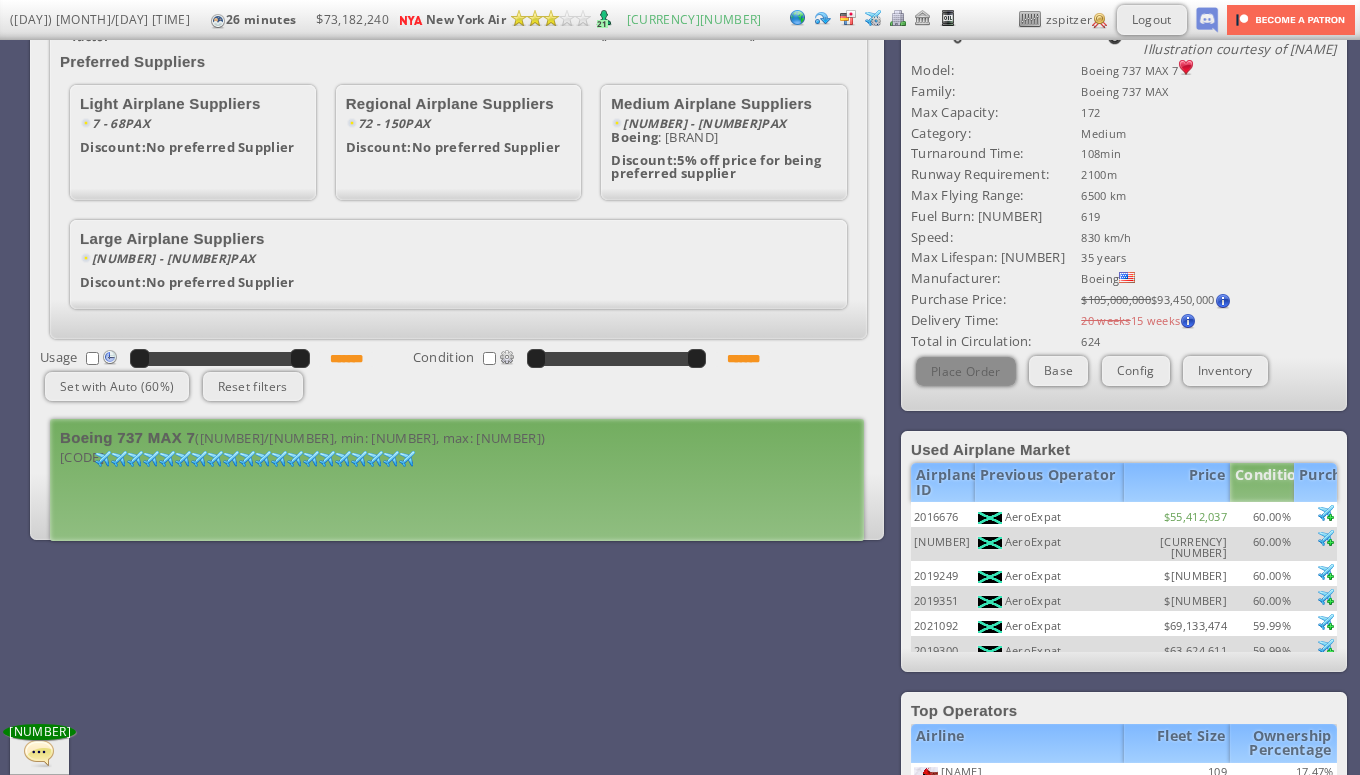 scroll, scrollTop: 200, scrollLeft: 0, axis: vertical 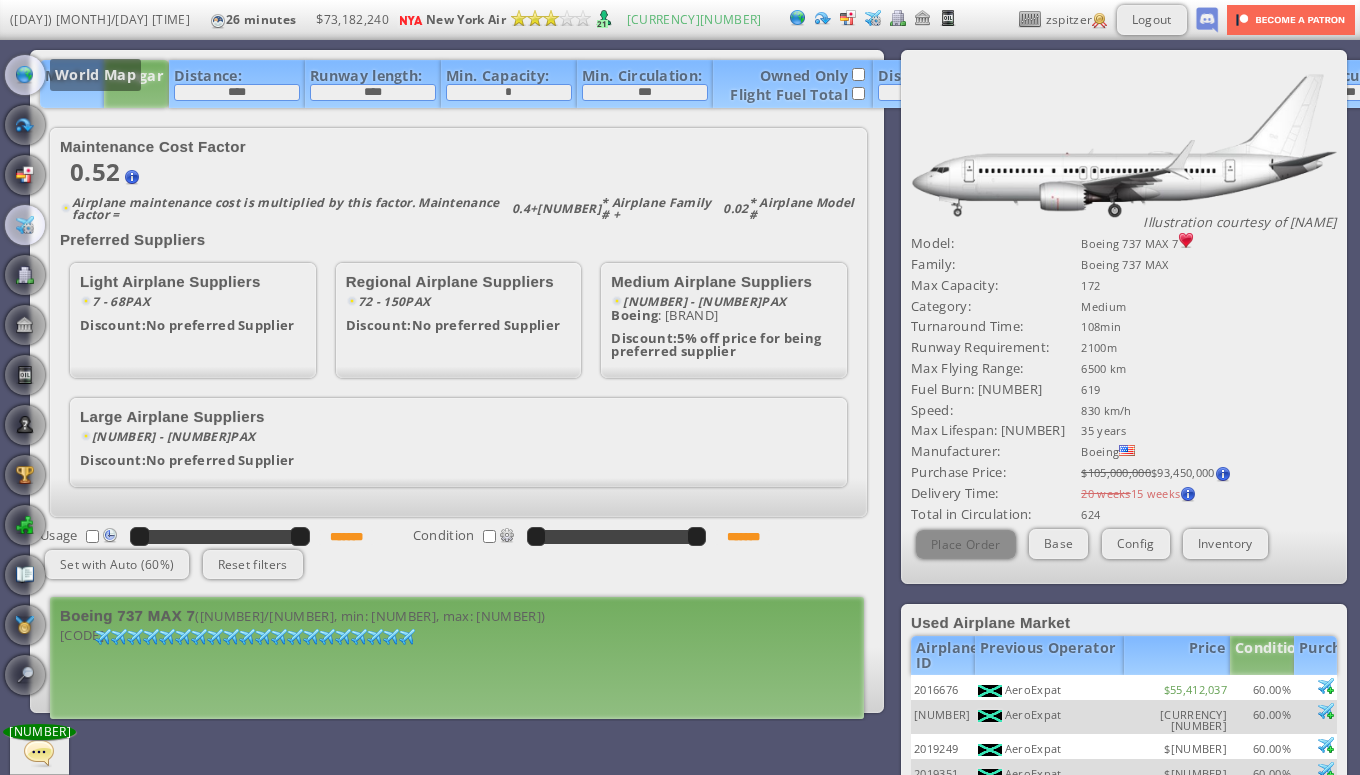 click at bounding box center (25, 75) 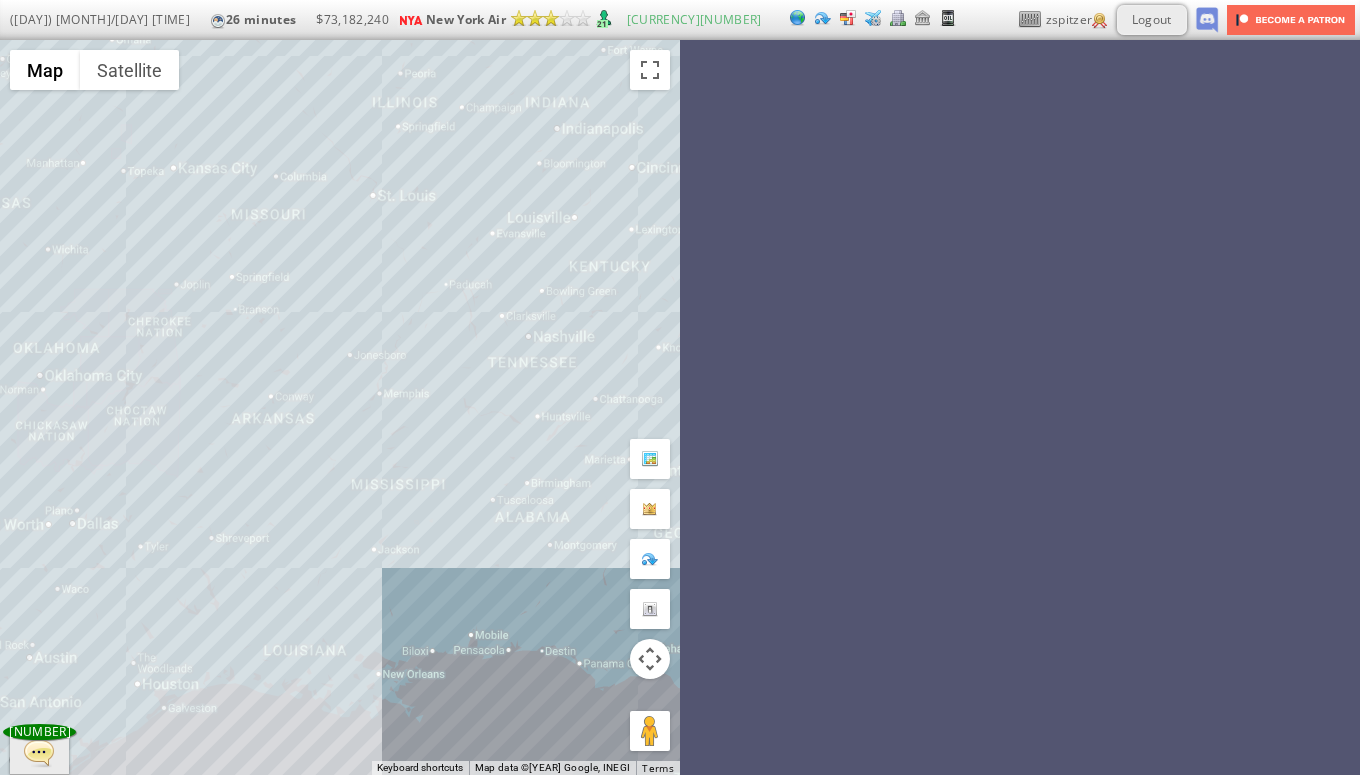 click on "To navigate, press the arrow keys." at bounding box center [340, 407] 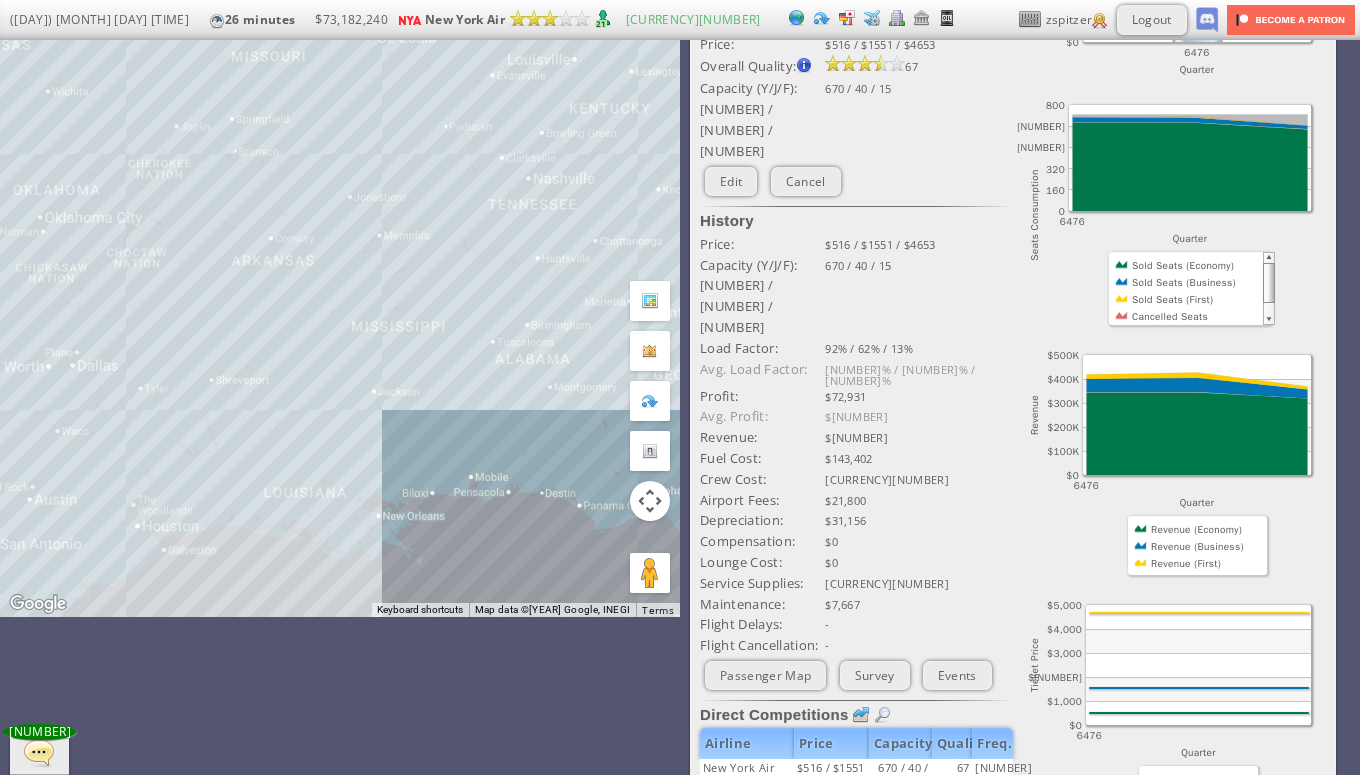 scroll, scrollTop: 0, scrollLeft: 0, axis: both 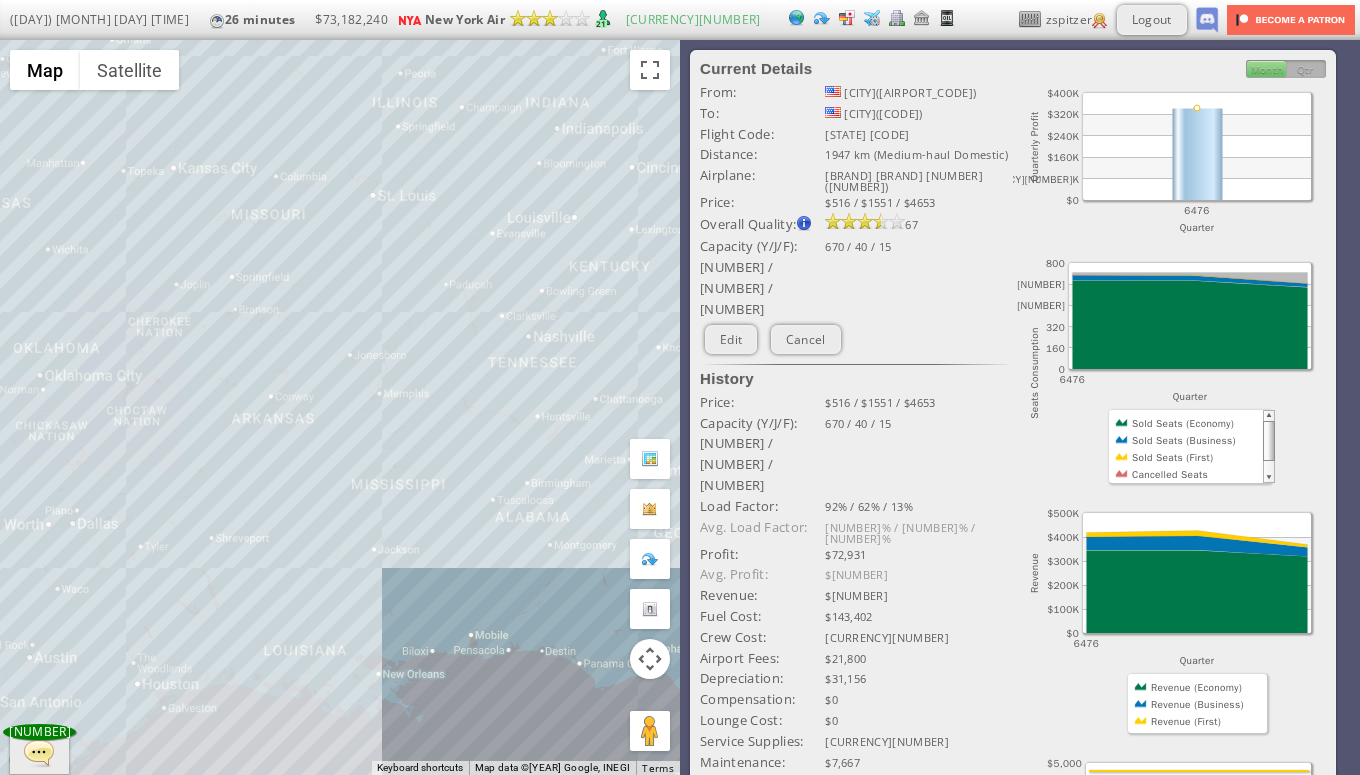 click on "To navigate, press the arrow keys." at bounding box center (340, 407) 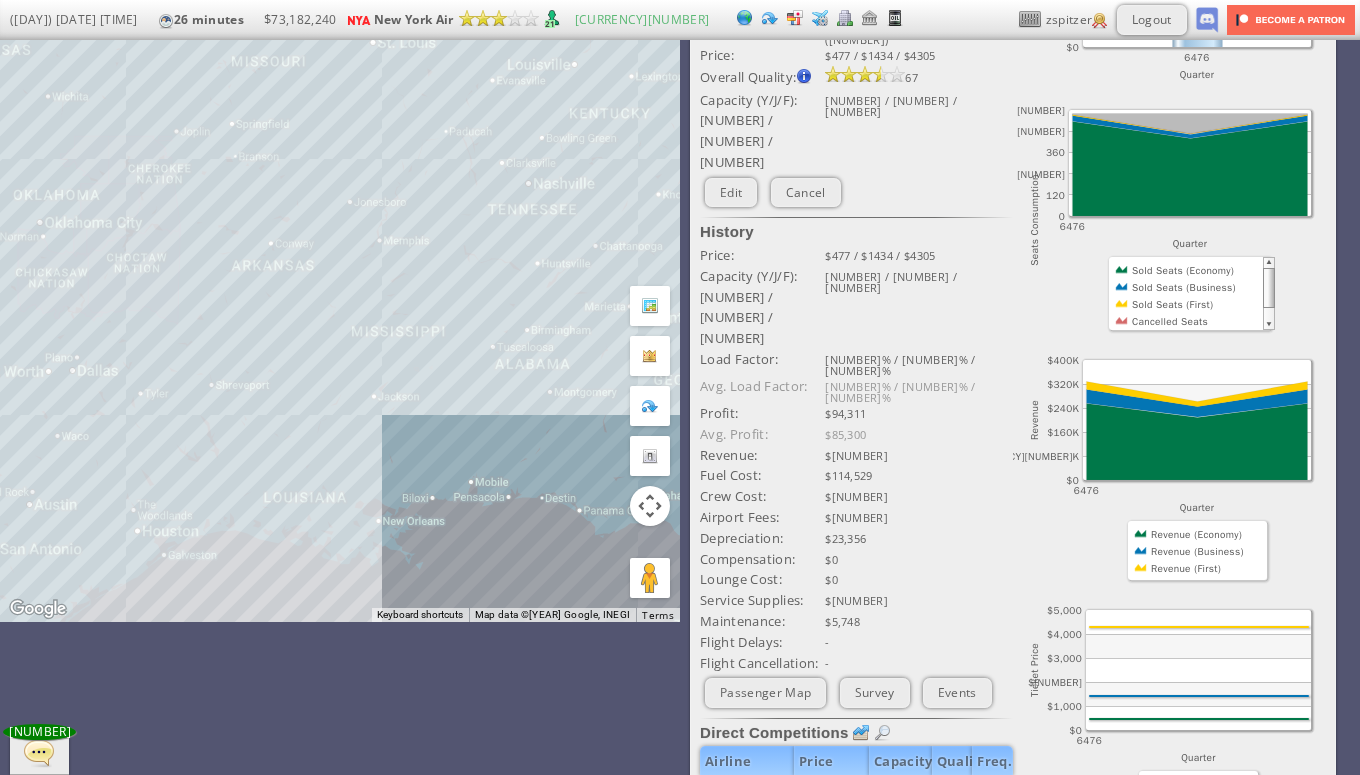 scroll, scrollTop: 0, scrollLeft: 0, axis: both 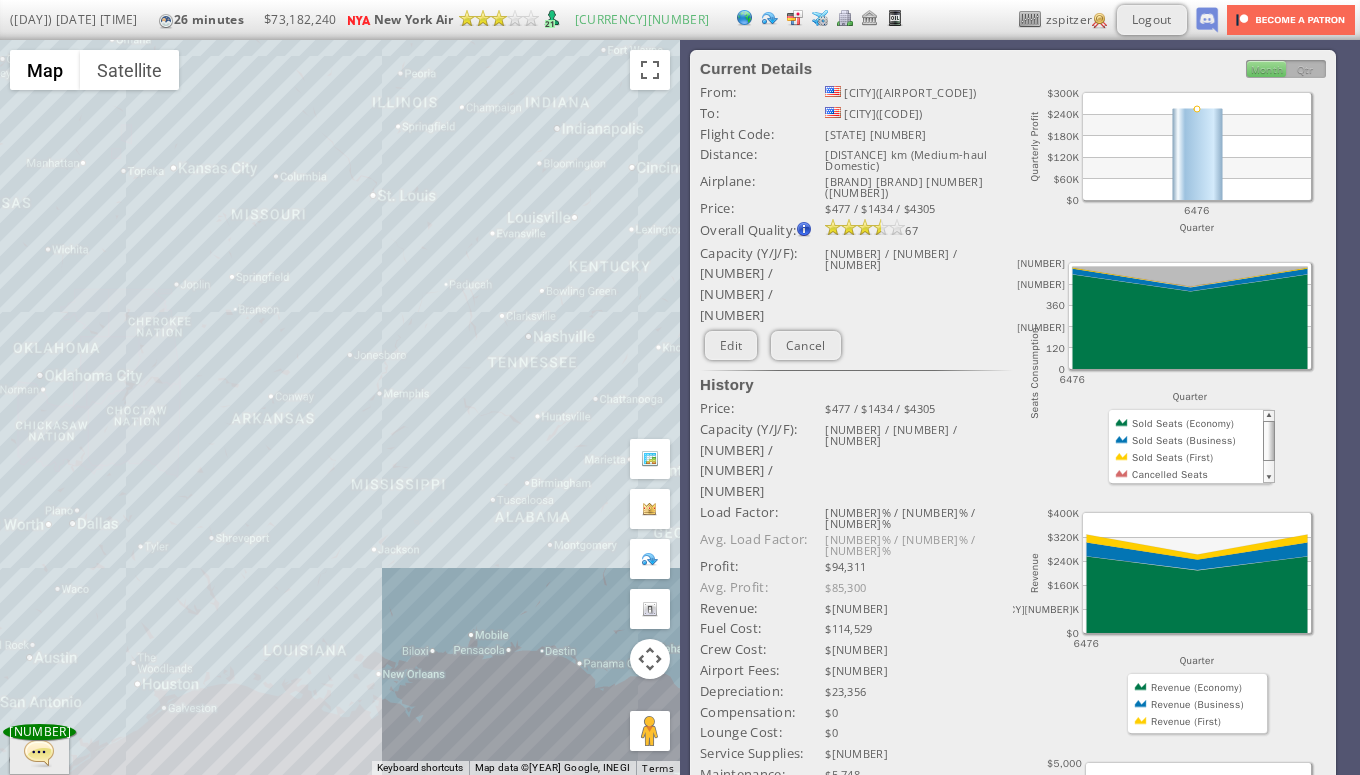 click on "To navigate, press the arrow keys." at bounding box center (340, 407) 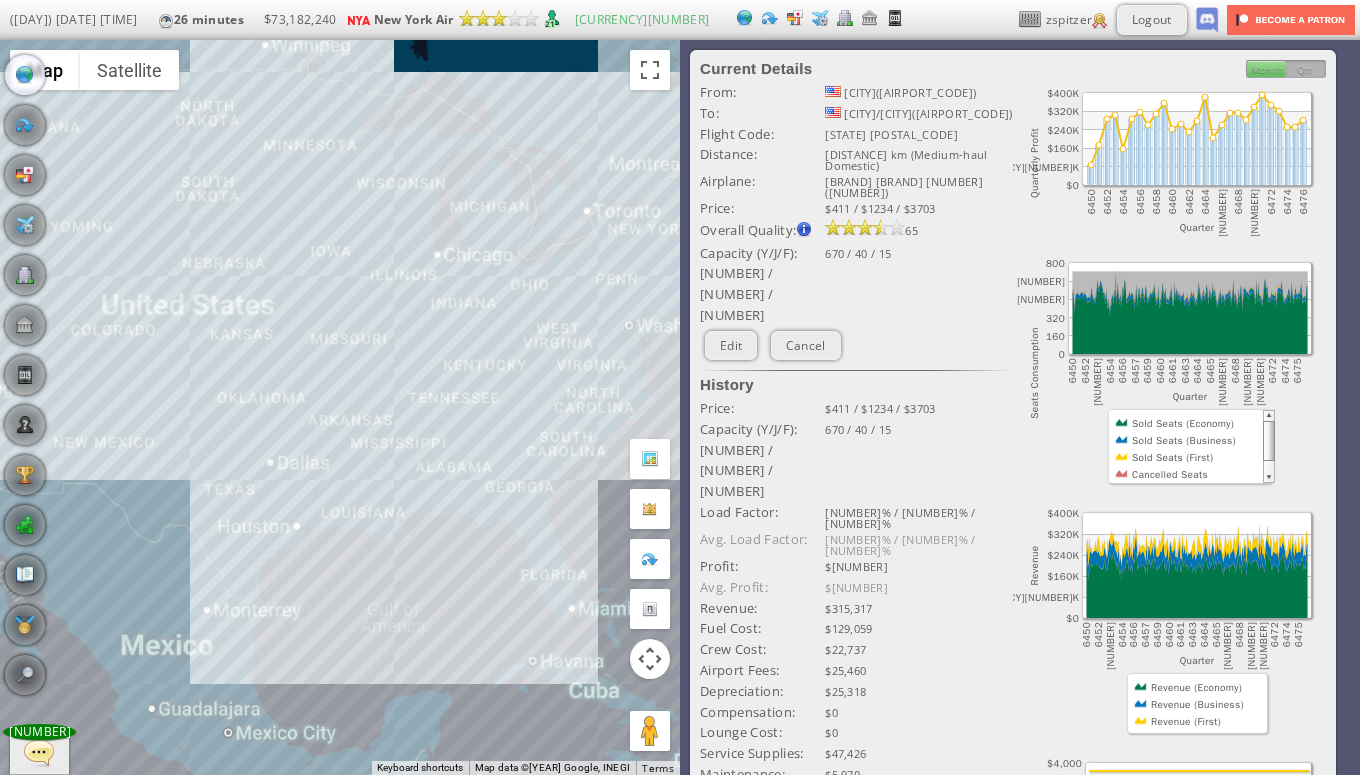 drag, startPoint x: 107, startPoint y: 363, endPoint x: 290, endPoint y: 398, distance: 186.31694 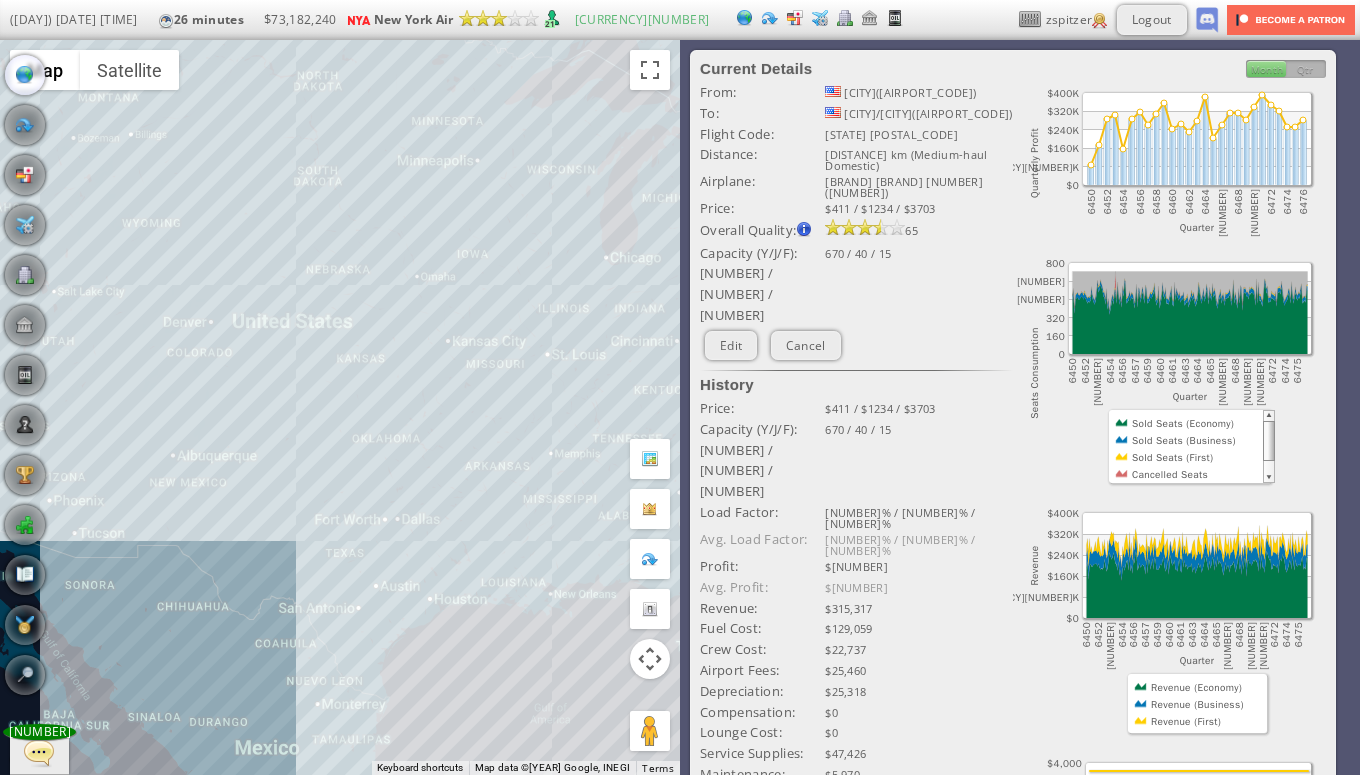 click on "To navigate, press the arrow keys." at bounding box center [340, 407] 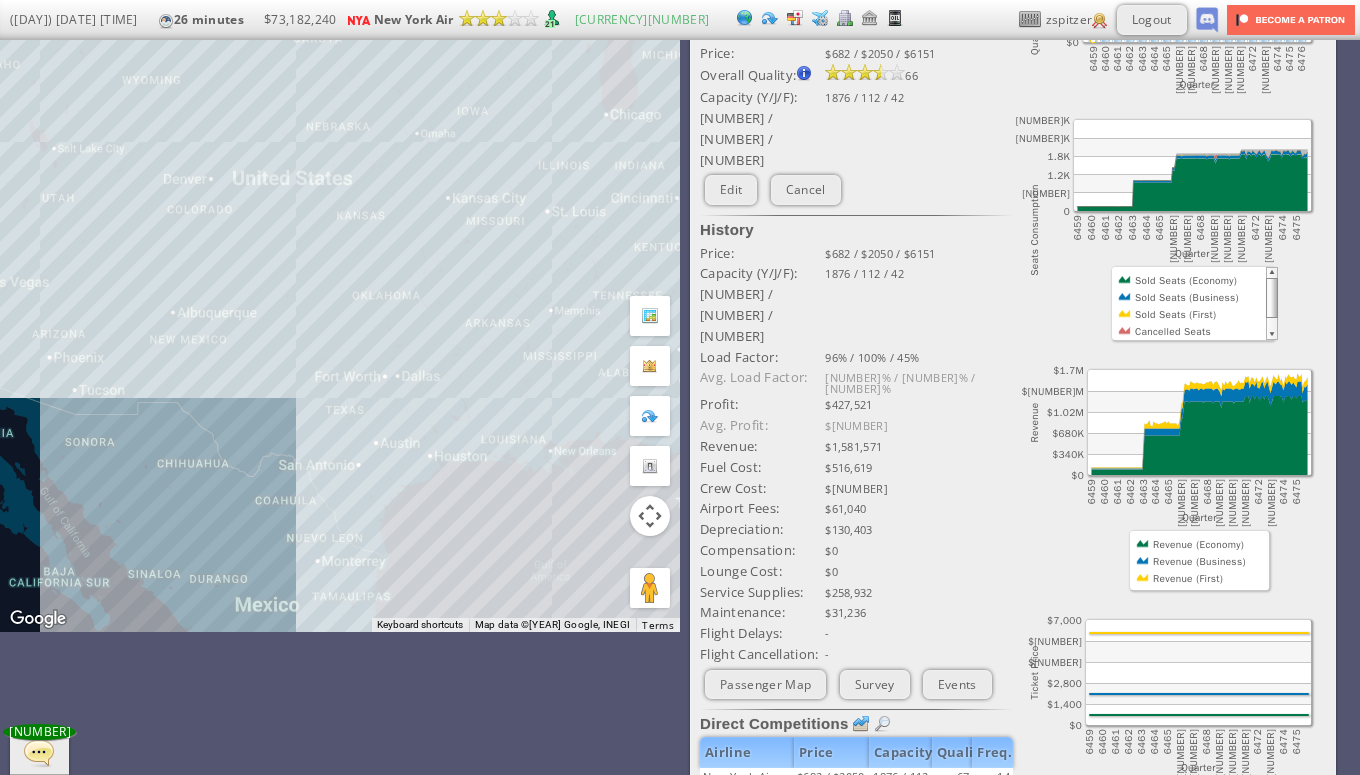scroll, scrollTop: 0, scrollLeft: 0, axis: both 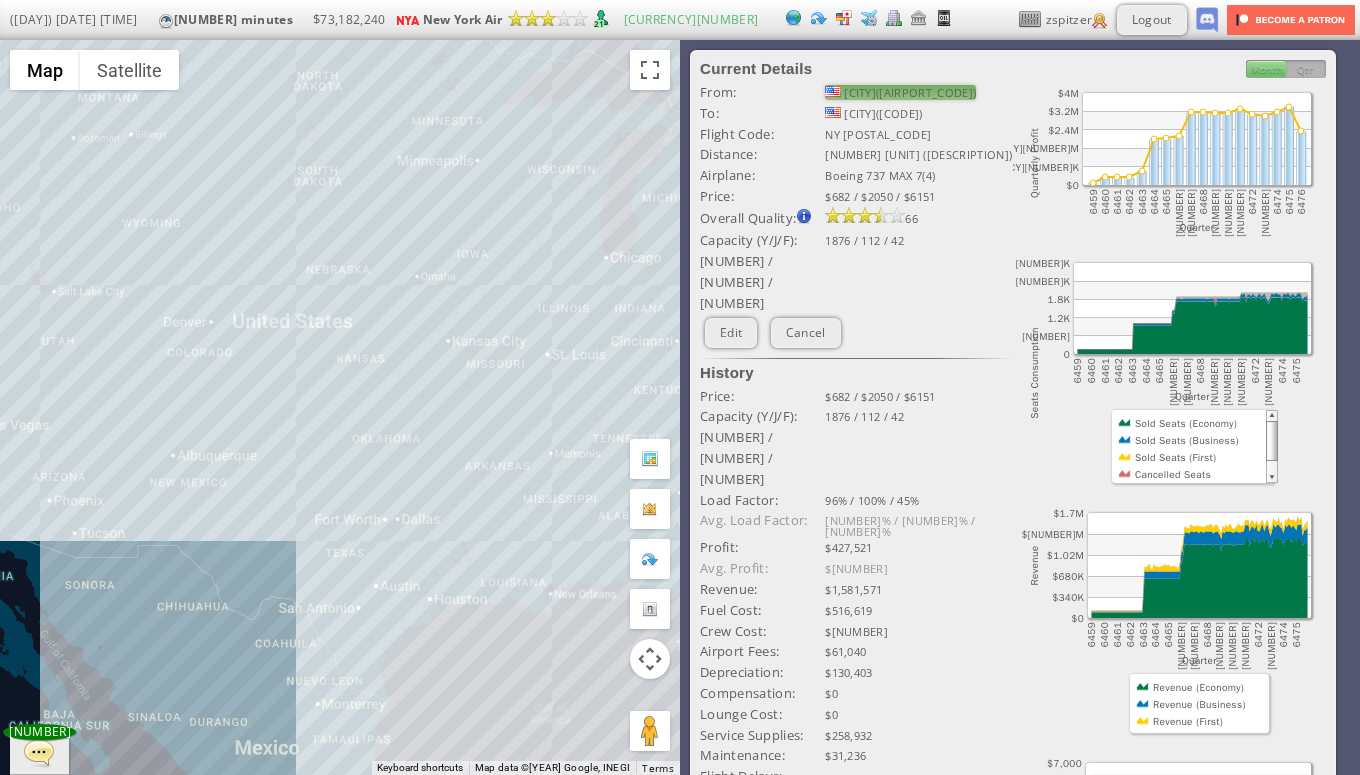click on "[CITY]([AIRPORT_CODE])" at bounding box center [900, 92] 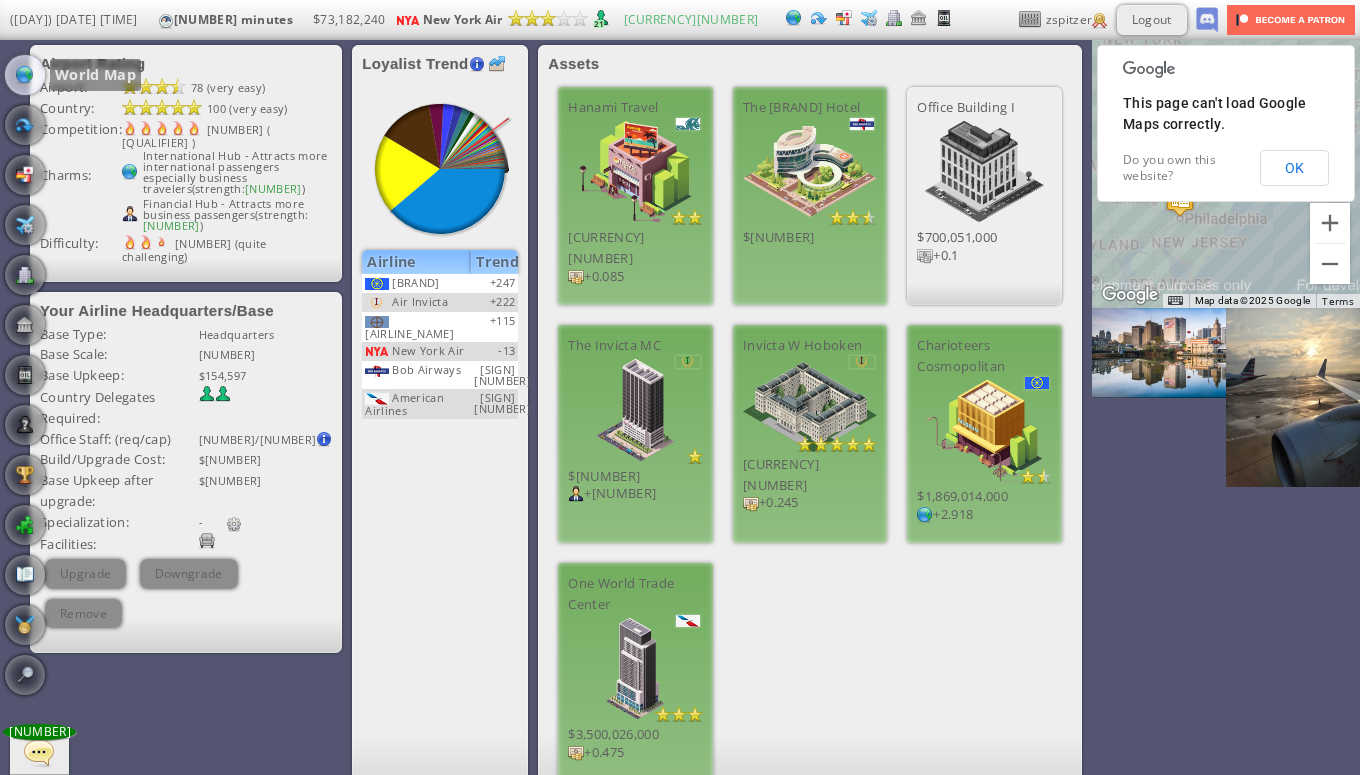 click at bounding box center [25, 75] 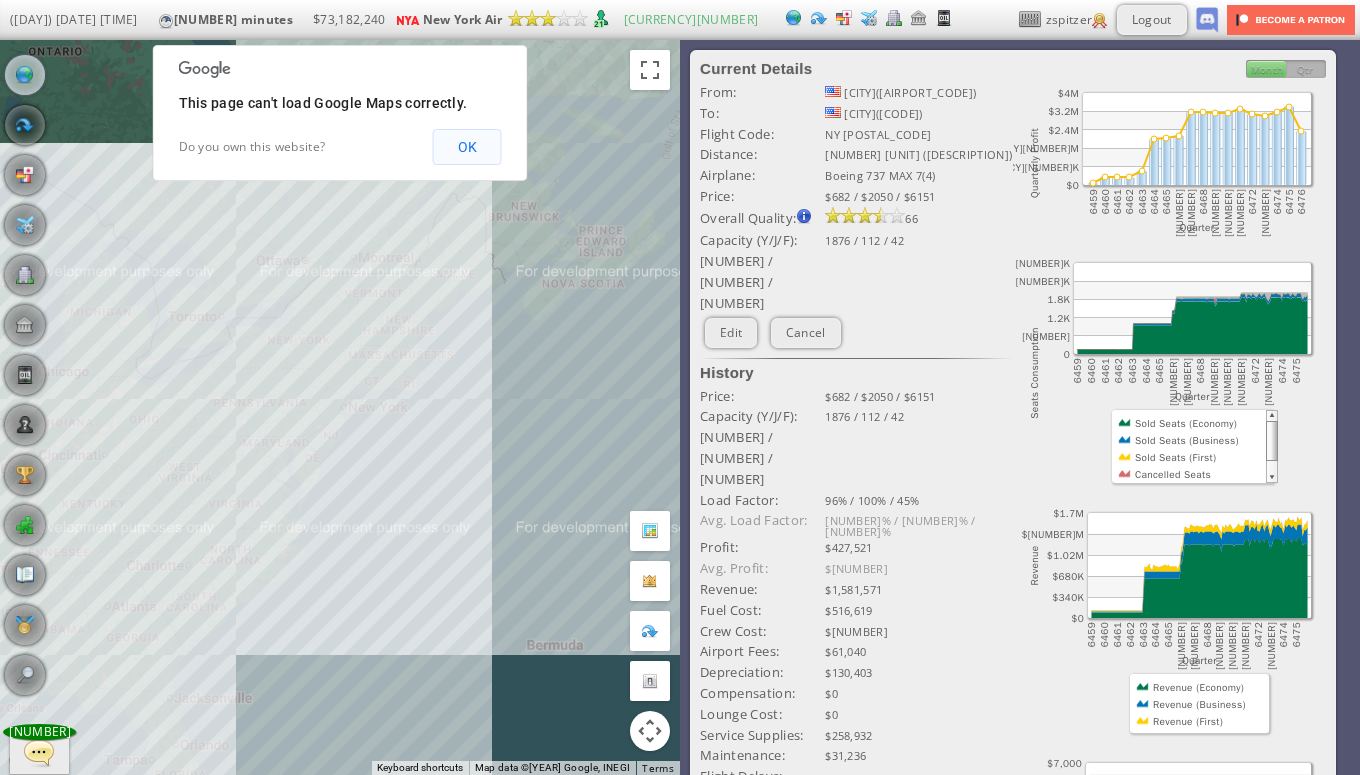 click on "OK" at bounding box center (467, 147) 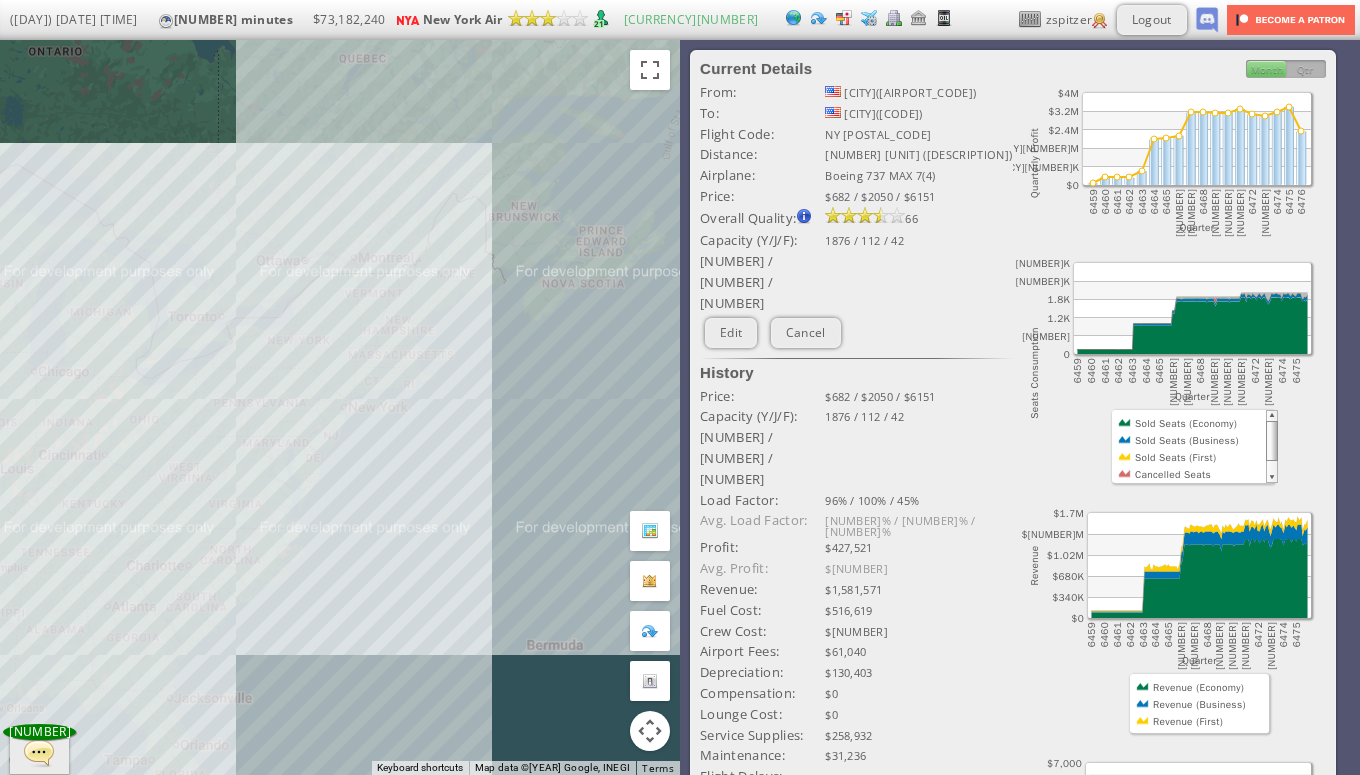 drag, startPoint x: 357, startPoint y: 243, endPoint x: 603, endPoint y: 228, distance: 246.4569 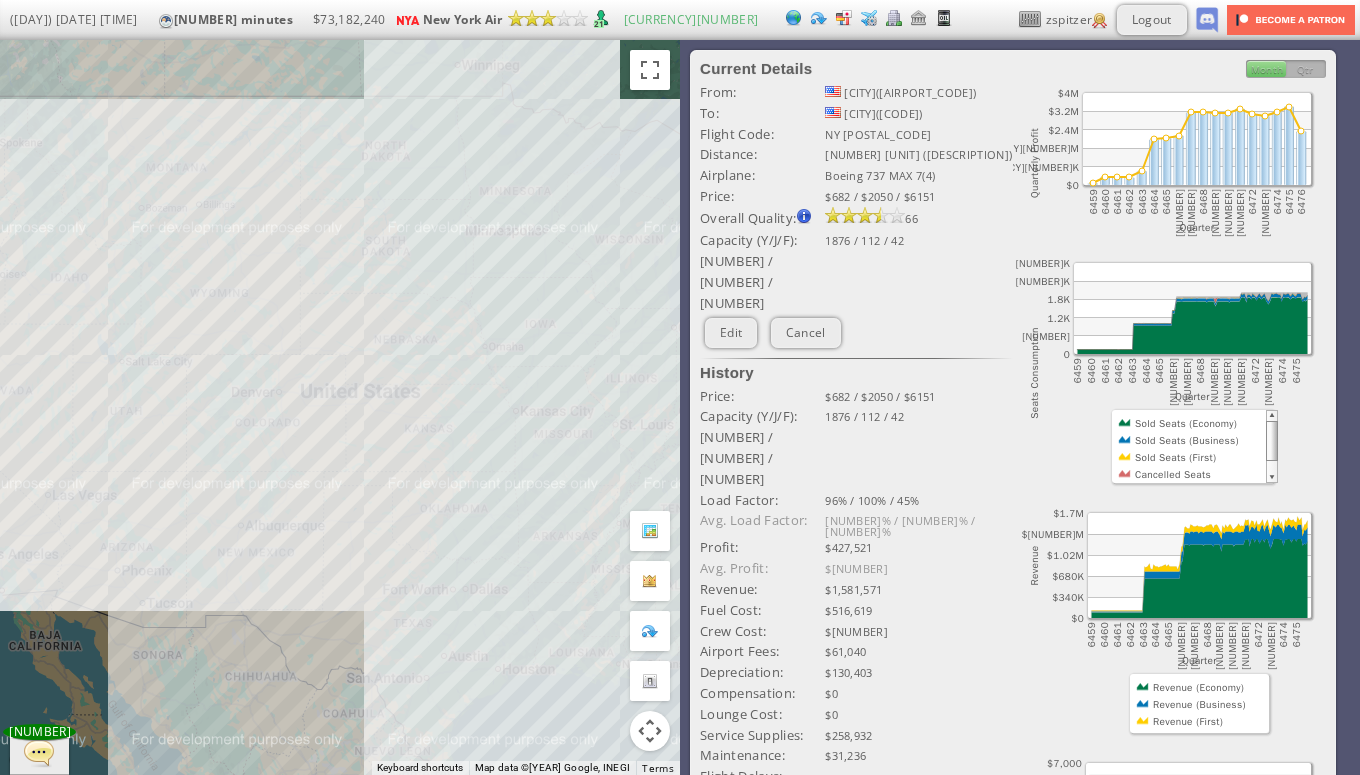 click on "To navigate, press the arrow keys." at bounding box center (340, 407) 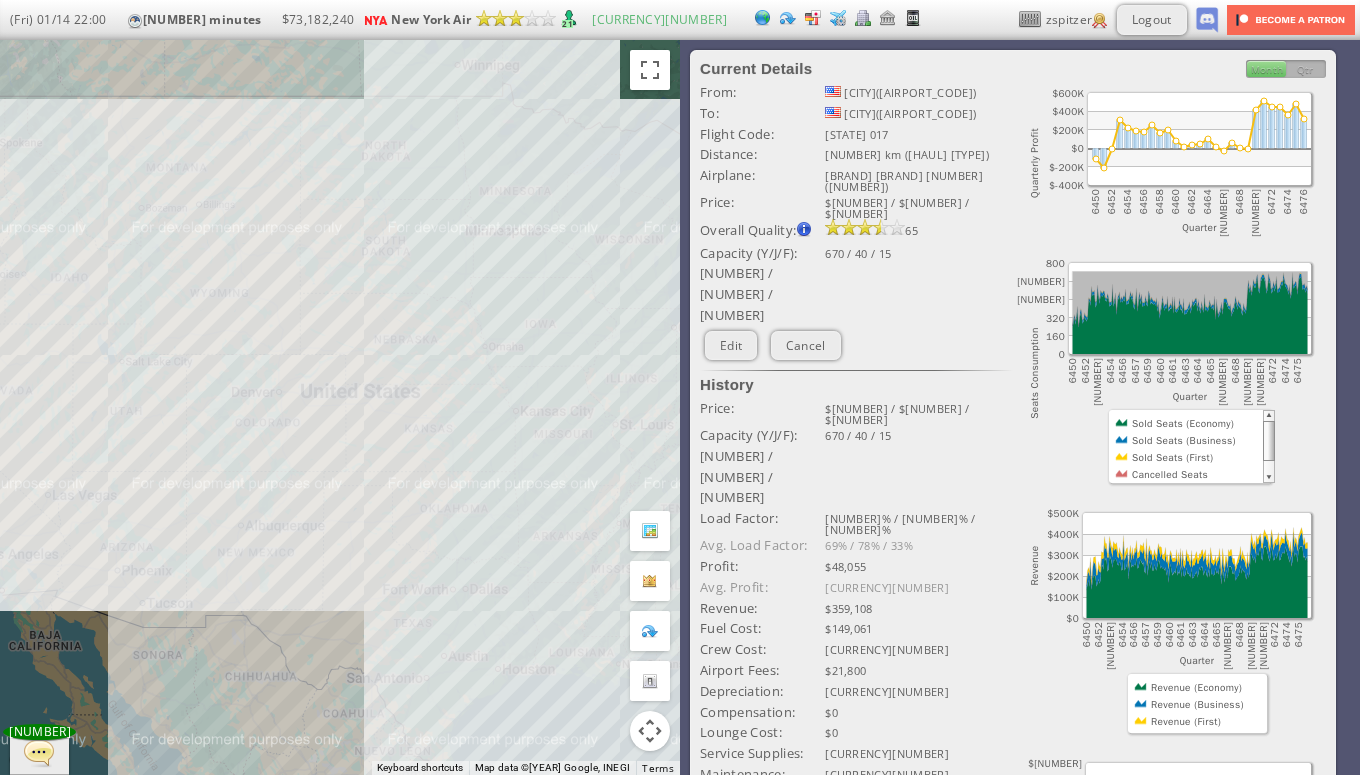 click on "To navigate, press the arrow keys." at bounding box center (340, 407) 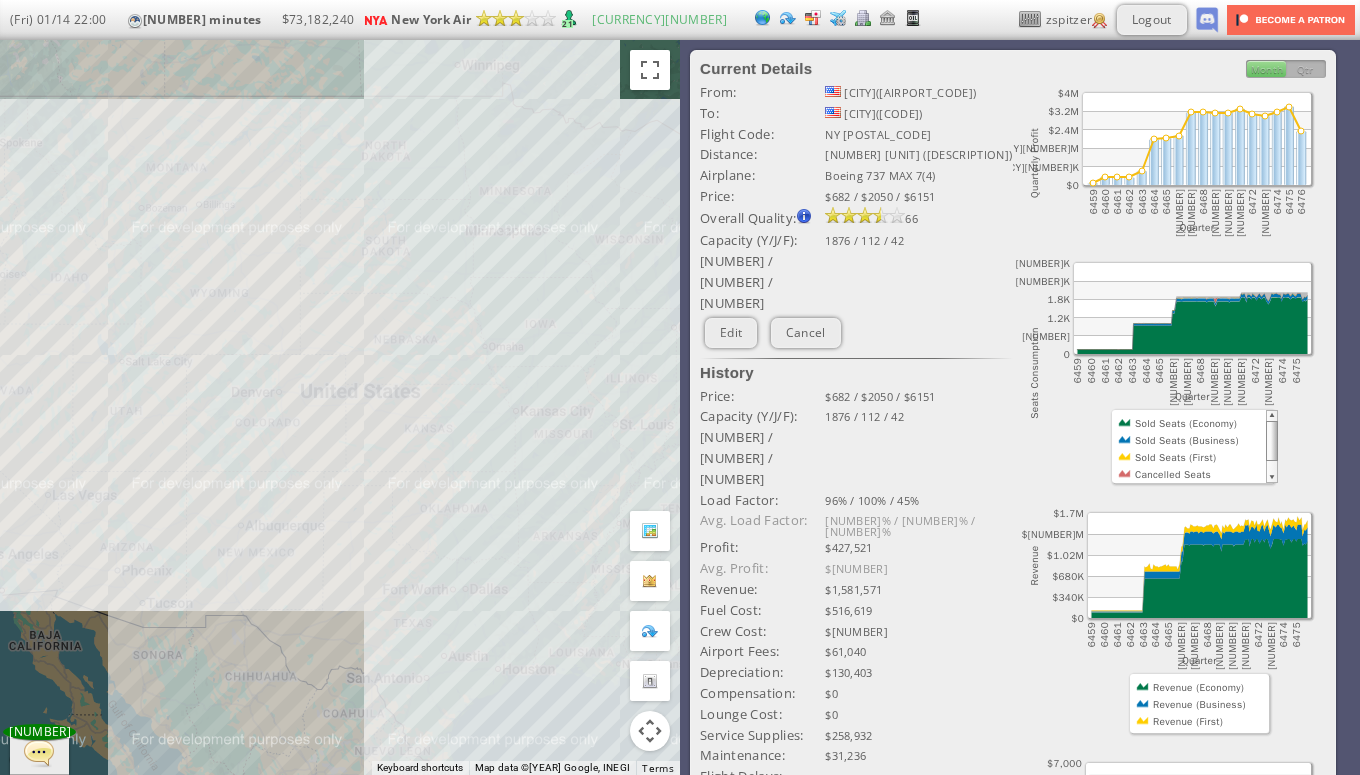 click on "To navigate, press the arrow keys." at bounding box center (340, 407) 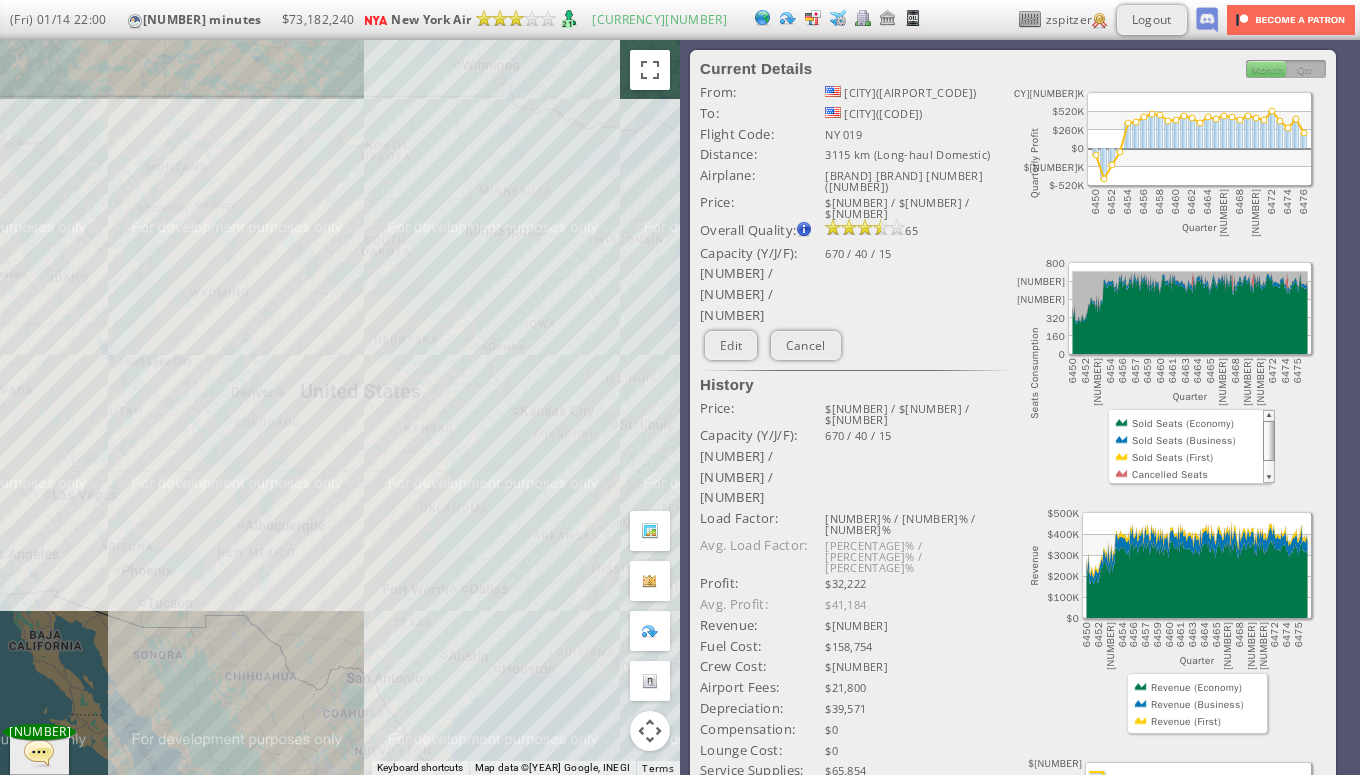 click on "To navigate, press the arrow keys." at bounding box center [340, 407] 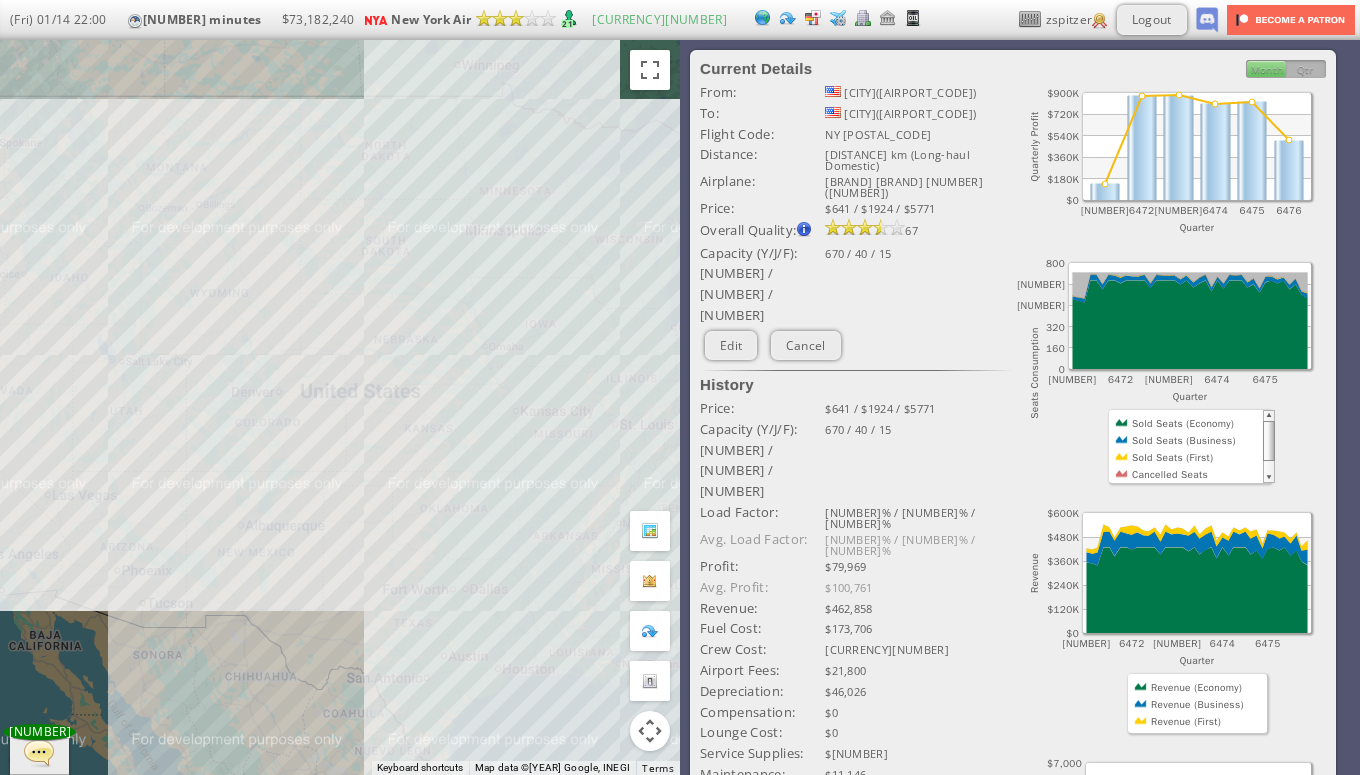 click on "To navigate, press the arrow keys." at bounding box center [340, 407] 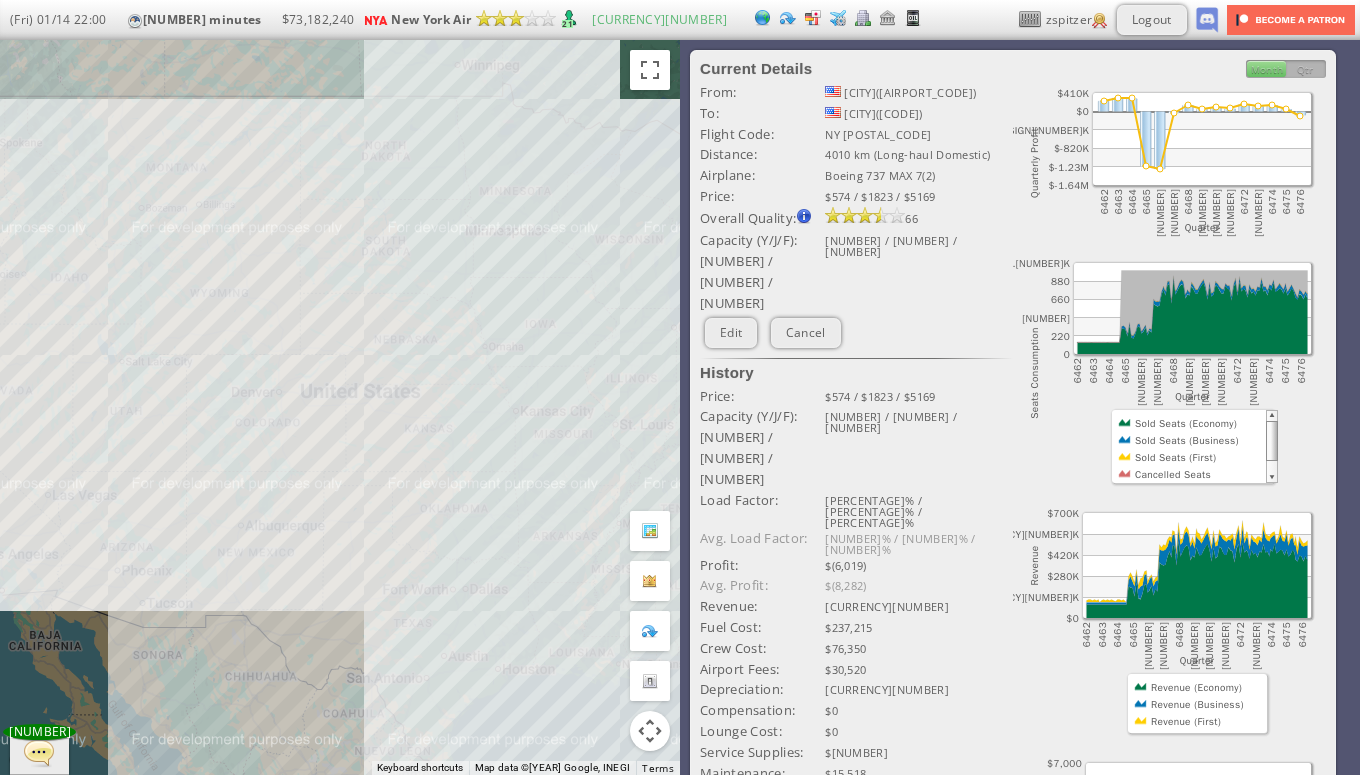 click on "To navigate, press the arrow keys." at bounding box center [340, 407] 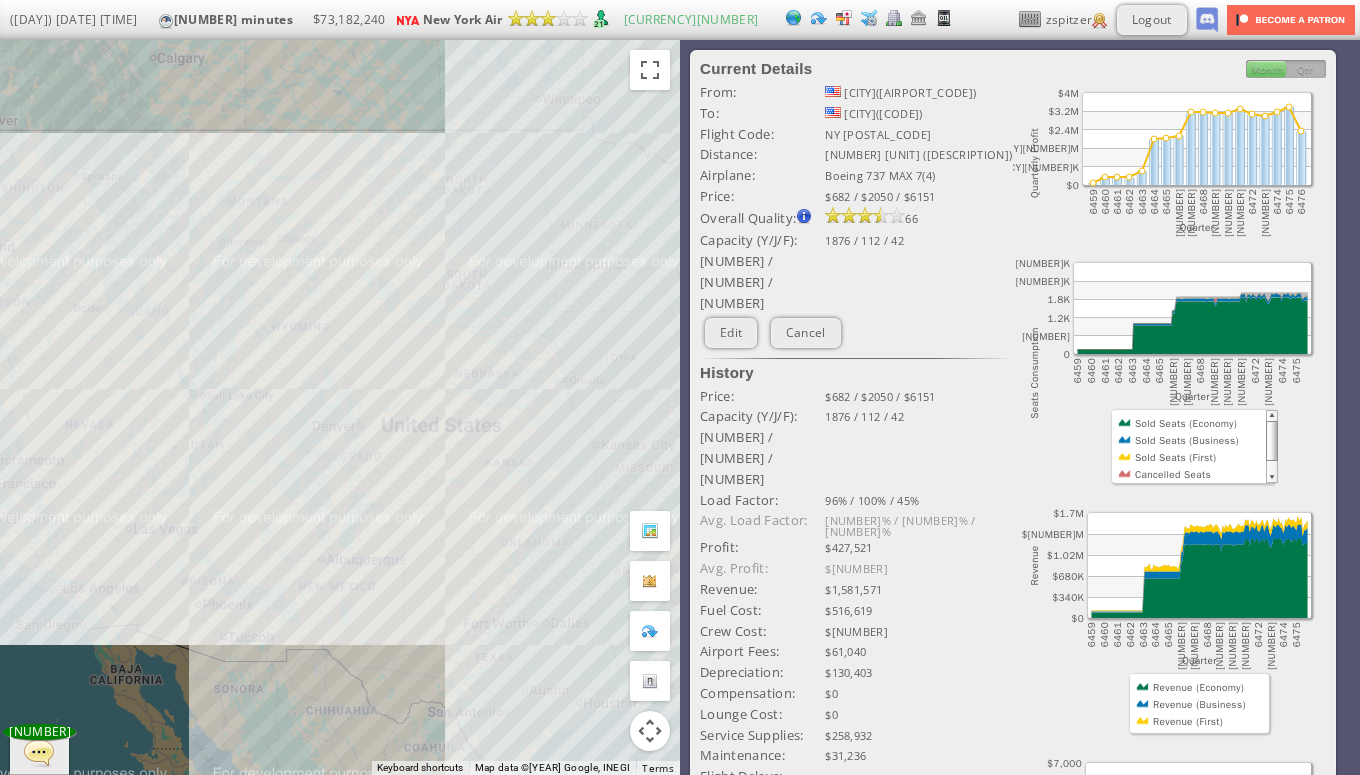 drag, startPoint x: 338, startPoint y: 384, endPoint x: 421, endPoint y: 418, distance: 89.693924 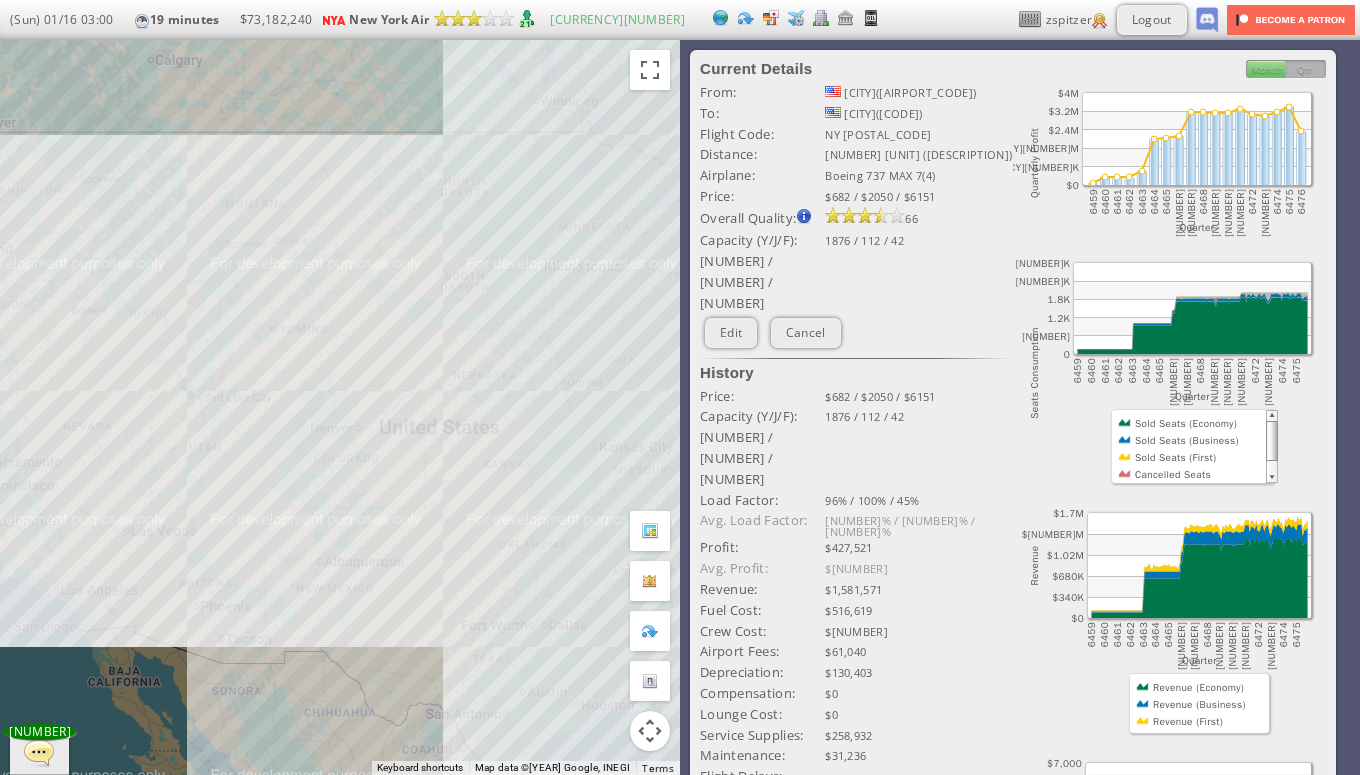 click on "To navigate, press the arrow keys." at bounding box center (340, 407) 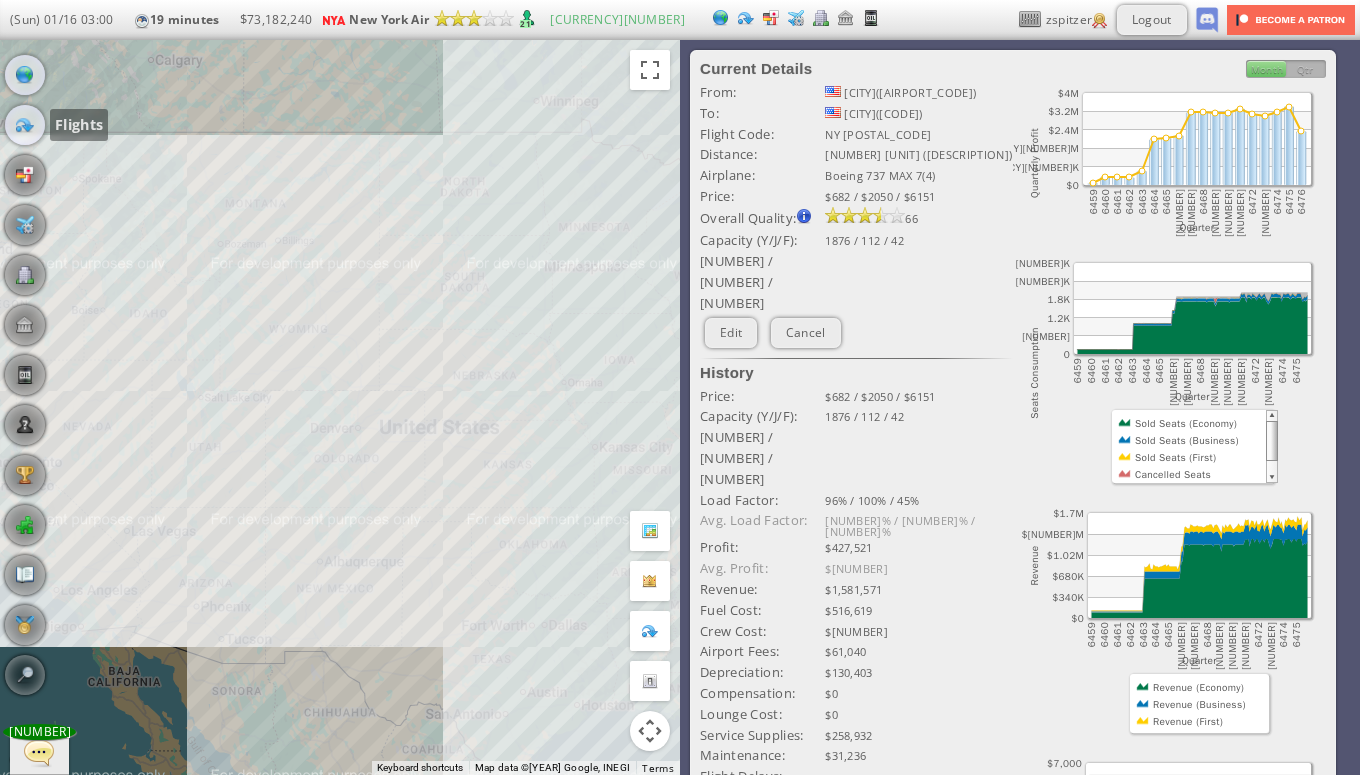 click at bounding box center [25, 125] 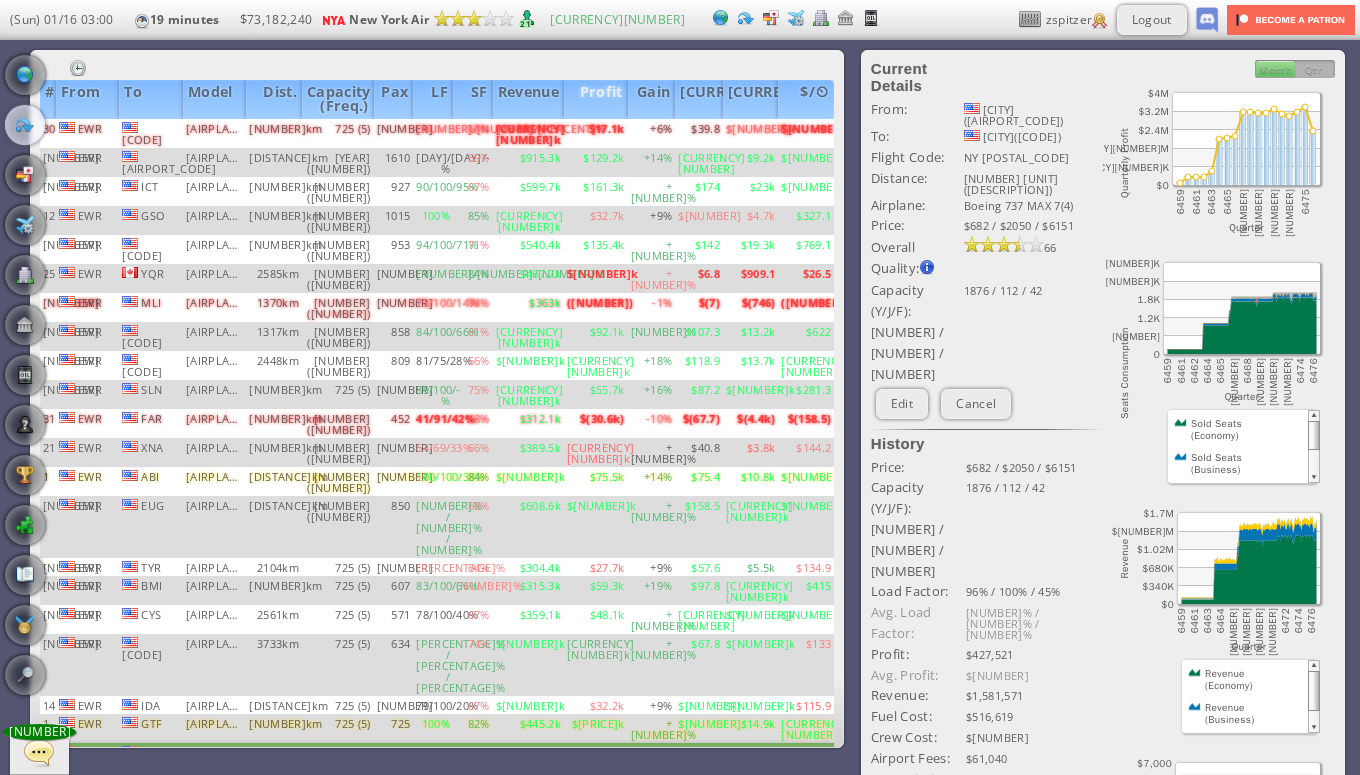 click on "Profit" at bounding box center [596, 99] 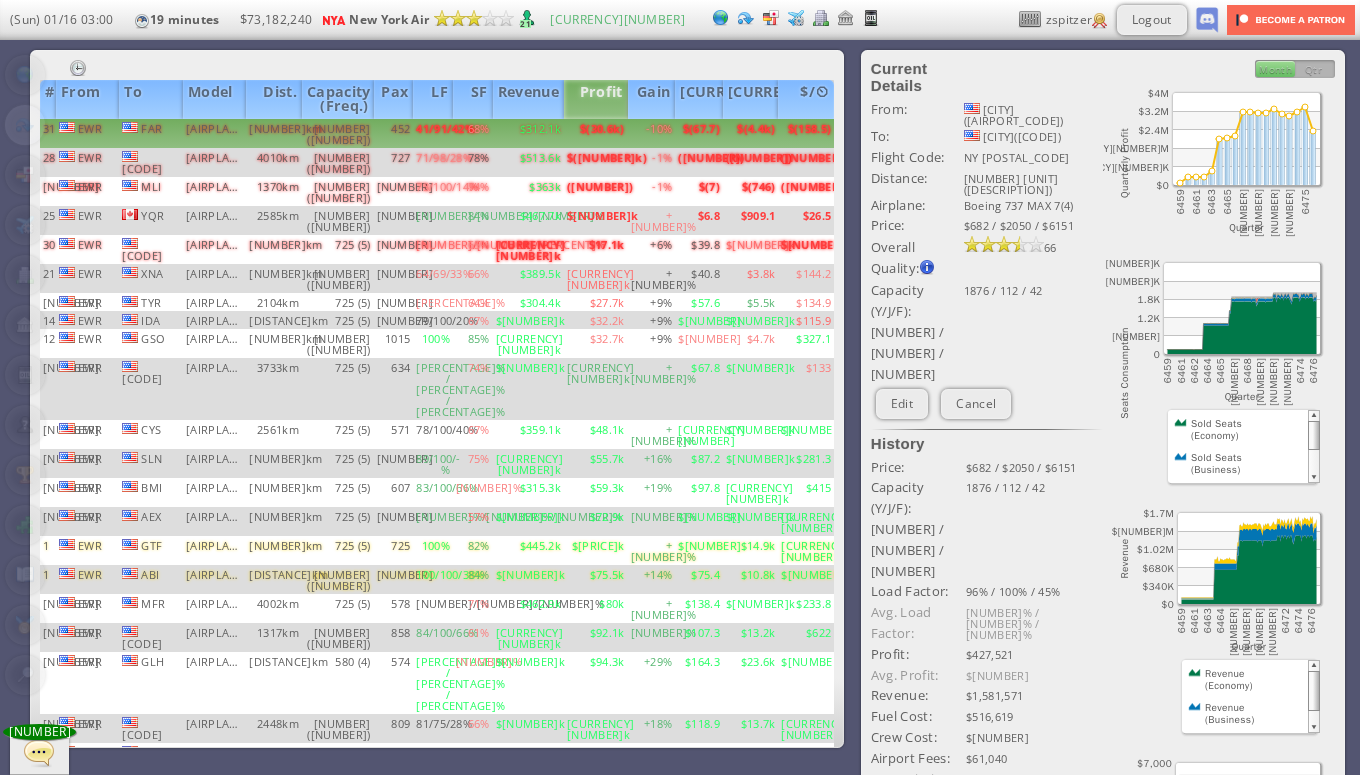 click on "$(30.6k)" at bounding box center (596, 133) 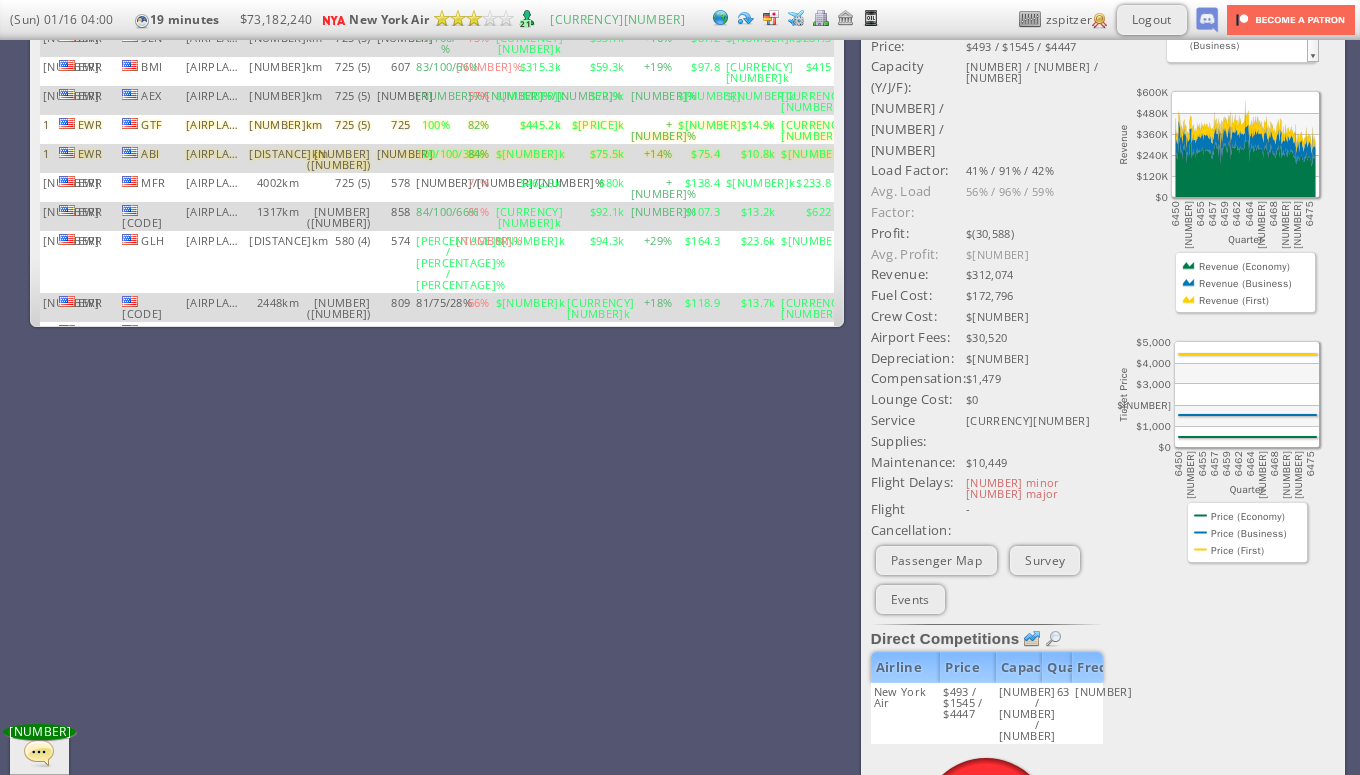 scroll, scrollTop: 0, scrollLeft: 0, axis: both 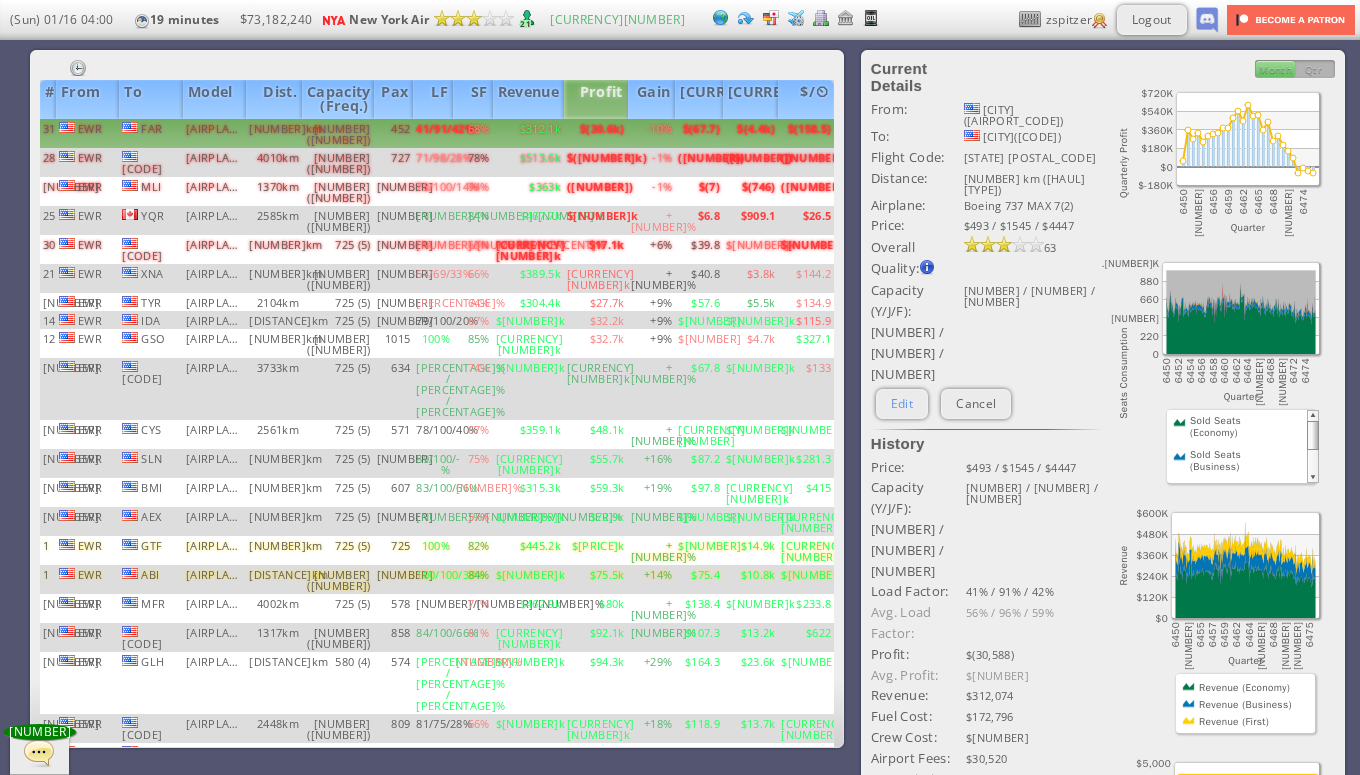 click on "Edit" at bounding box center [902, 403] 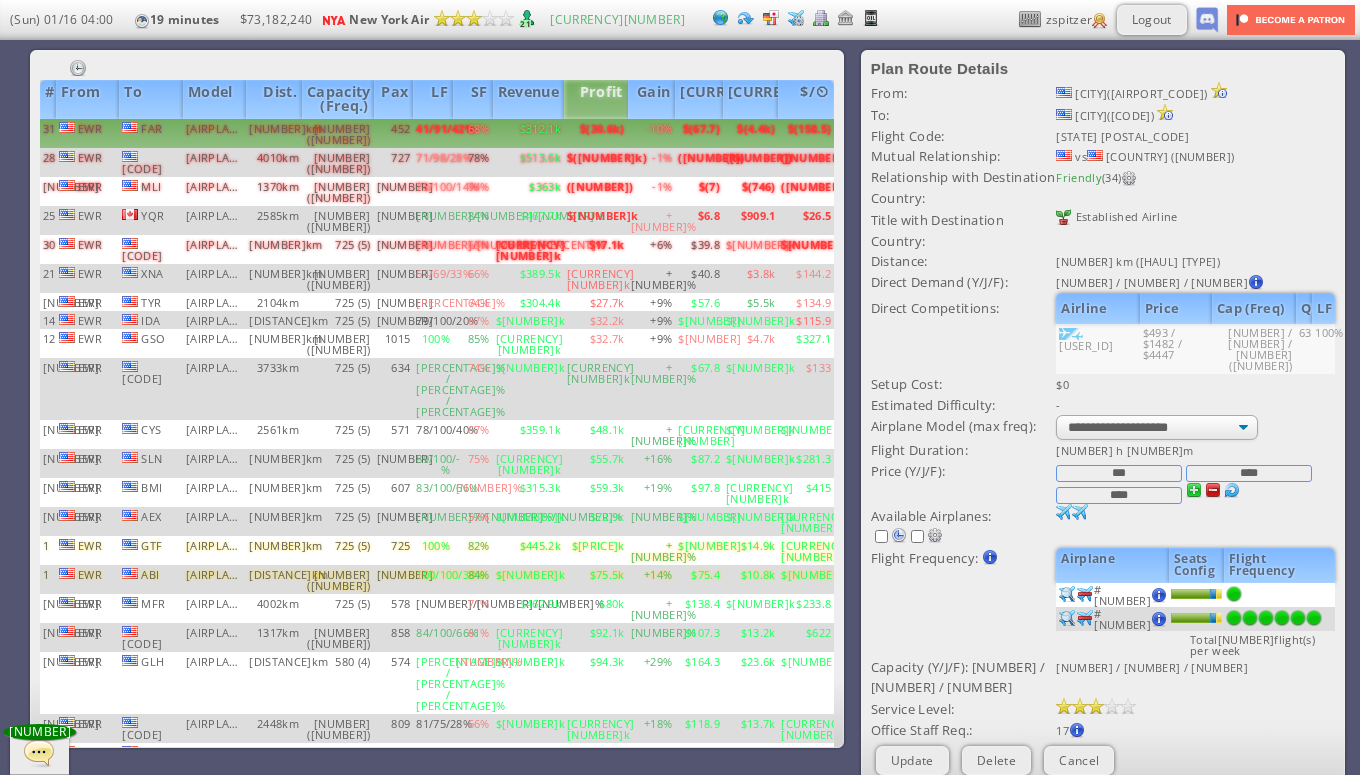 drag, startPoint x: 1116, startPoint y: 455, endPoint x: 1147, endPoint y: 467, distance: 33.24154 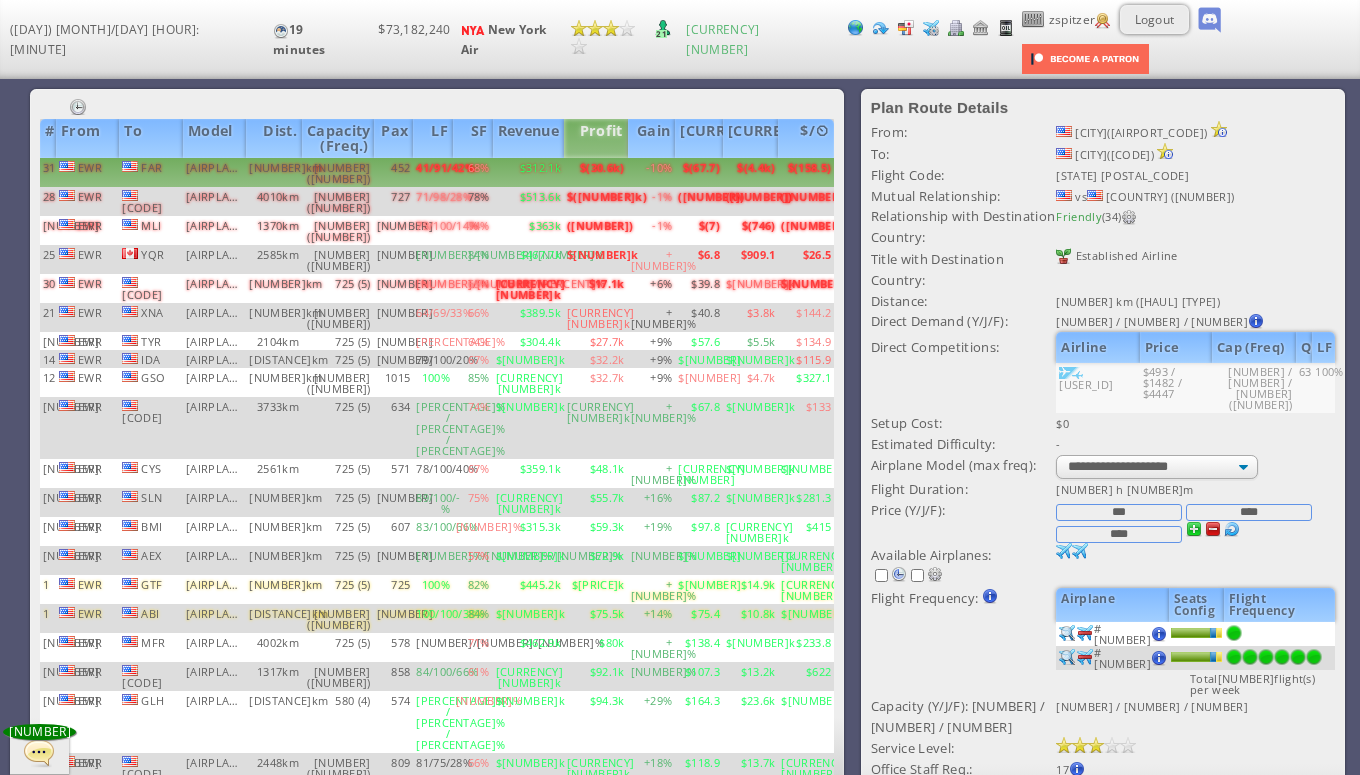 click on "Update" at bounding box center [912, 799] 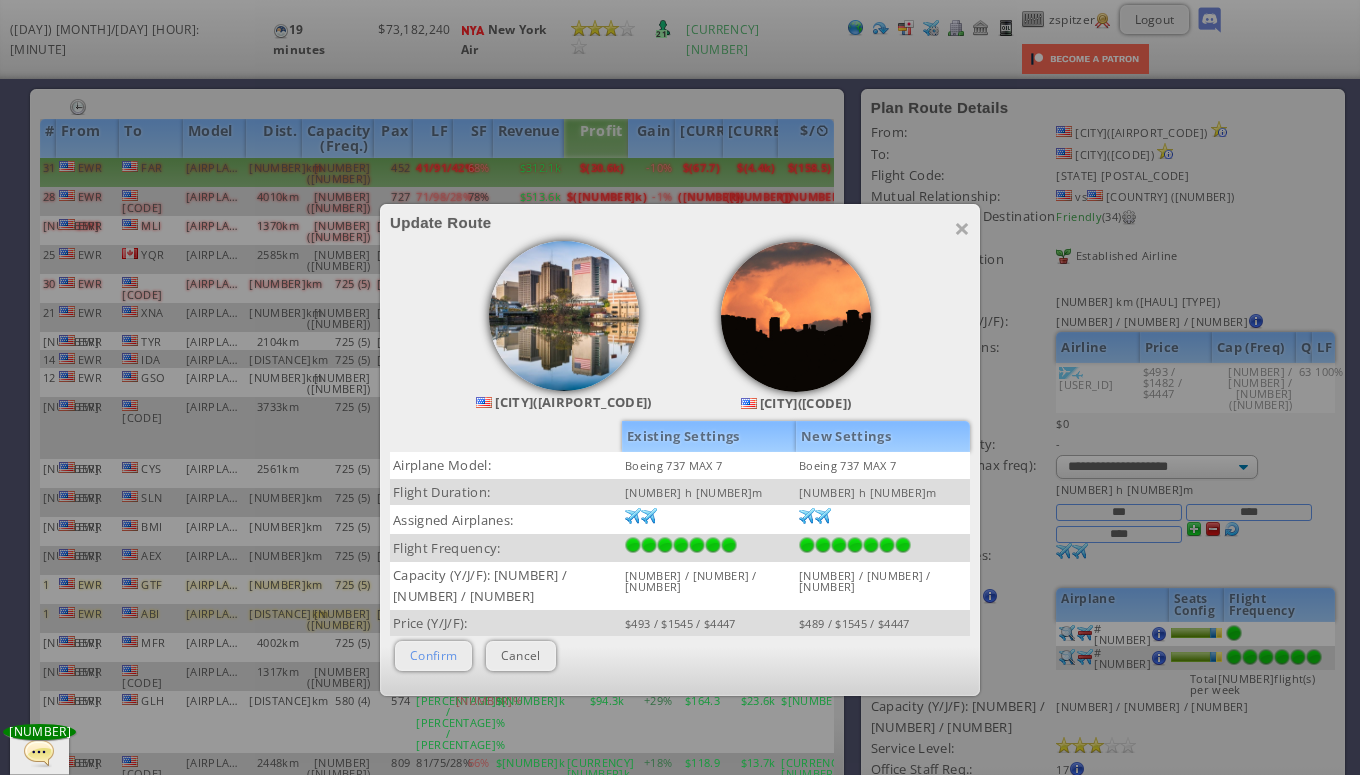 click on "Confirm" at bounding box center [433, 655] 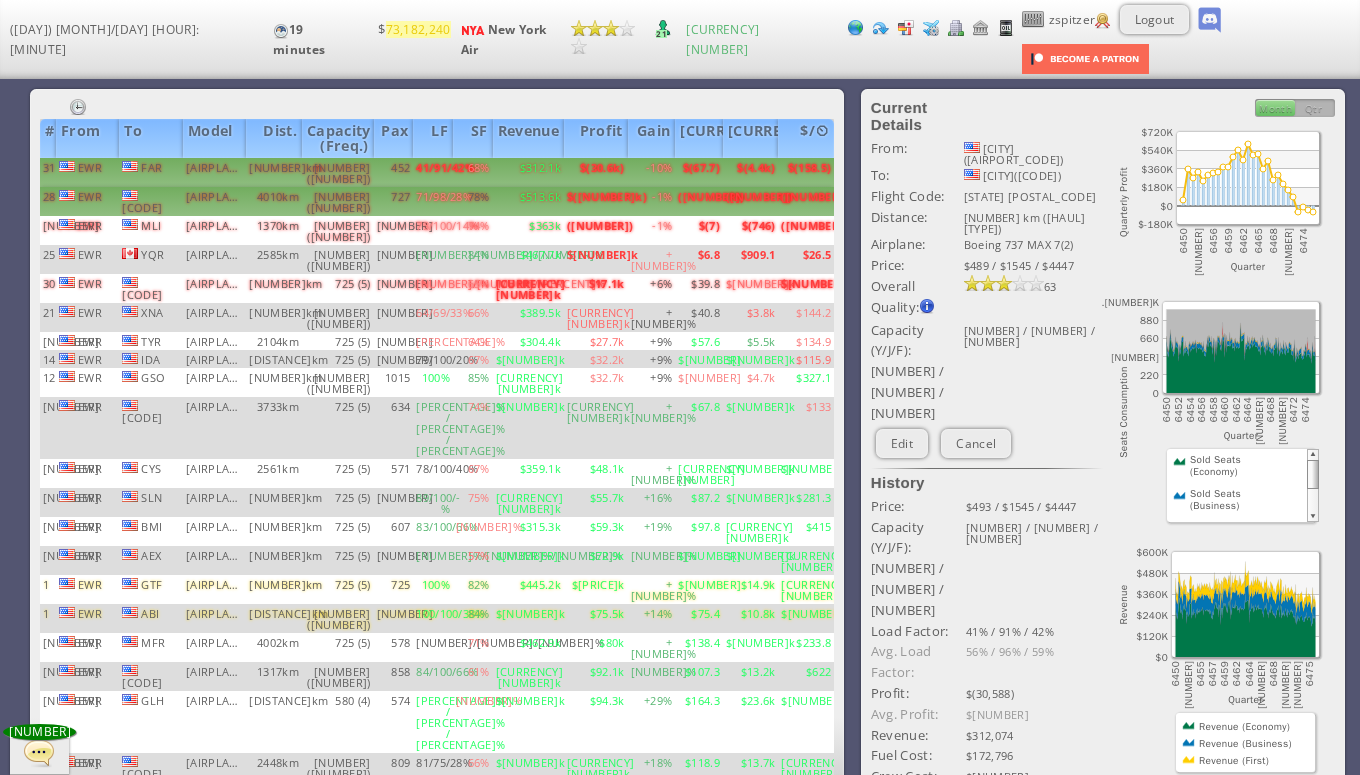 click on "$513.6k" at bounding box center (528, 172) 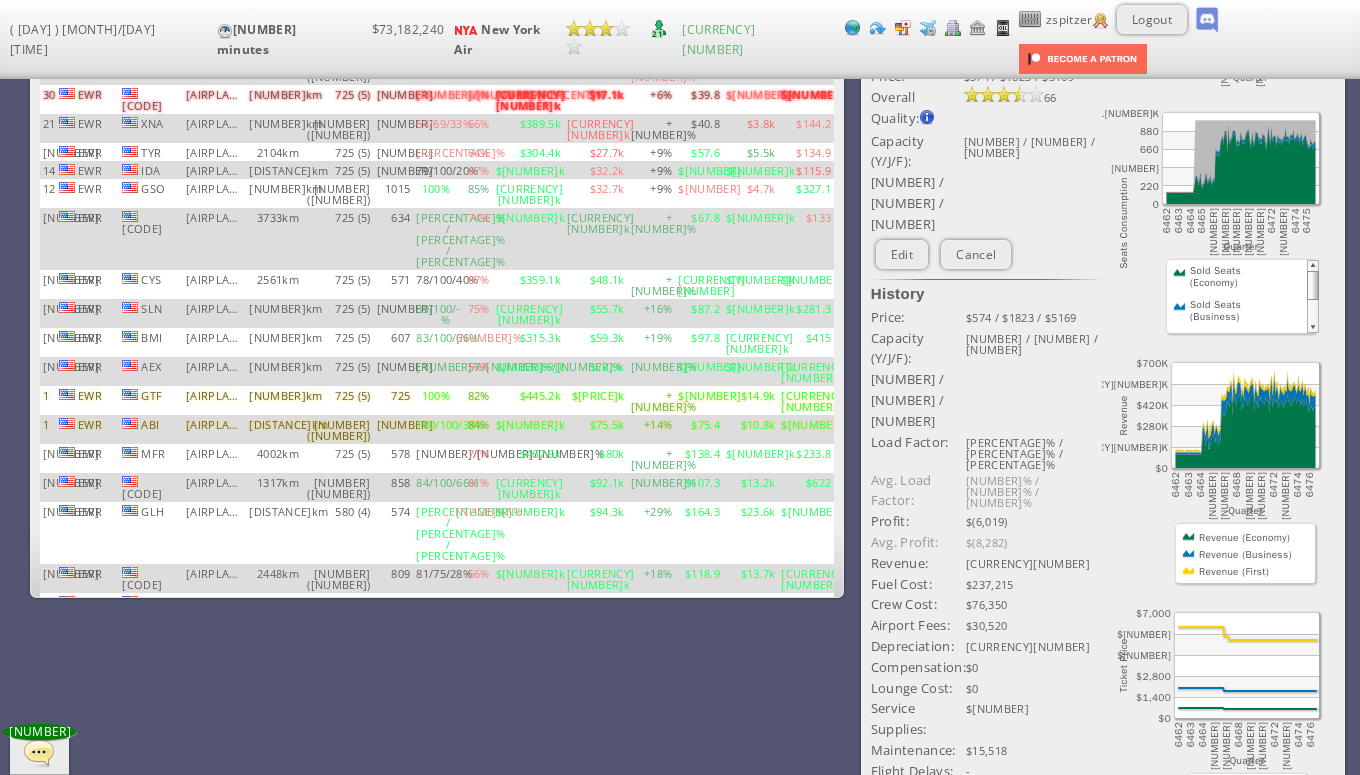 scroll, scrollTop: 42, scrollLeft: 0, axis: vertical 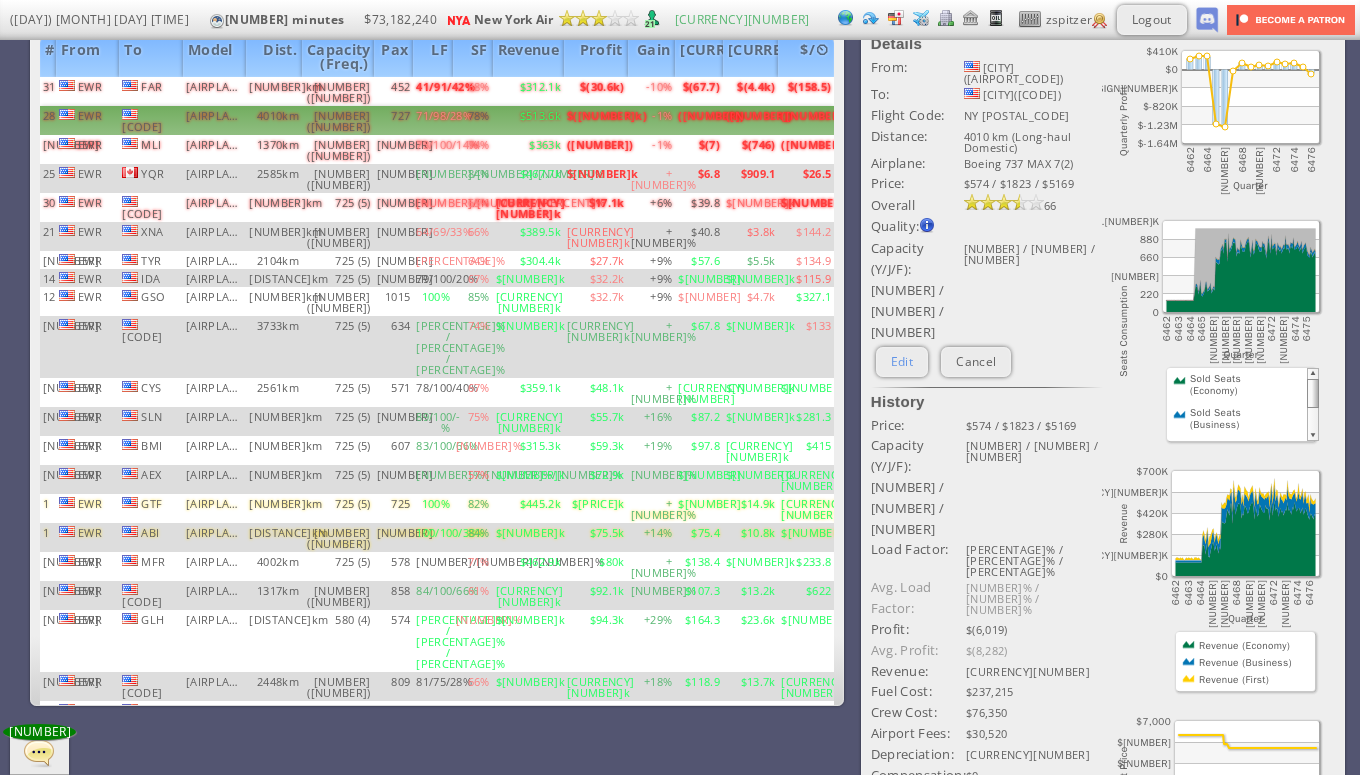 click on "Edit" at bounding box center (902, 361) 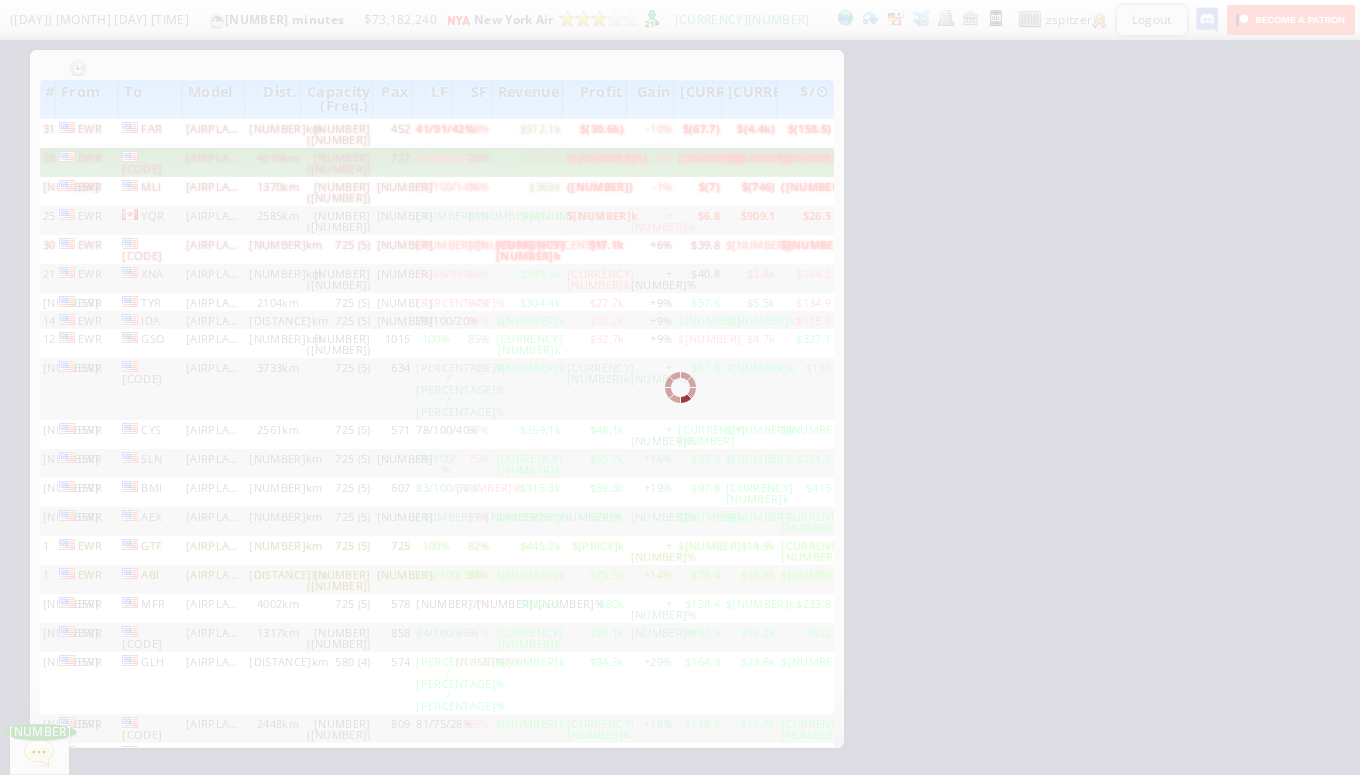 scroll, scrollTop: 0, scrollLeft: 0, axis: both 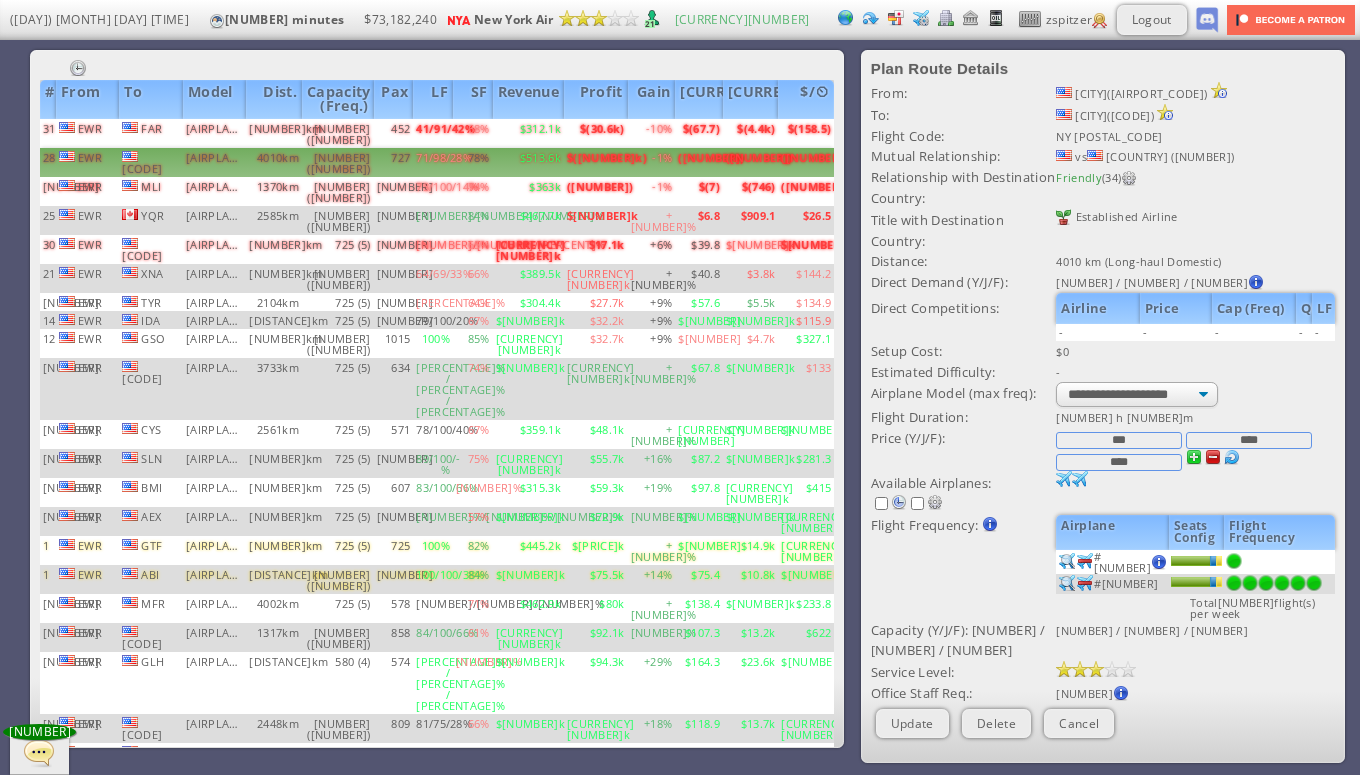 click at bounding box center [1213, 457] 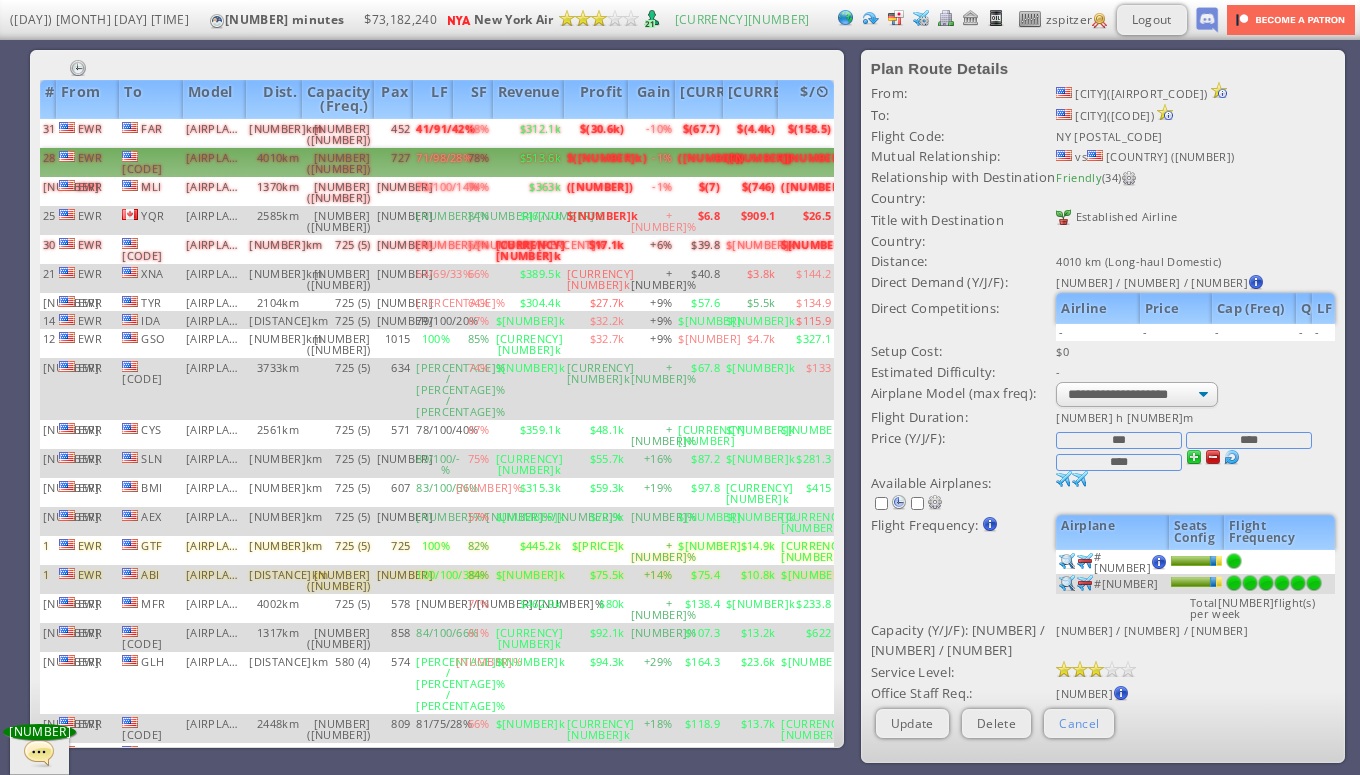 click on "Cancel" at bounding box center [1079, 723] 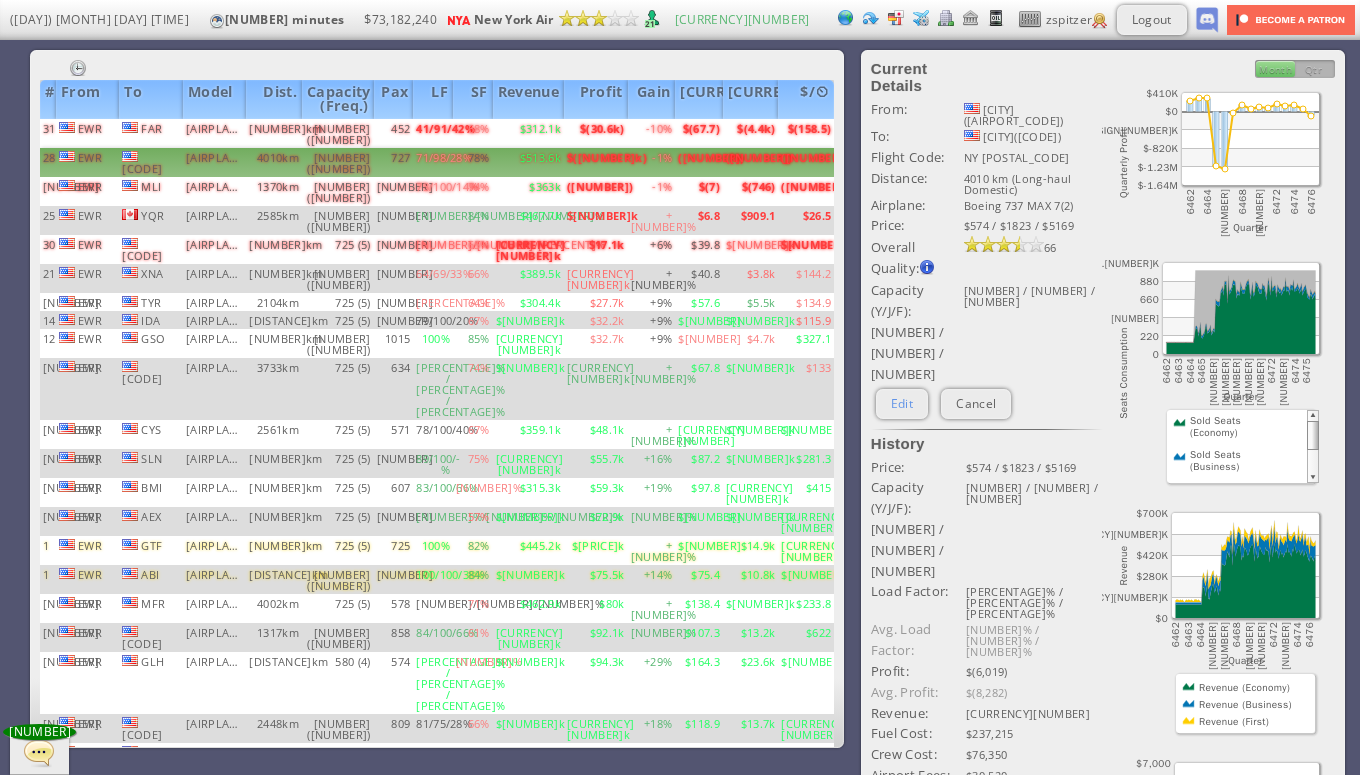 click on "Edit" at bounding box center (902, 403) 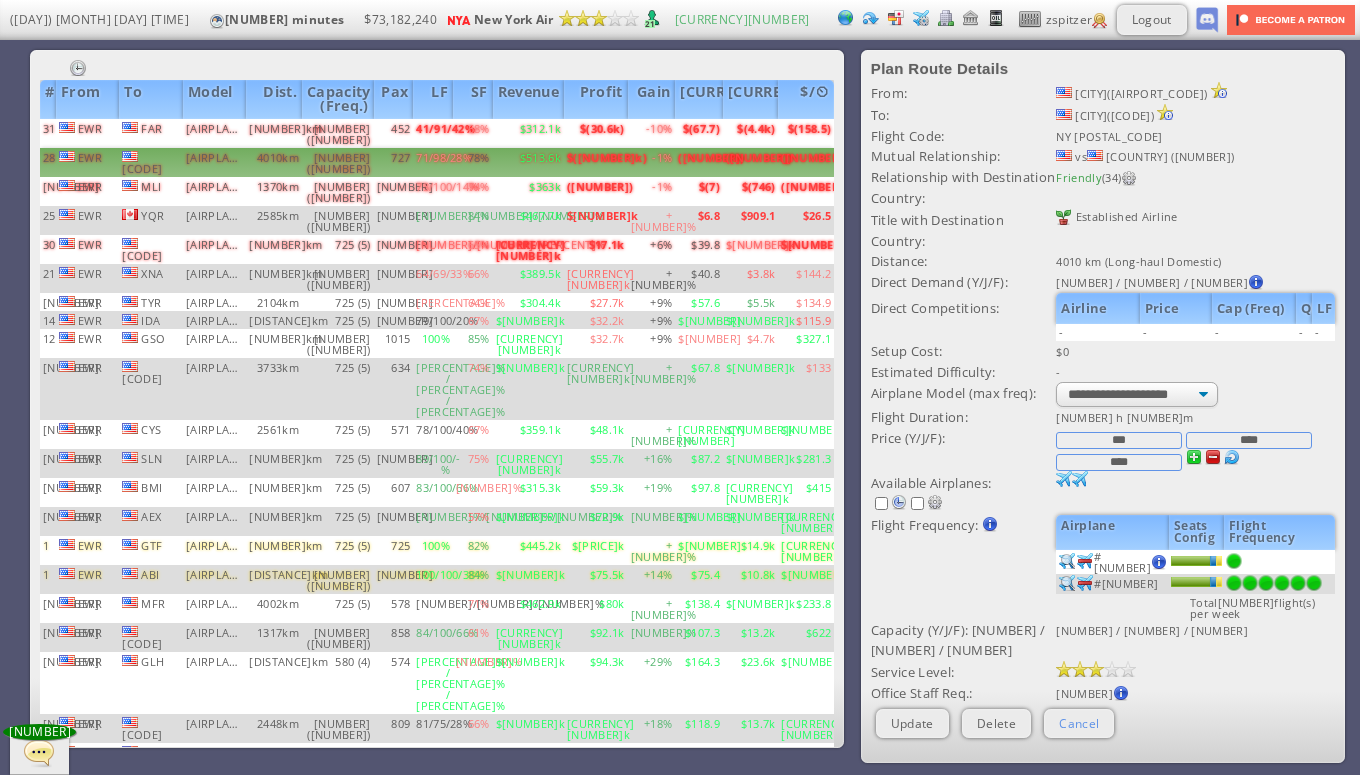 click on "Cancel" at bounding box center [1079, 723] 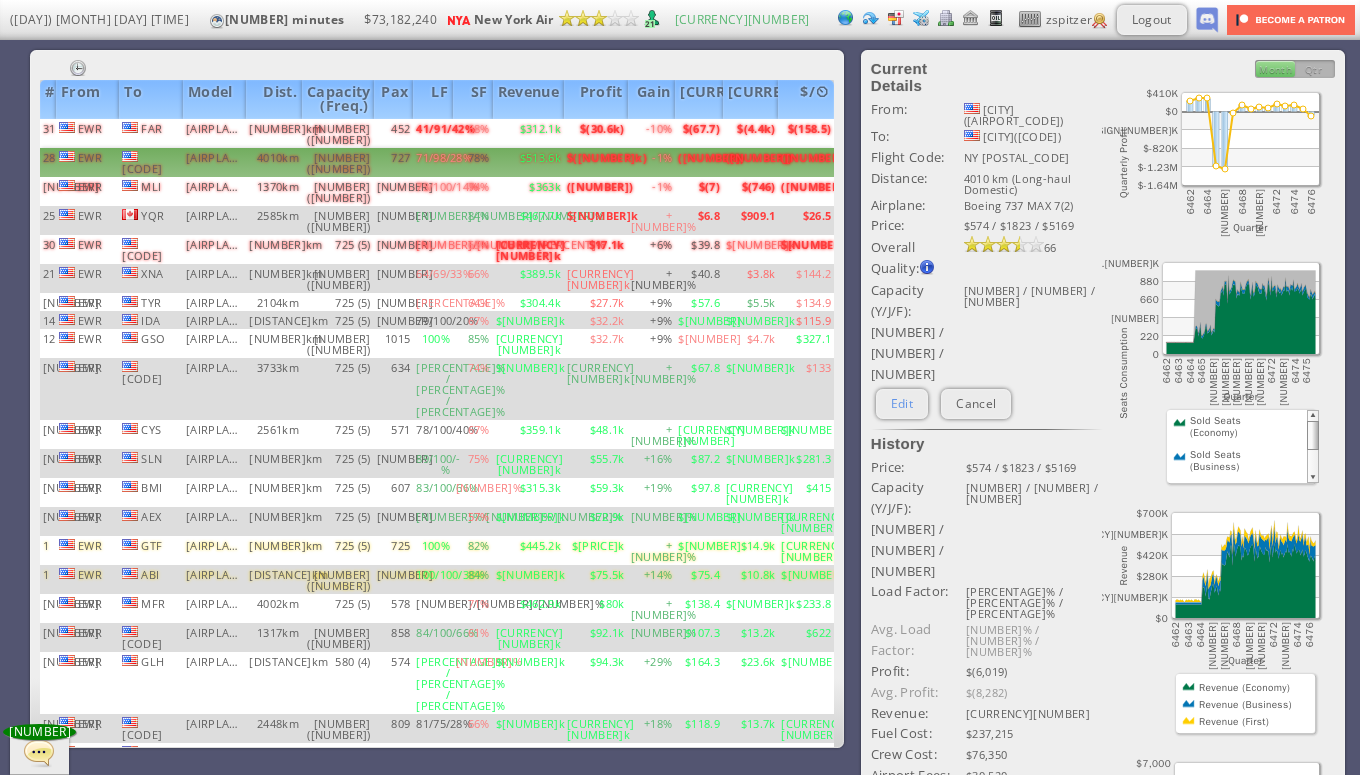 click on "Edit" at bounding box center (902, 403) 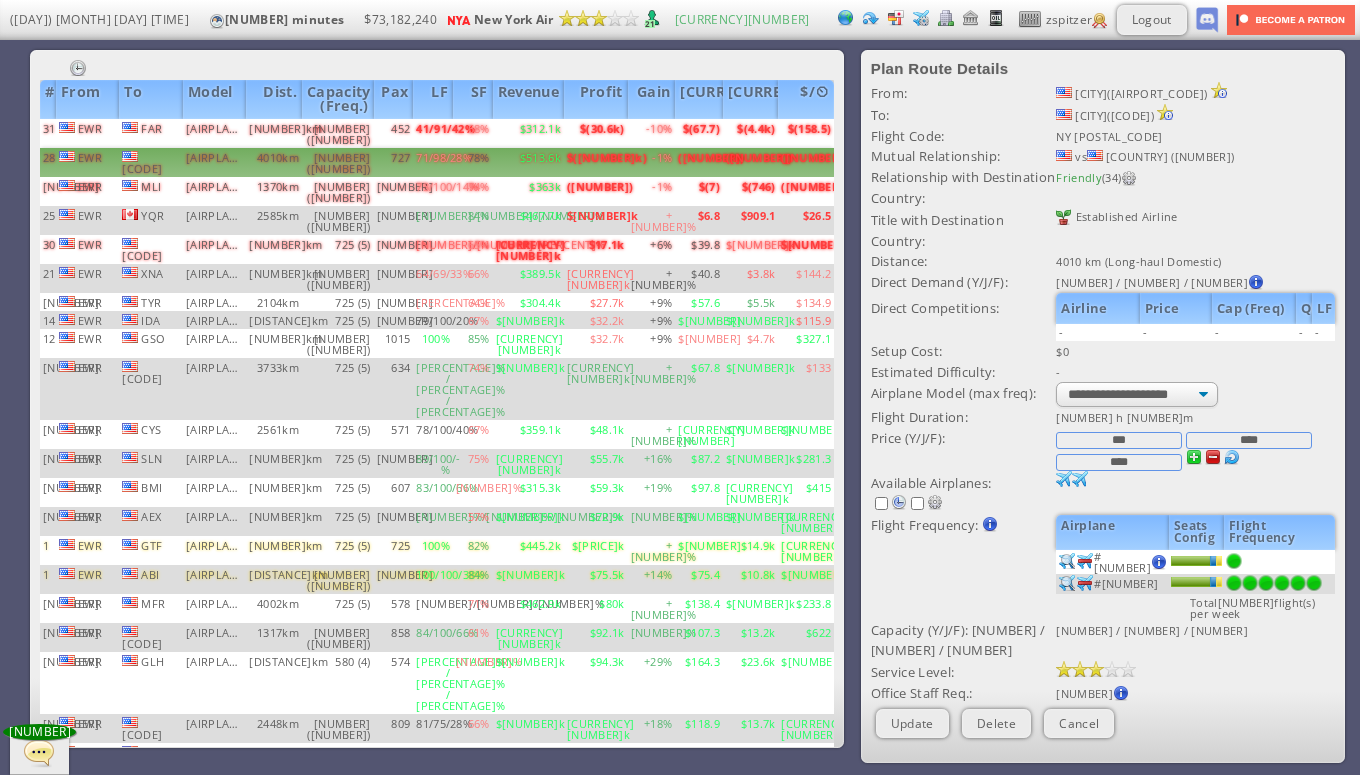 click on "***" at bounding box center [1119, 440] 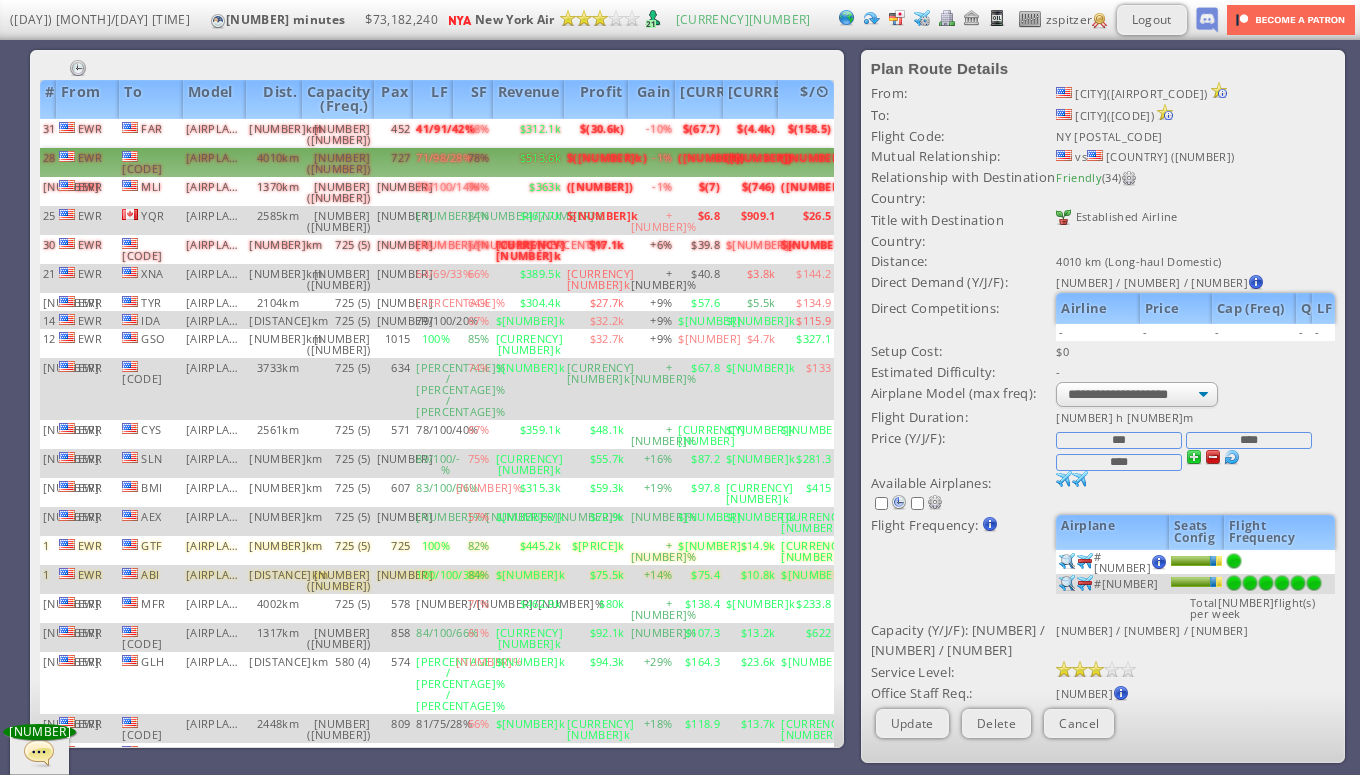 type on "***" 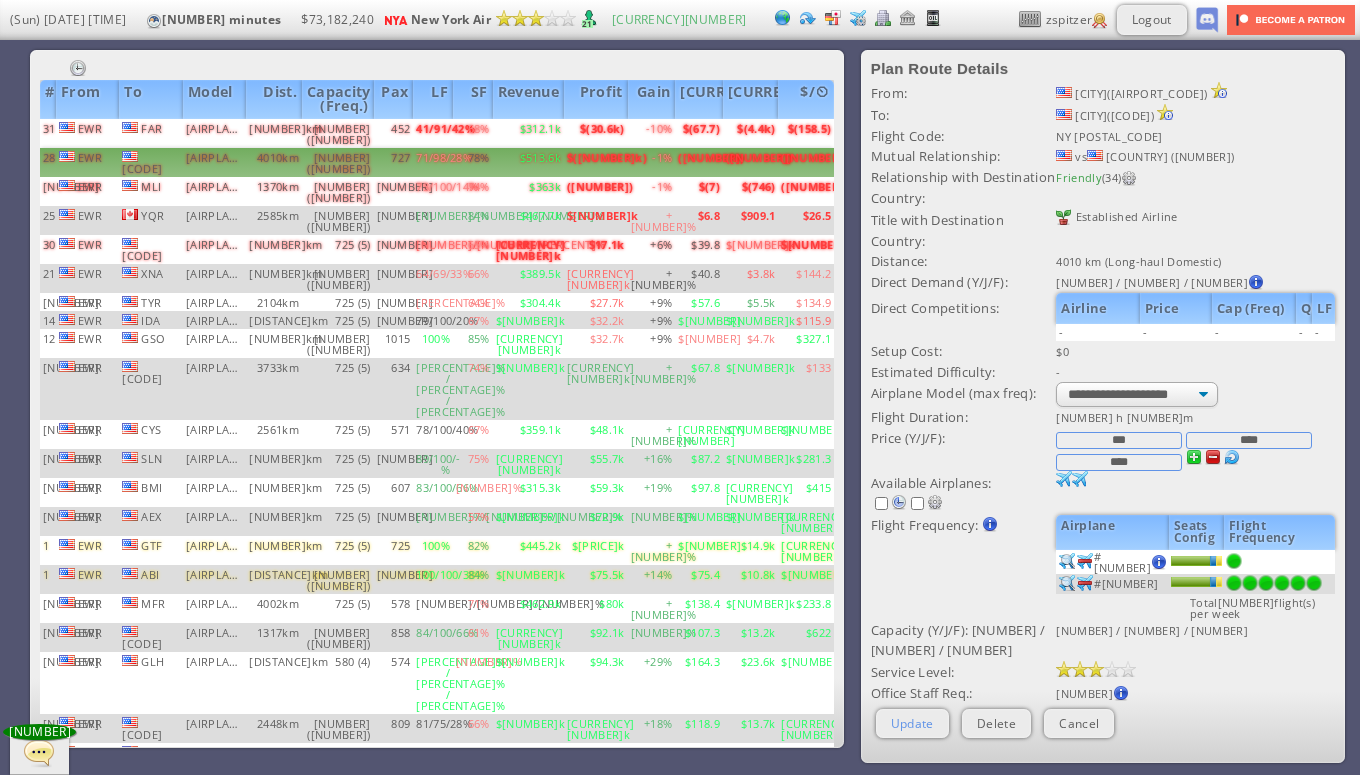 click on "Update" at bounding box center [912, 723] 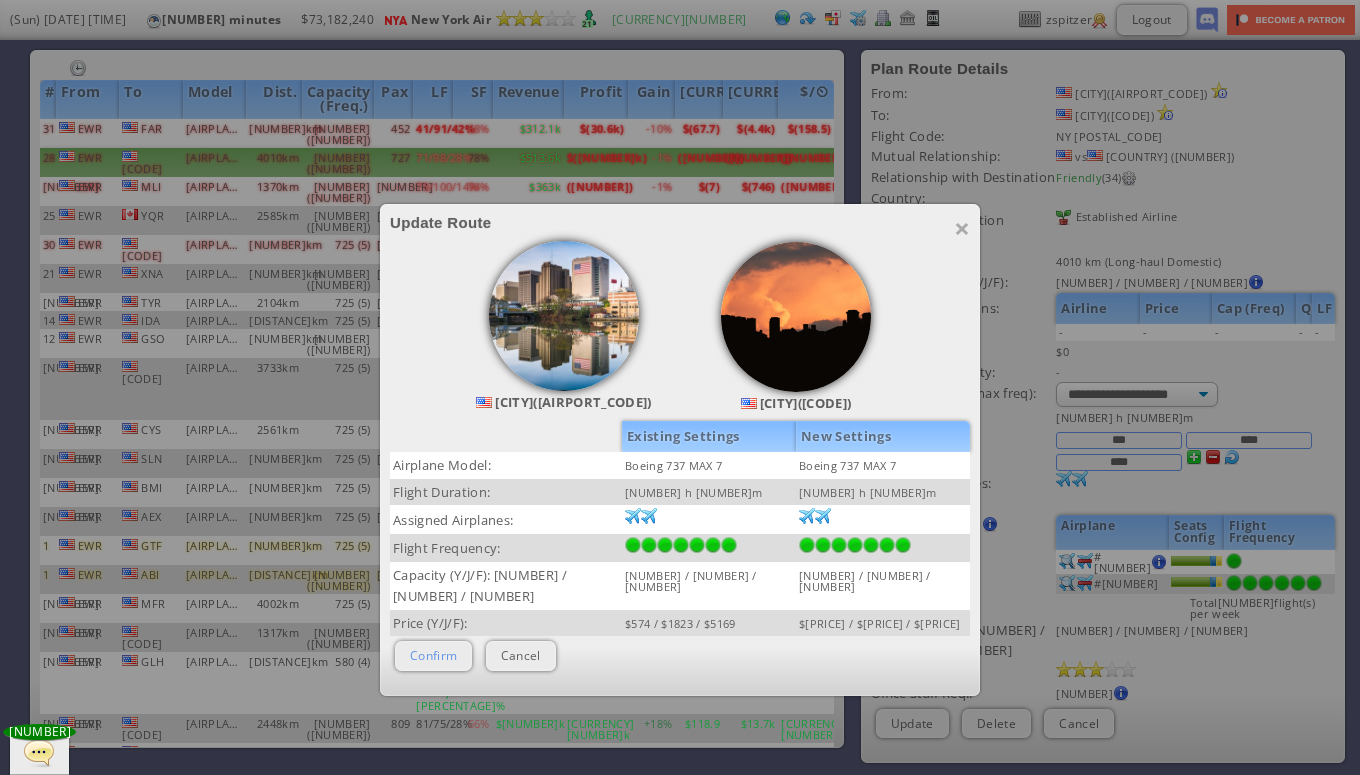 click on "Confirm" at bounding box center [433, 655] 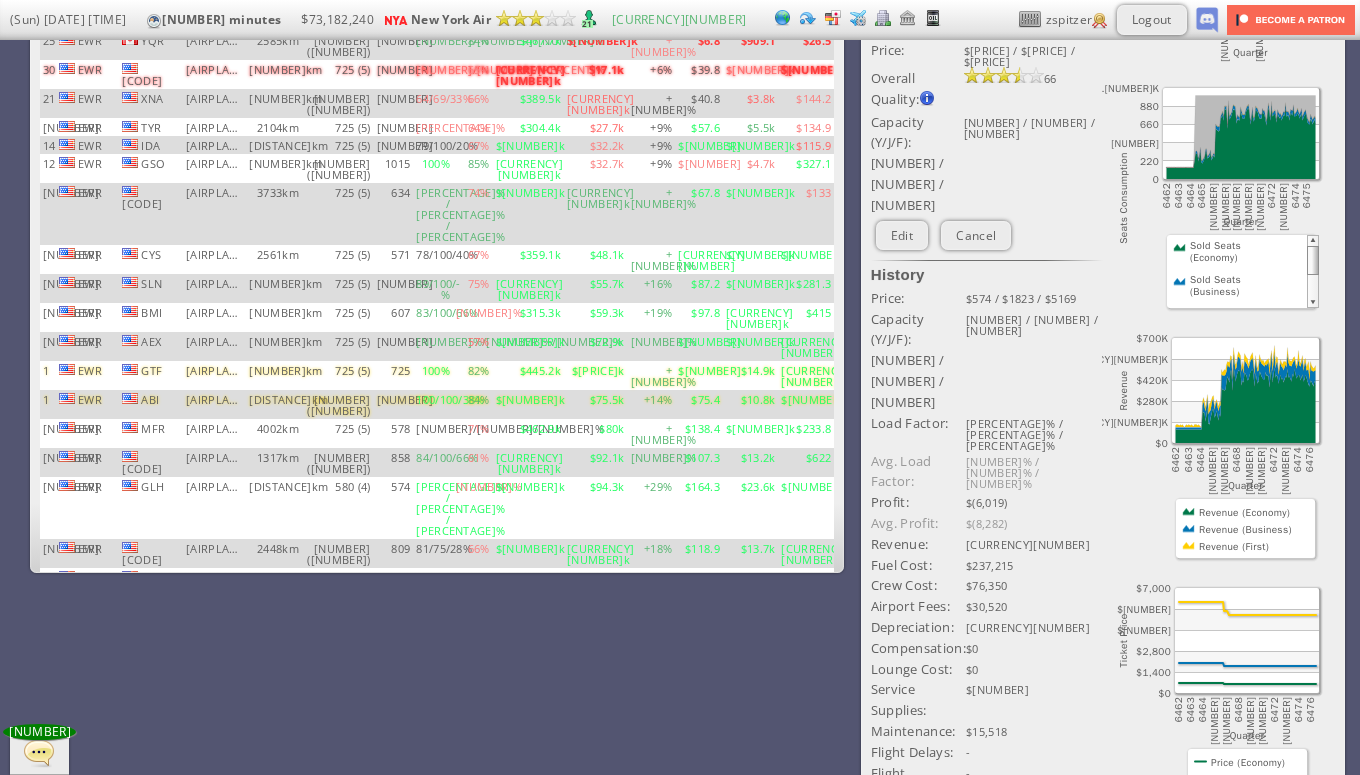 scroll, scrollTop: 0, scrollLeft: 0, axis: both 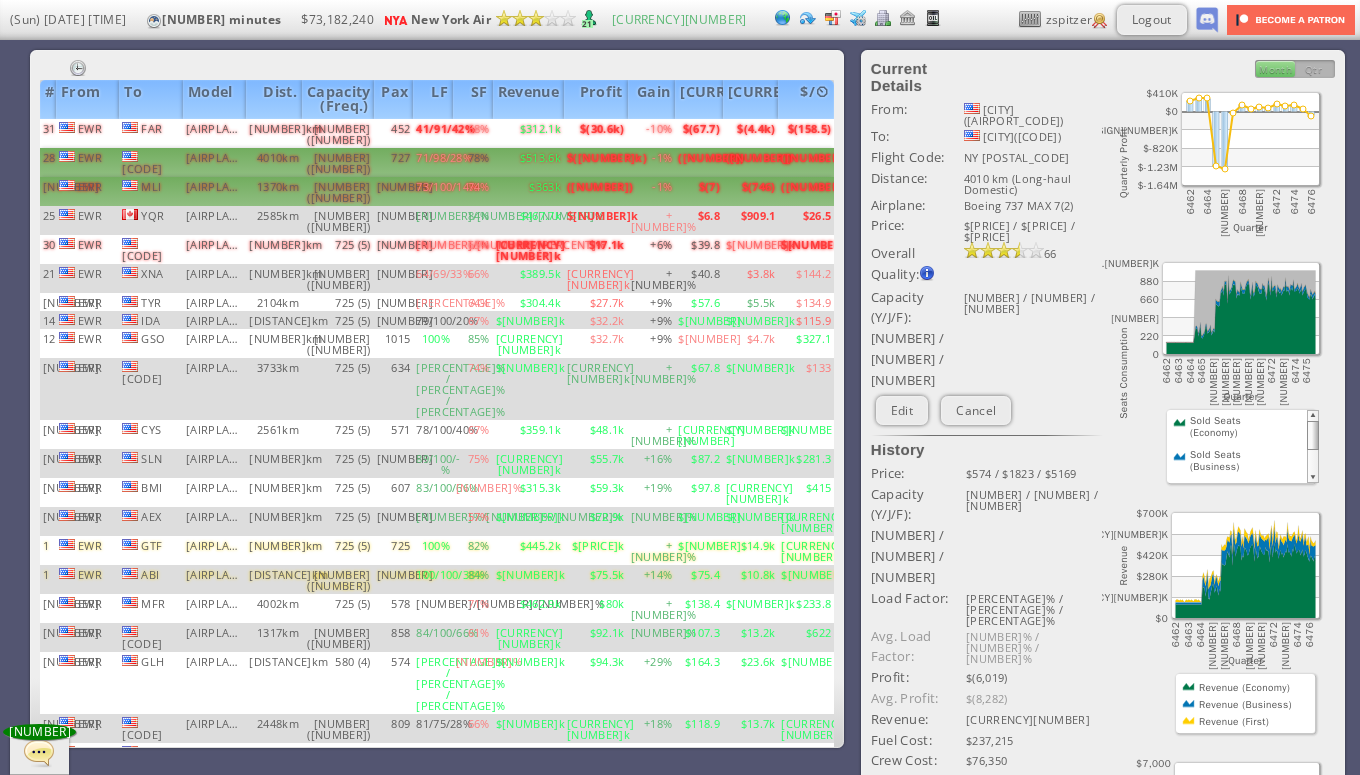 click on "$(7)" at bounding box center (699, 133) 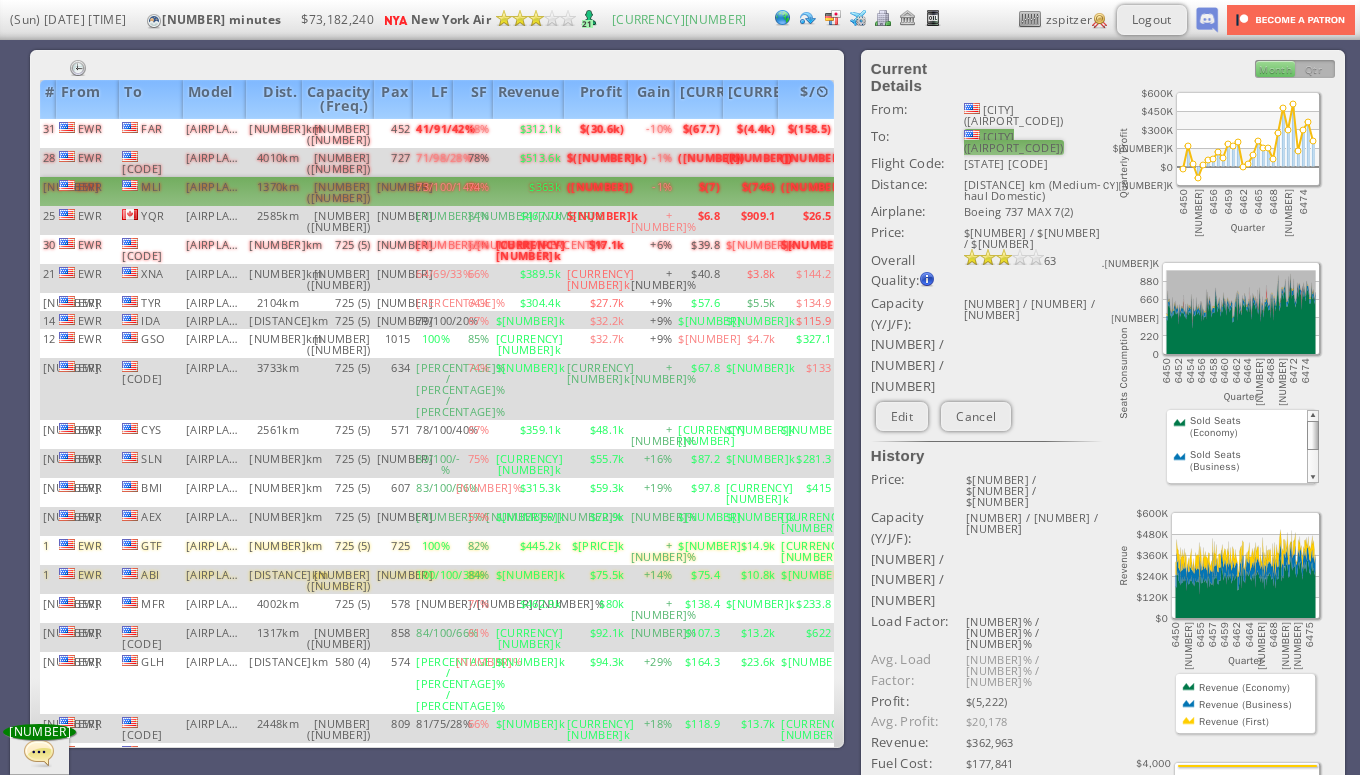 click on "[CITY]([AIRPORT_CODE])" at bounding box center (1014, 142) 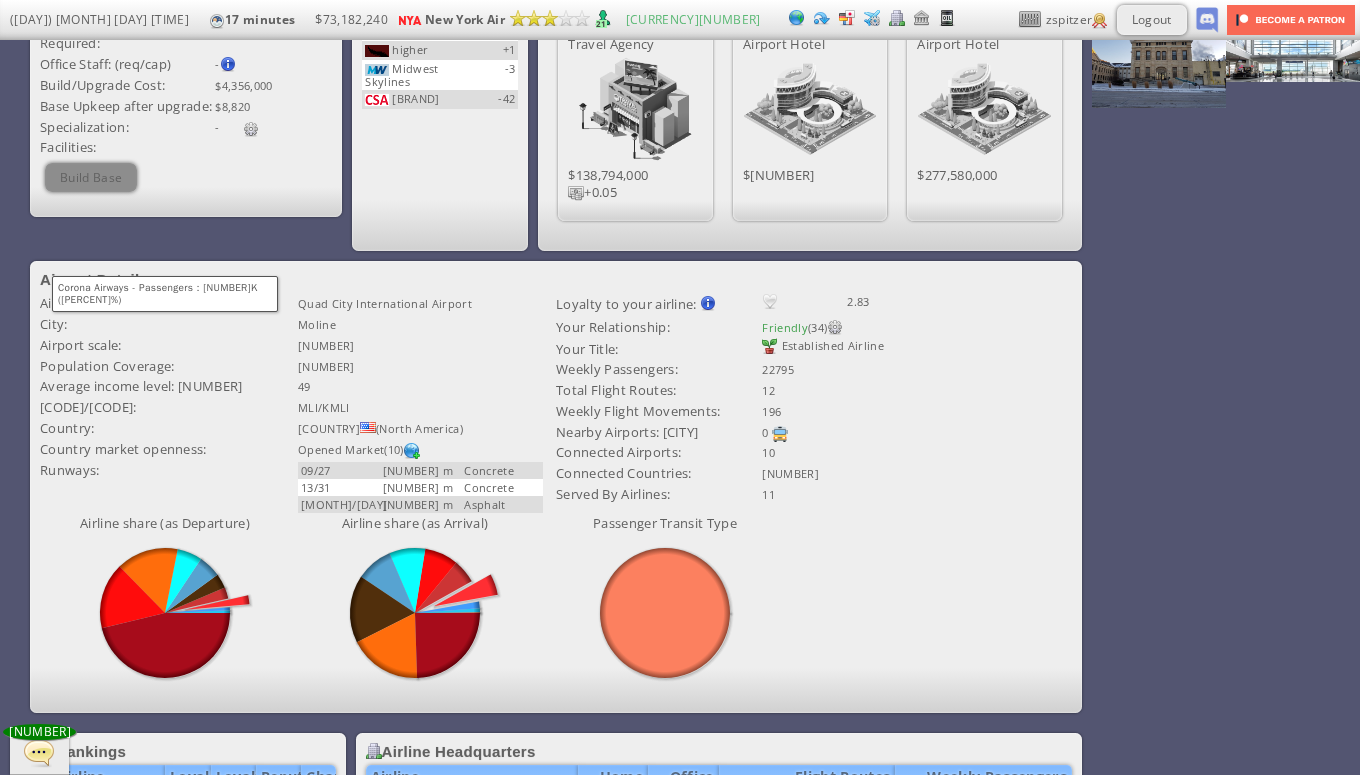 scroll, scrollTop: 0, scrollLeft: 0, axis: both 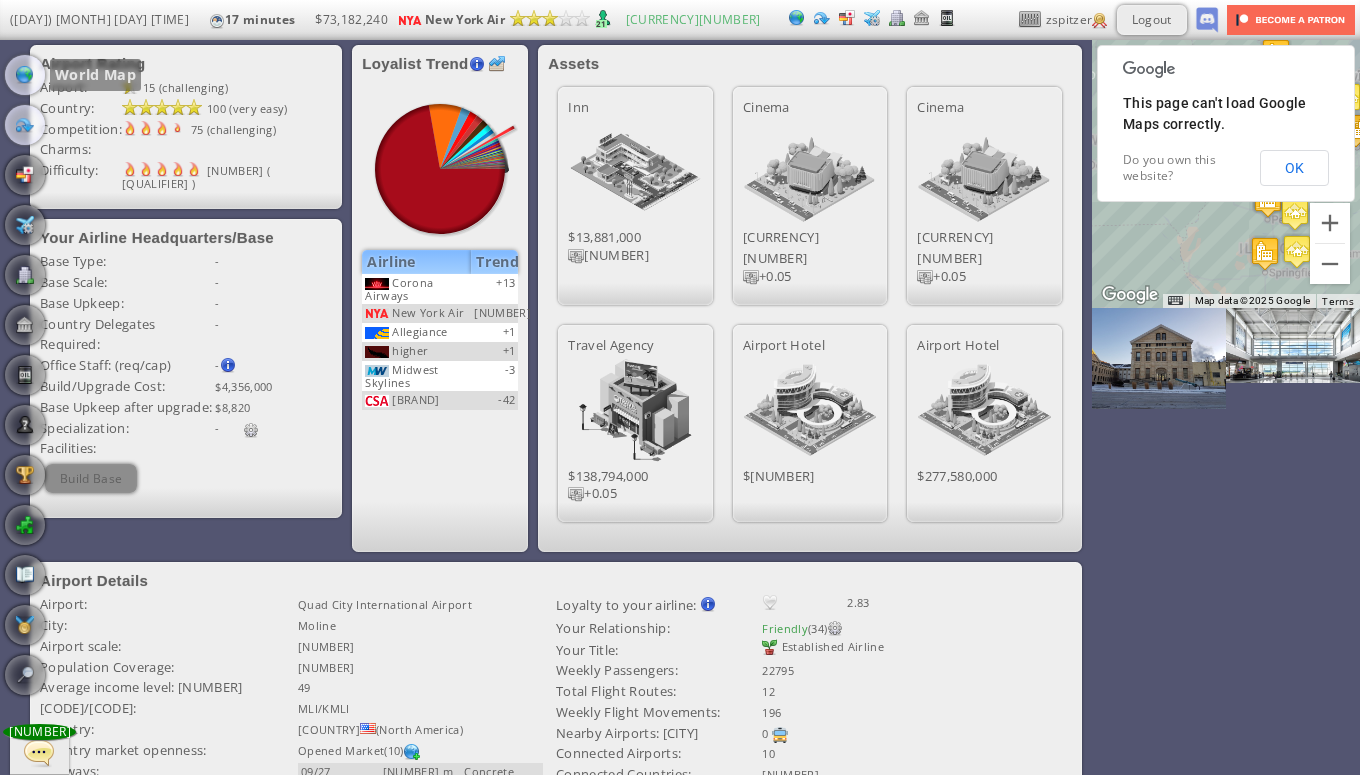 click at bounding box center (25, 75) 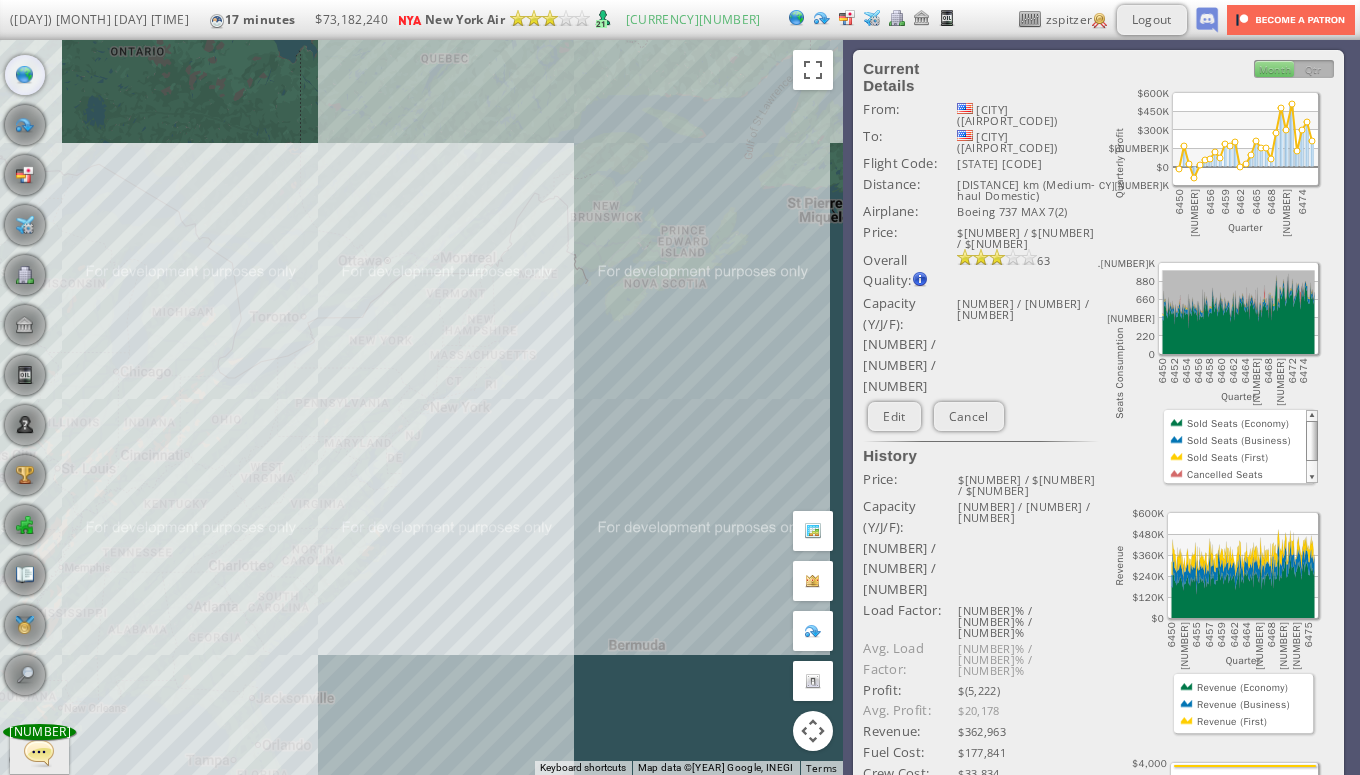 drag, startPoint x: 465, startPoint y: 480, endPoint x: 624, endPoint y: 484, distance: 159.05031 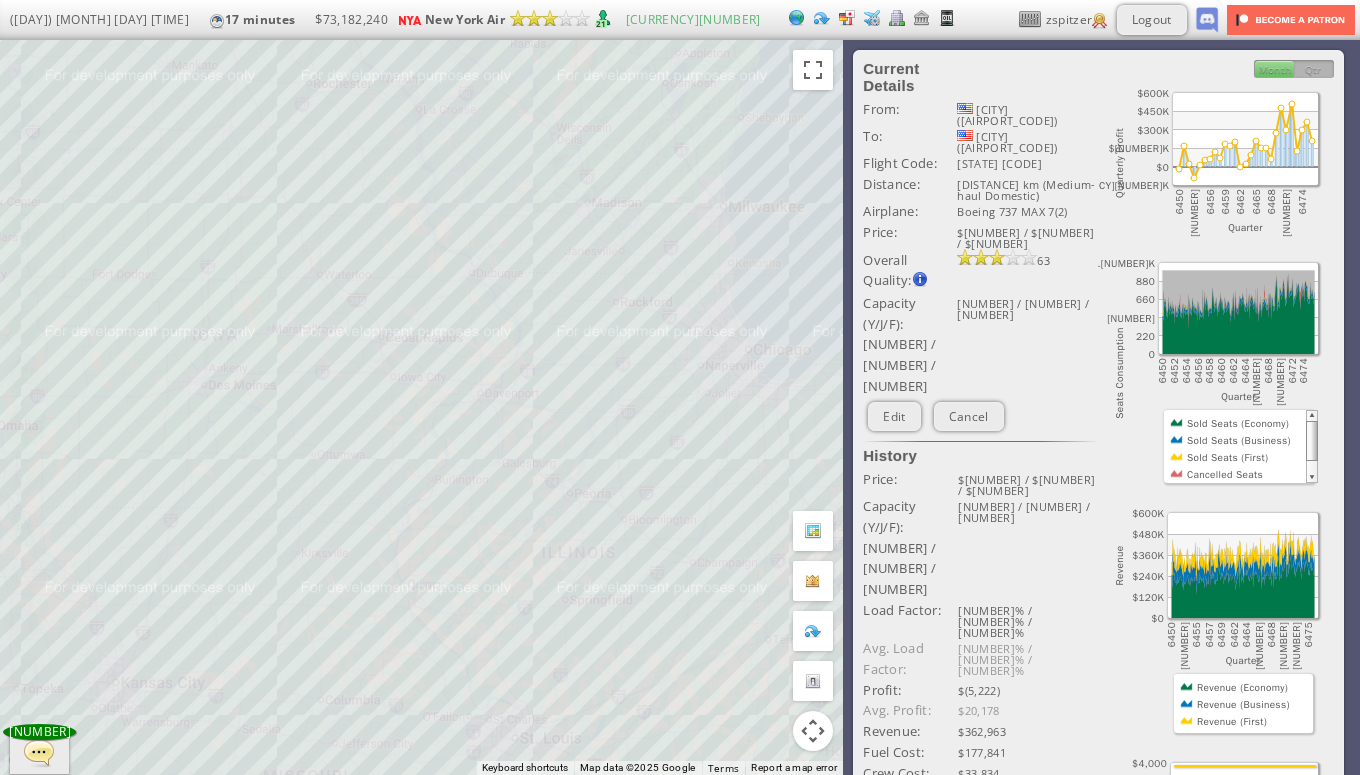 click on "To navigate, press the arrow keys." at bounding box center [421, 407] 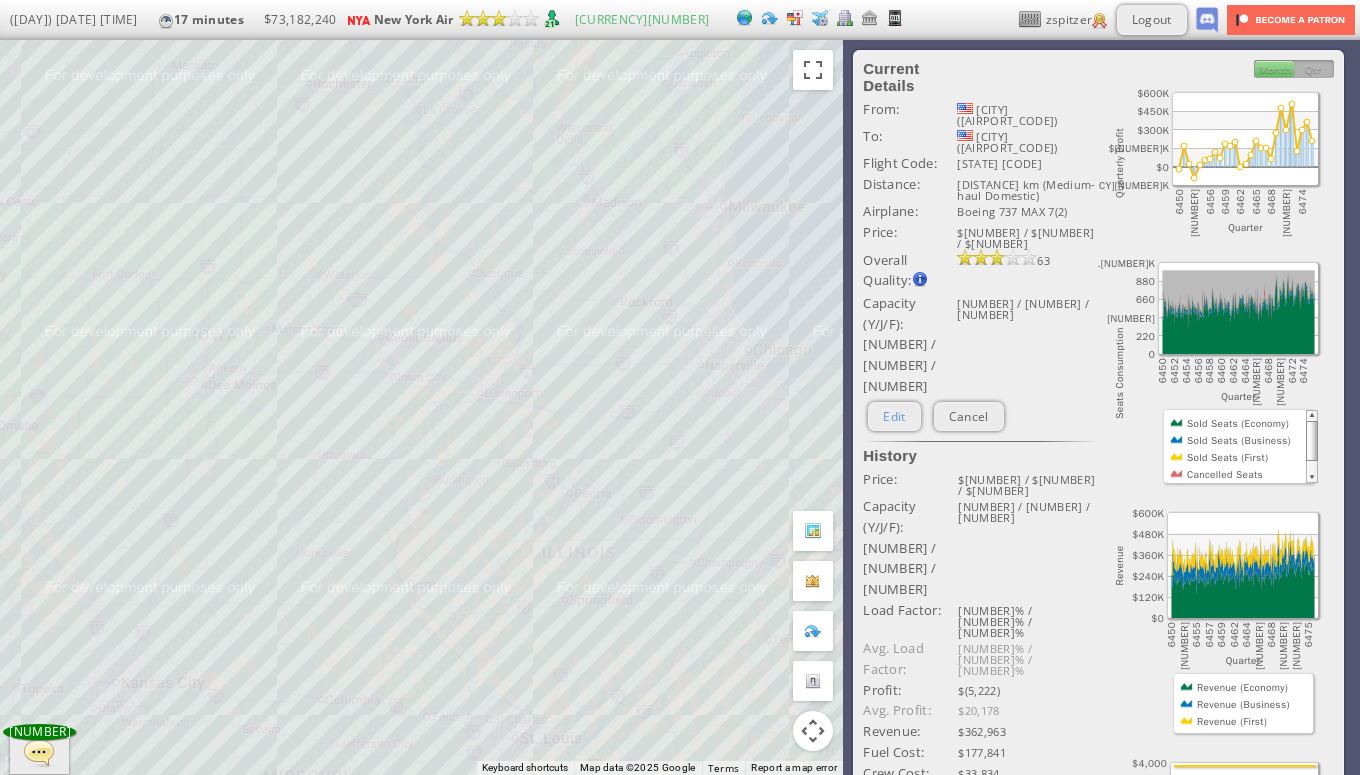 click on "Edit" at bounding box center (894, 416) 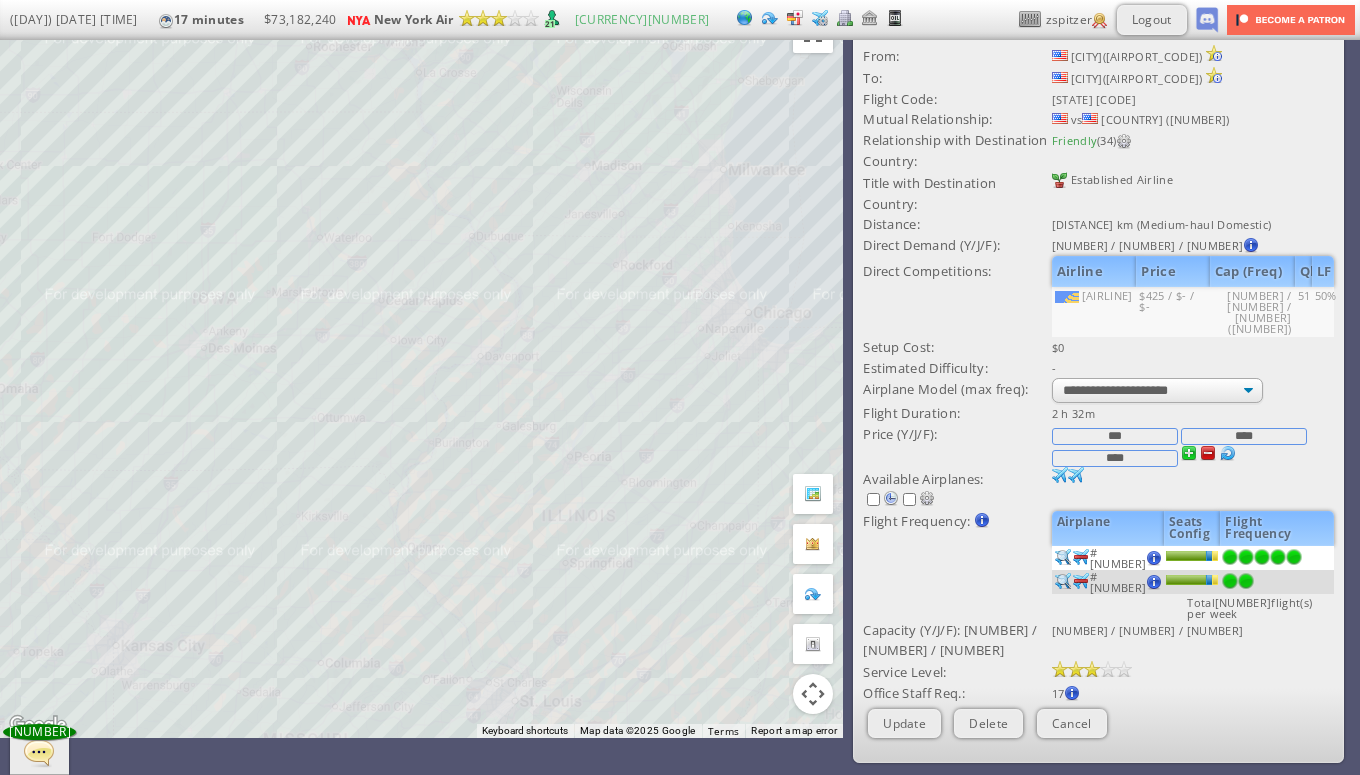 scroll, scrollTop: 46, scrollLeft: 0, axis: vertical 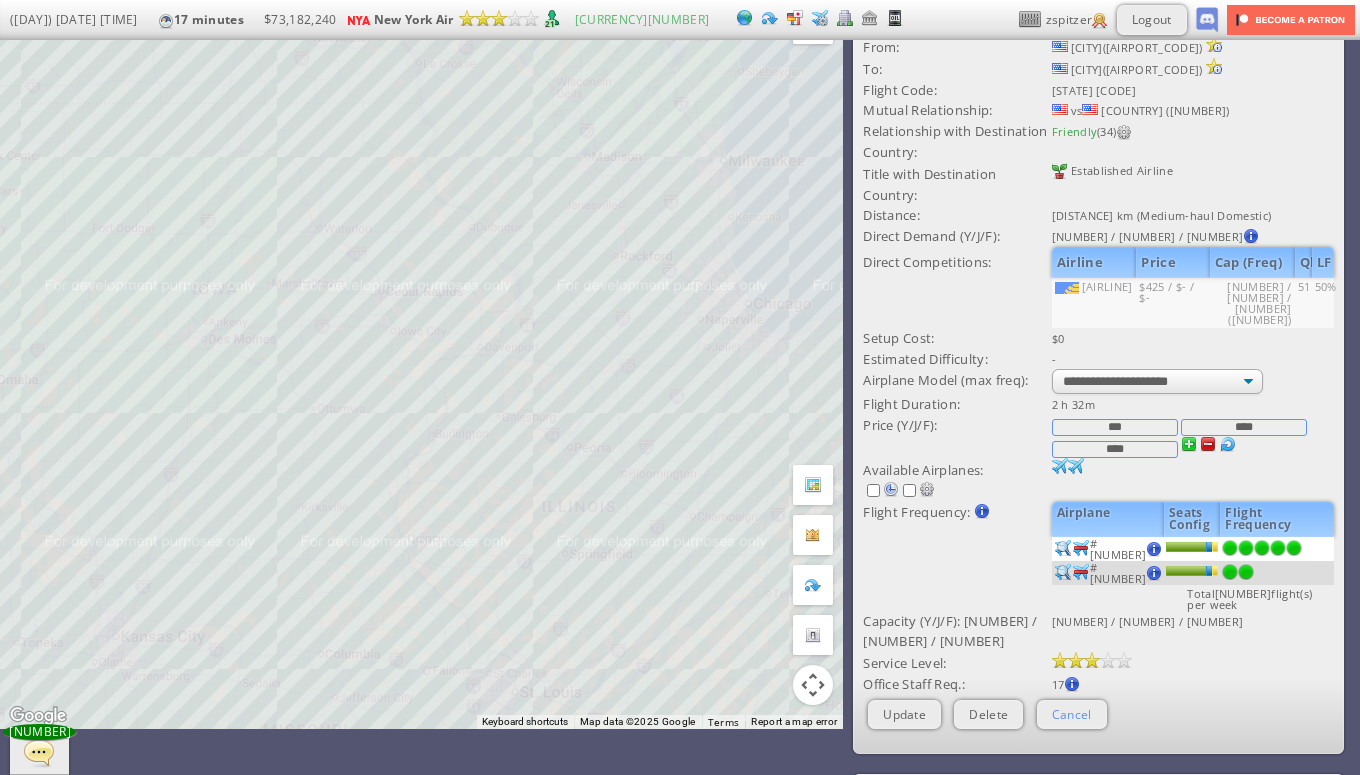 click on "Cancel" at bounding box center [1072, 714] 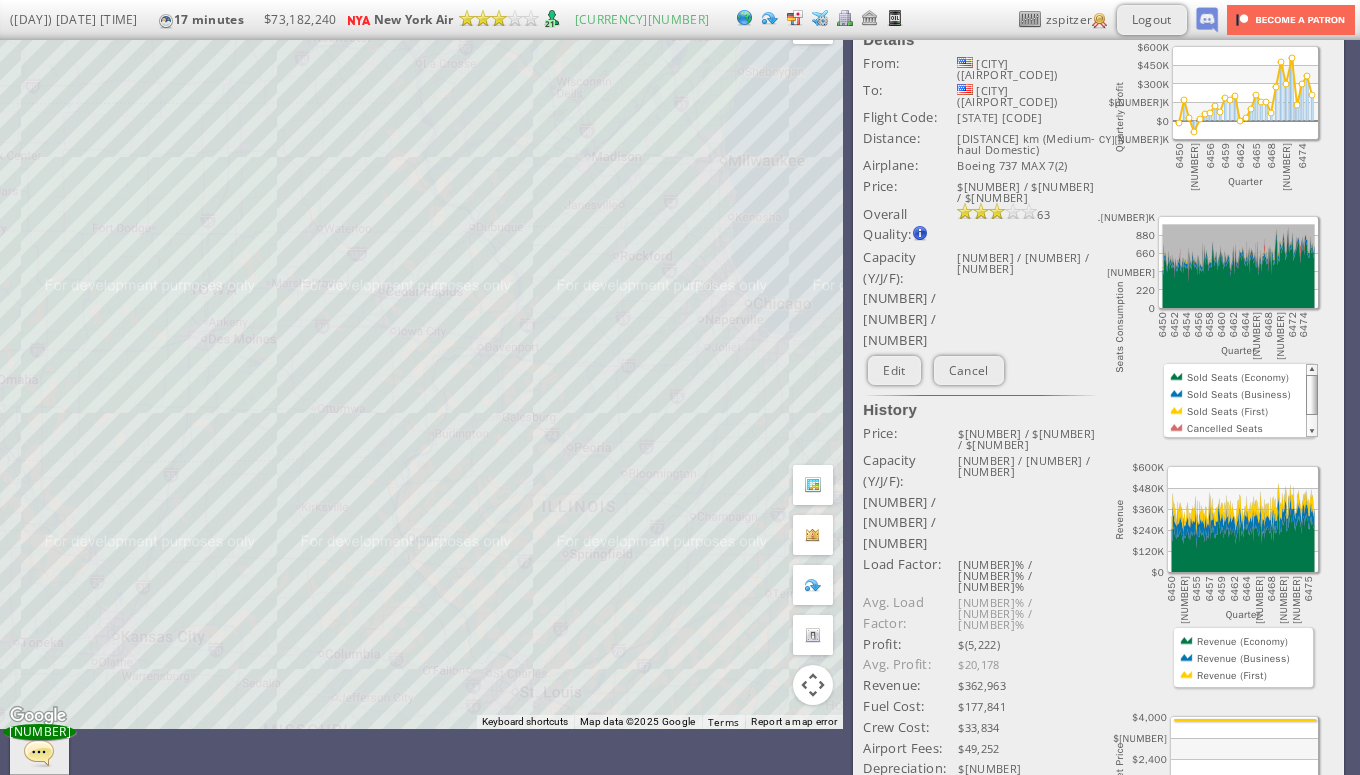 click on "To navigate, press the arrow keys." at bounding box center [421, 361] 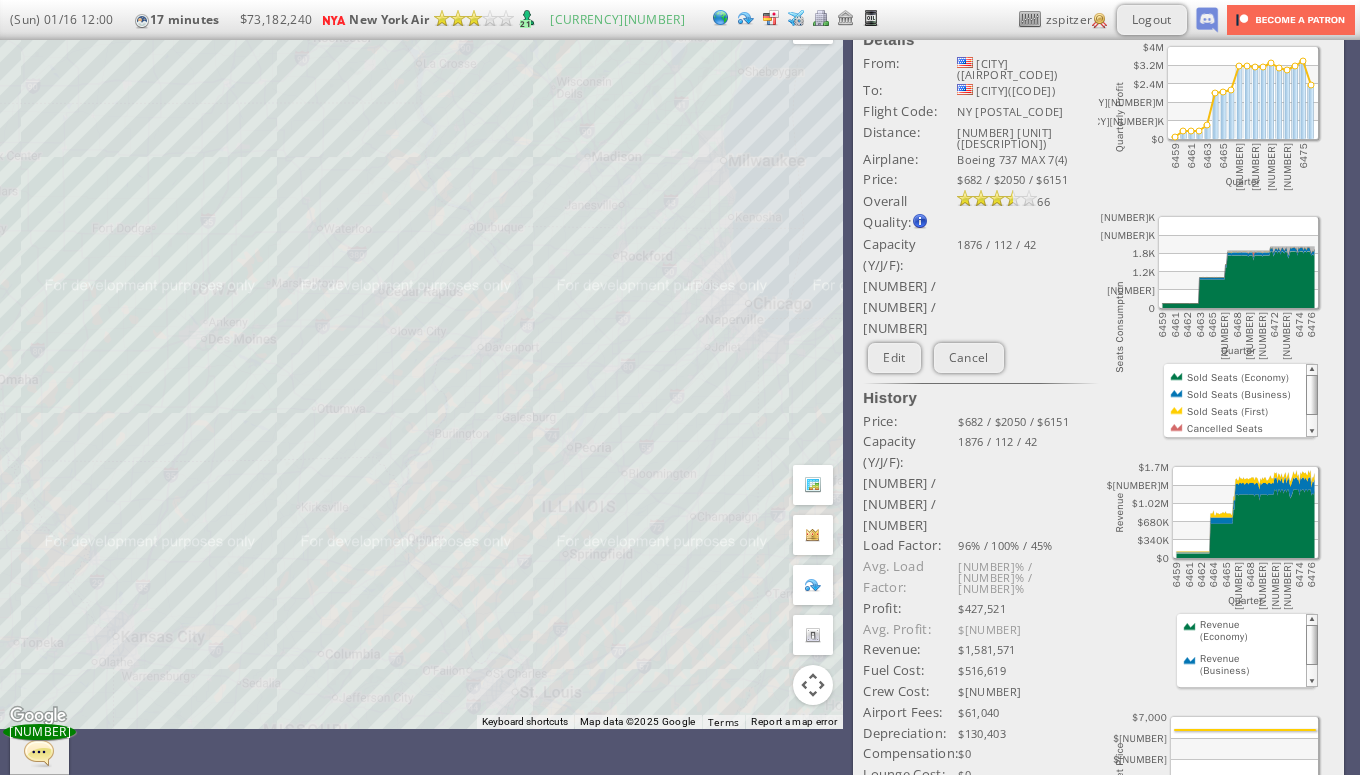 click on "To navigate, press the arrow keys." at bounding box center [421, 361] 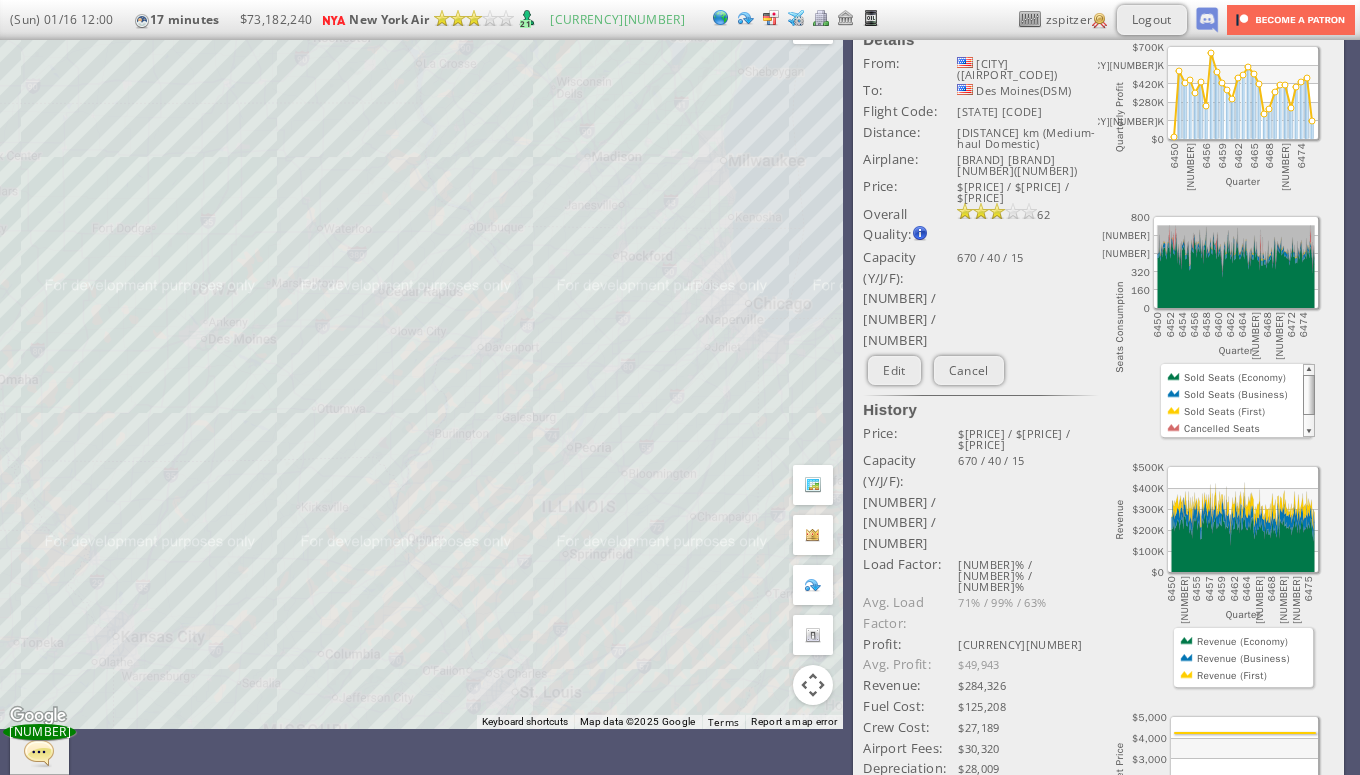 click on "To navigate, press the arrow keys." at bounding box center [421, 361] 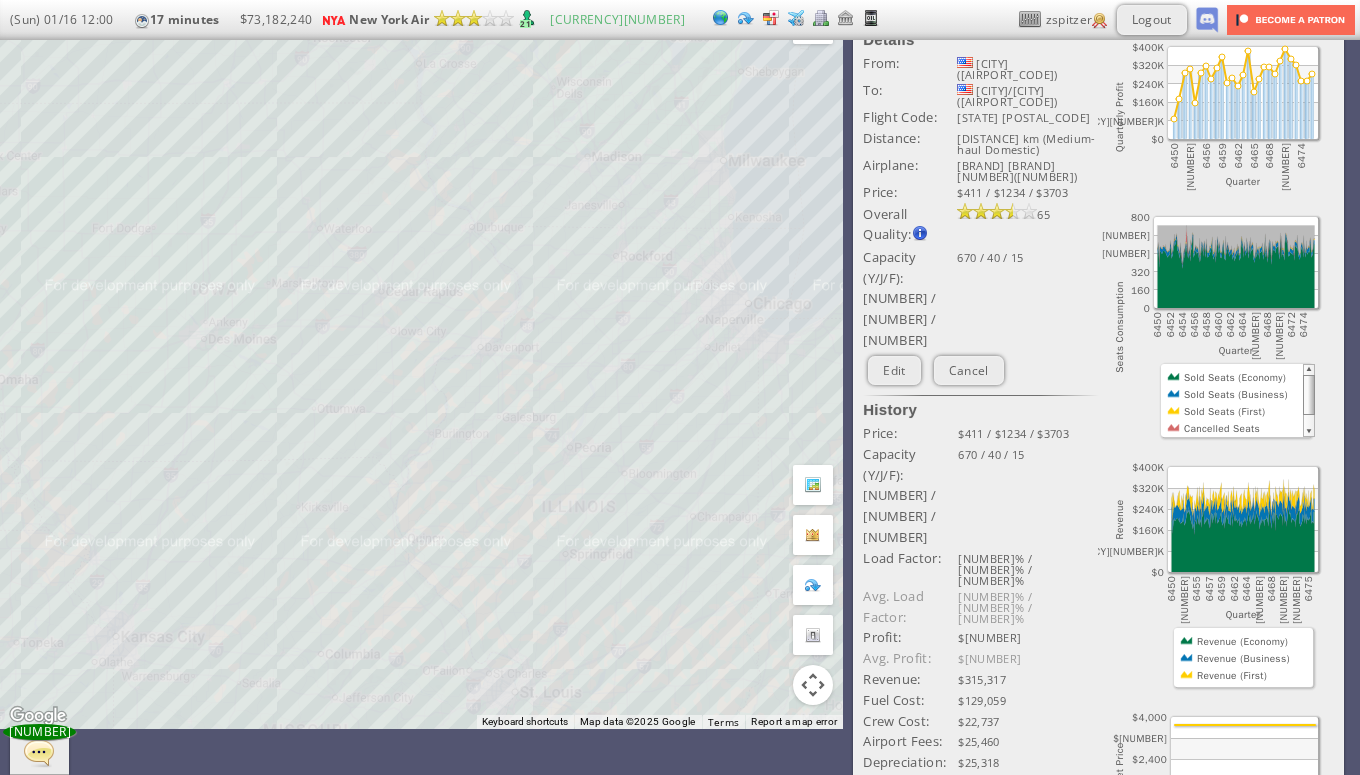 click on "To navigate, press the arrow keys." at bounding box center (421, 361) 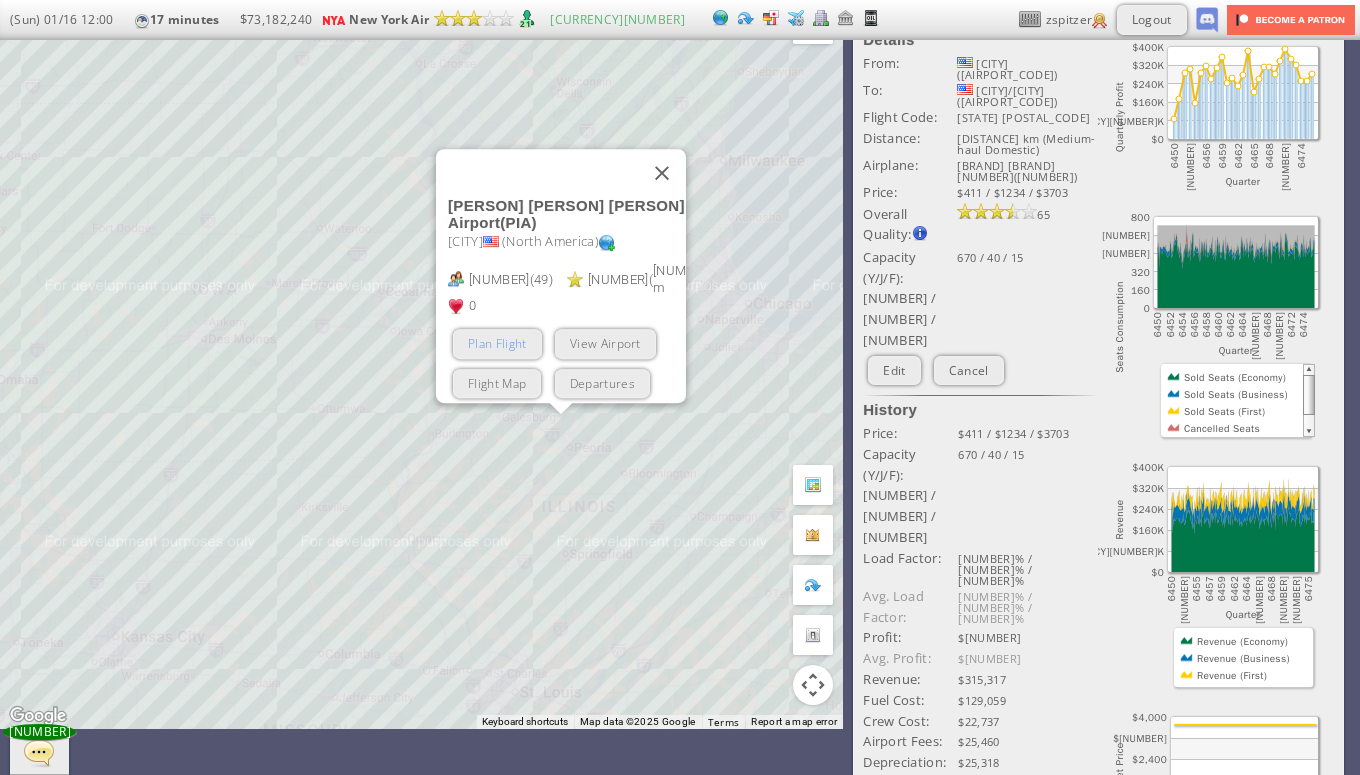 click on "Plan Flight" at bounding box center (497, 343) 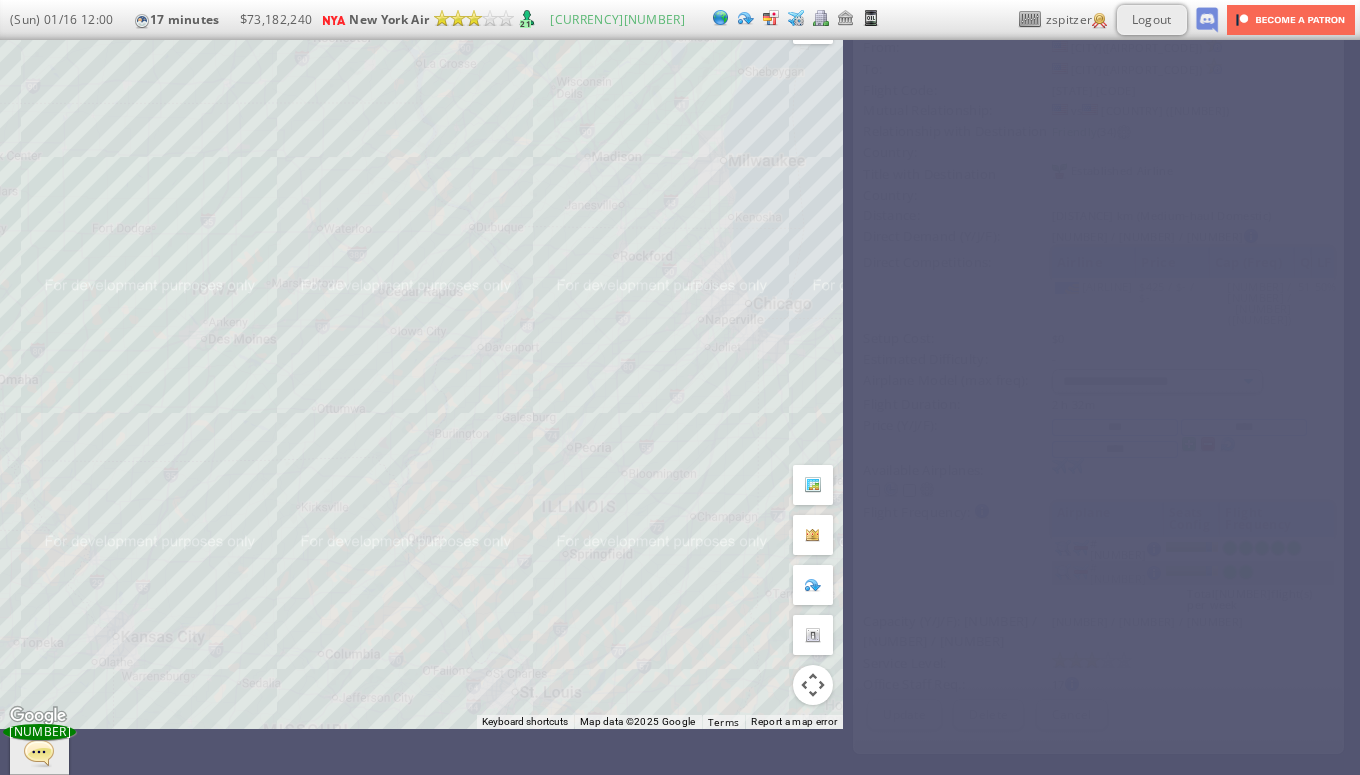 scroll, scrollTop: 0, scrollLeft: 0, axis: both 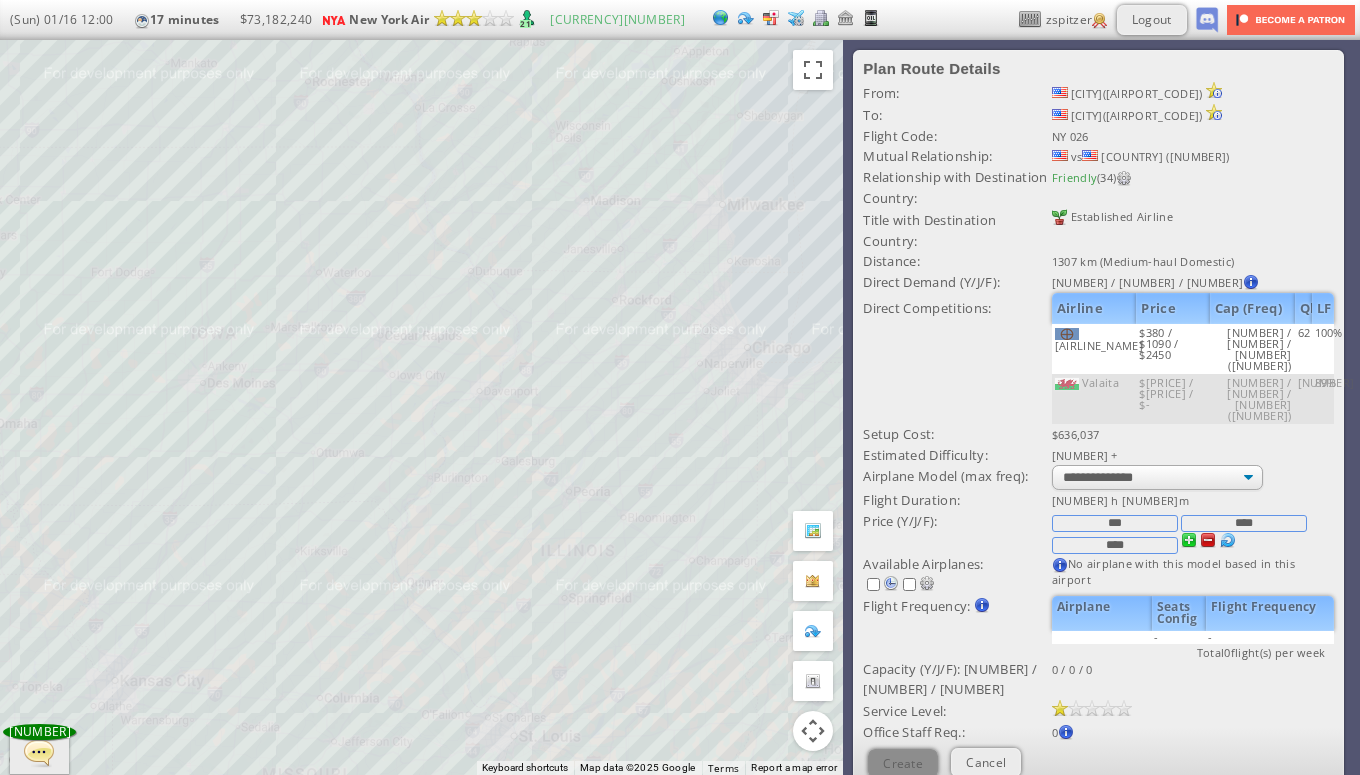 drag, startPoint x: 568, startPoint y: 453, endPoint x: 445, endPoint y: 269, distance: 221.32555 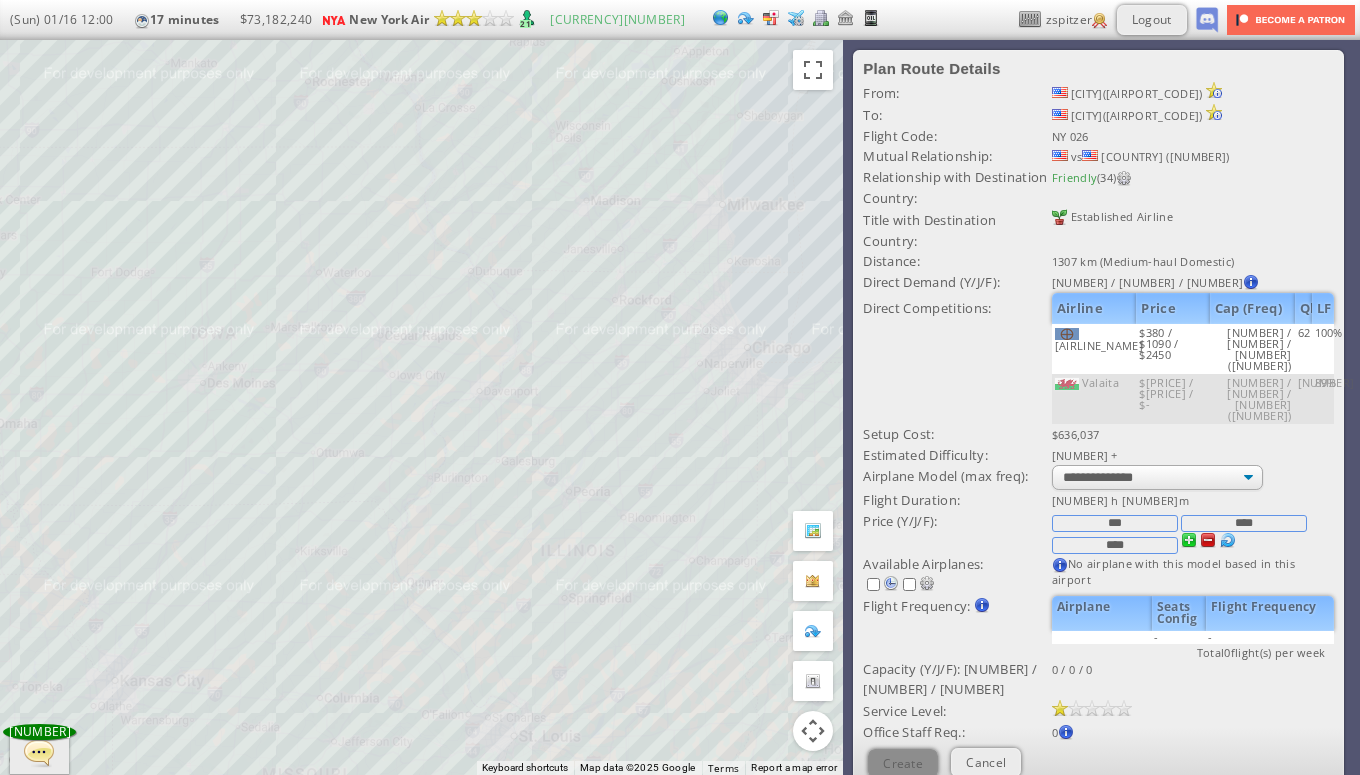 click on "To navigate, press the arrow keys." at bounding box center (421, 407) 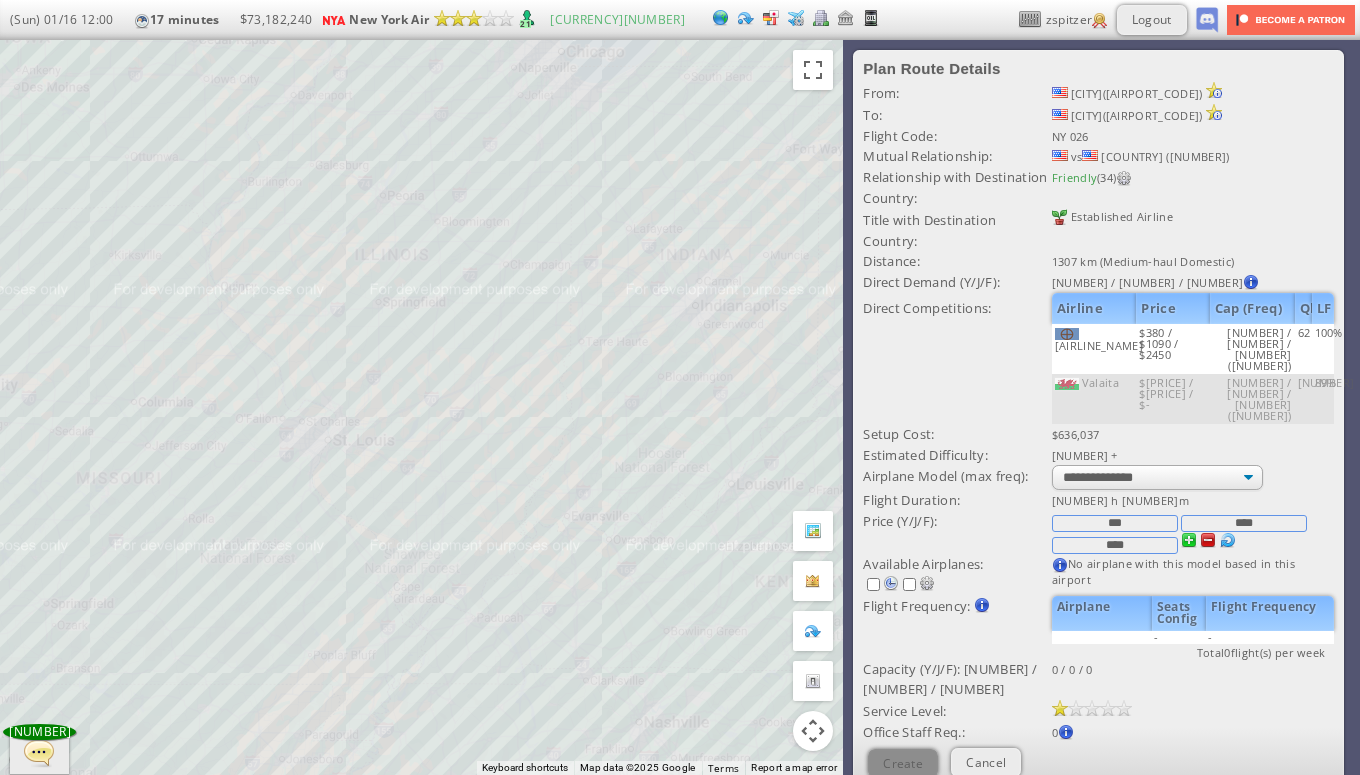 click on "To navigate, press the arrow keys." at bounding box center [421, 407] 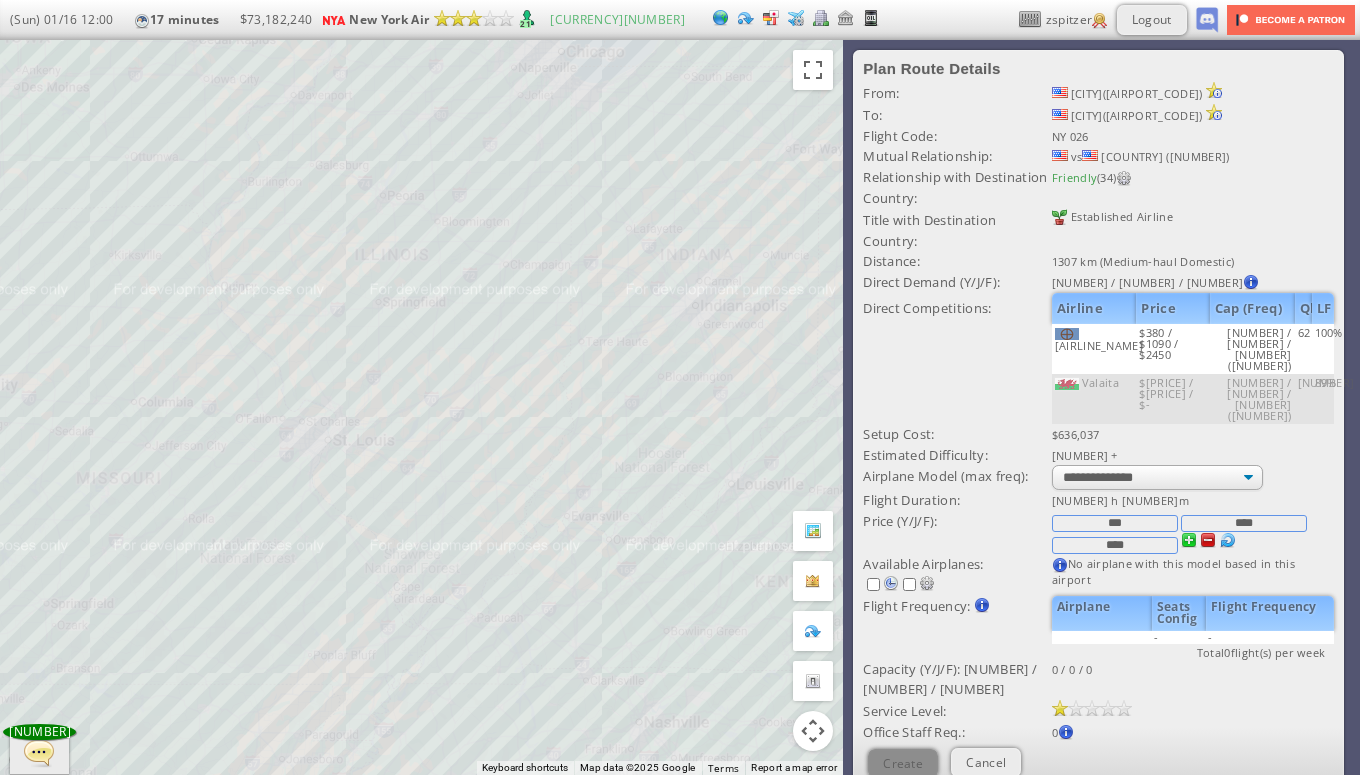 click on "To navigate, press the arrow keys." at bounding box center [421, 407] 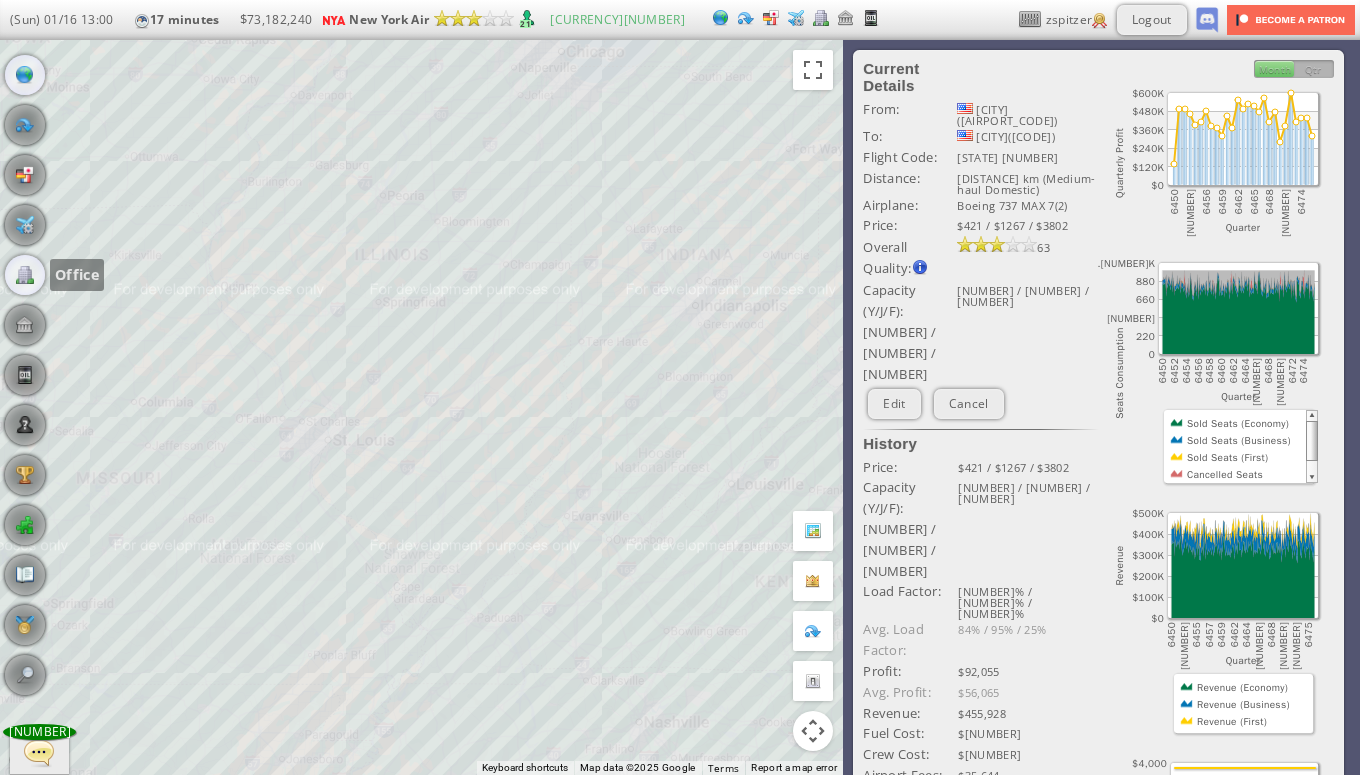 click at bounding box center (25, 275) 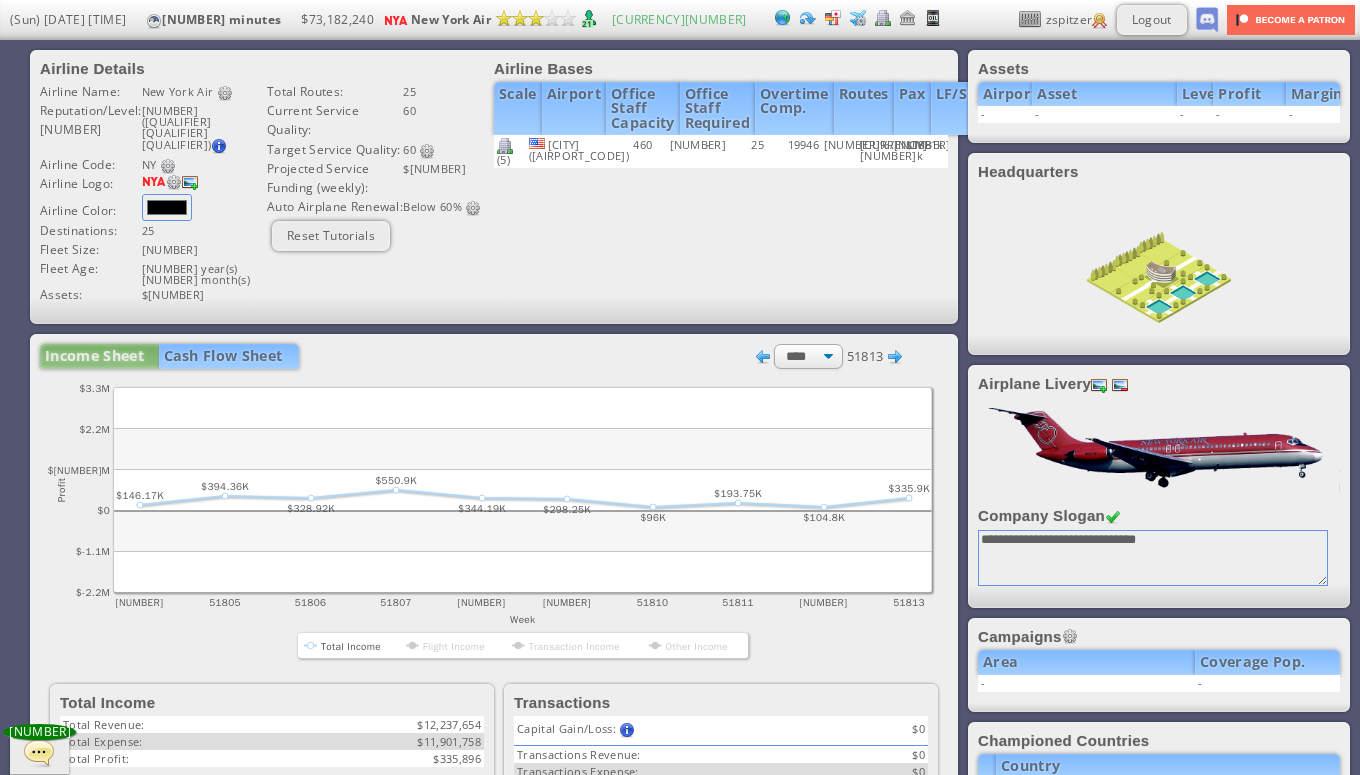 click on "Airline Details
Airline Name:
[CITY] [AIRLINE]
Reputation/Level:
[NUMBER] ([DESCRIPTION]) Target Reputation: [NUMBER] AirportLoyalist Ranking : [NUMBER] Alliance Bonus : [NUMBER] Passengers carried : [NUMBER] Current reputation adjusts slowly towards the target reputation Next Grade: [NUMBER]
Airline Code: [CODE] **
[NUMBER]" at bounding box center (494, 187) 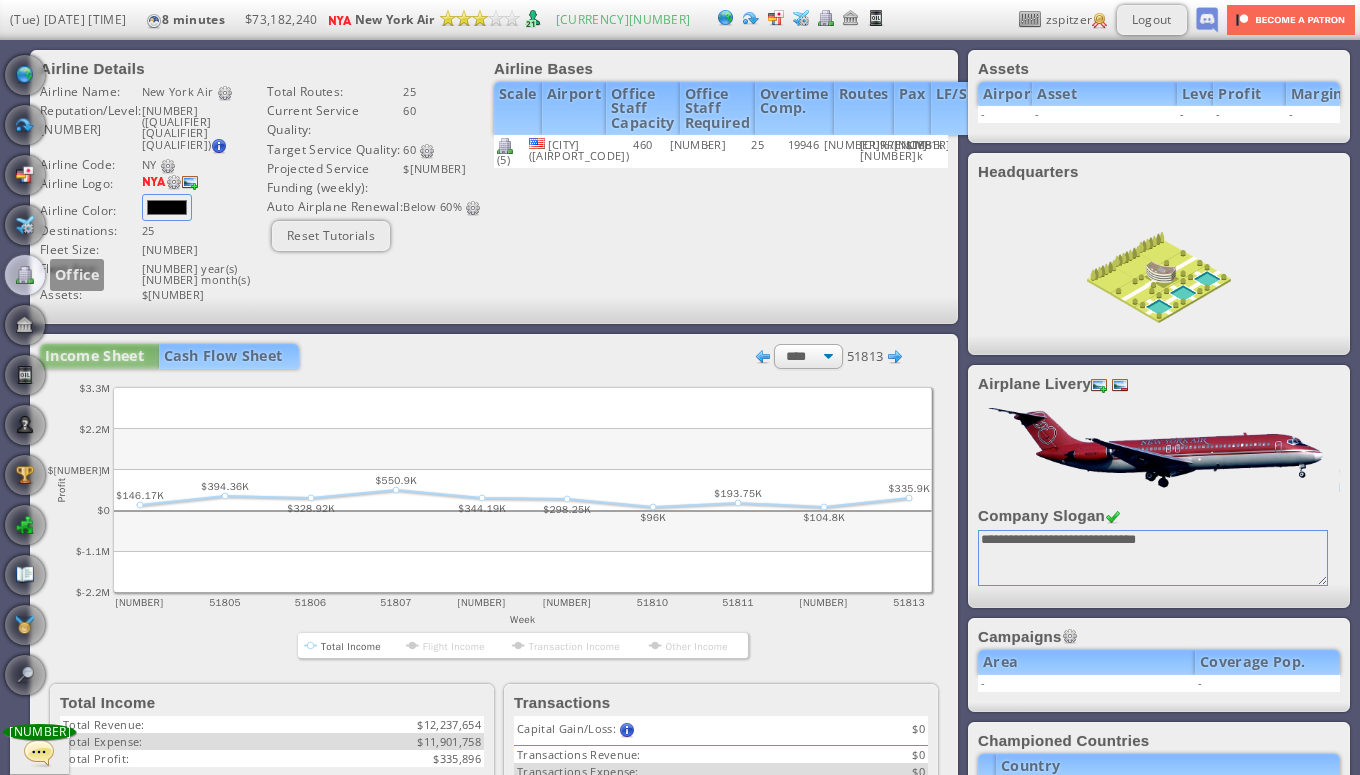 click at bounding box center (25, 275) 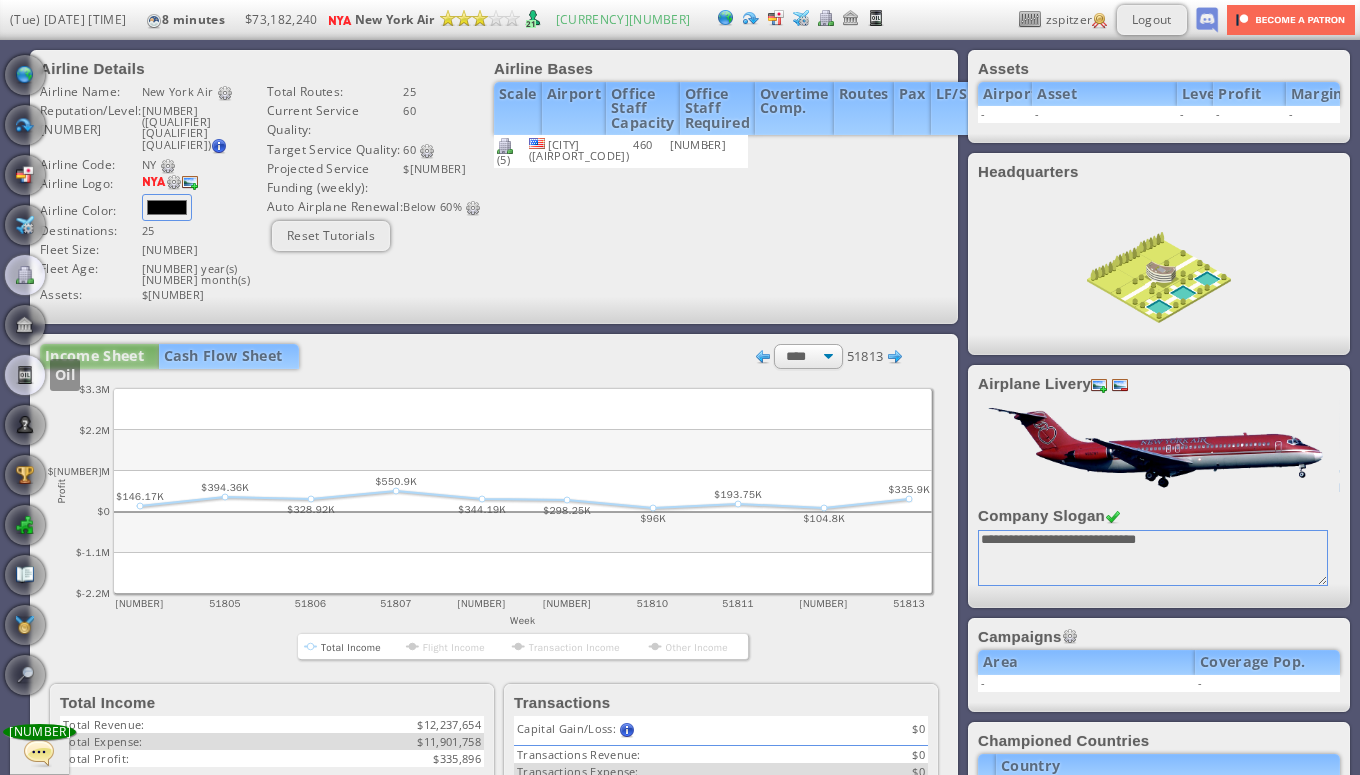 click at bounding box center [25, 375] 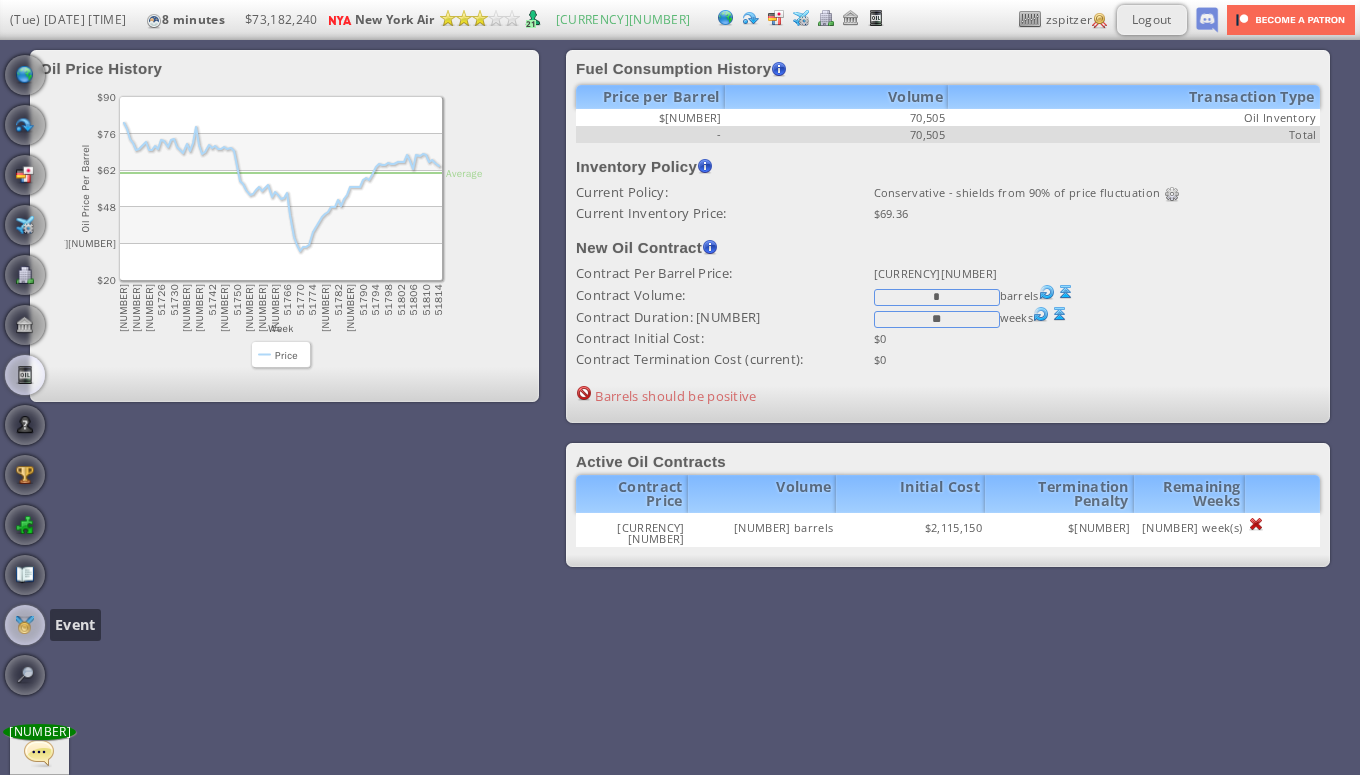click at bounding box center [25, 625] 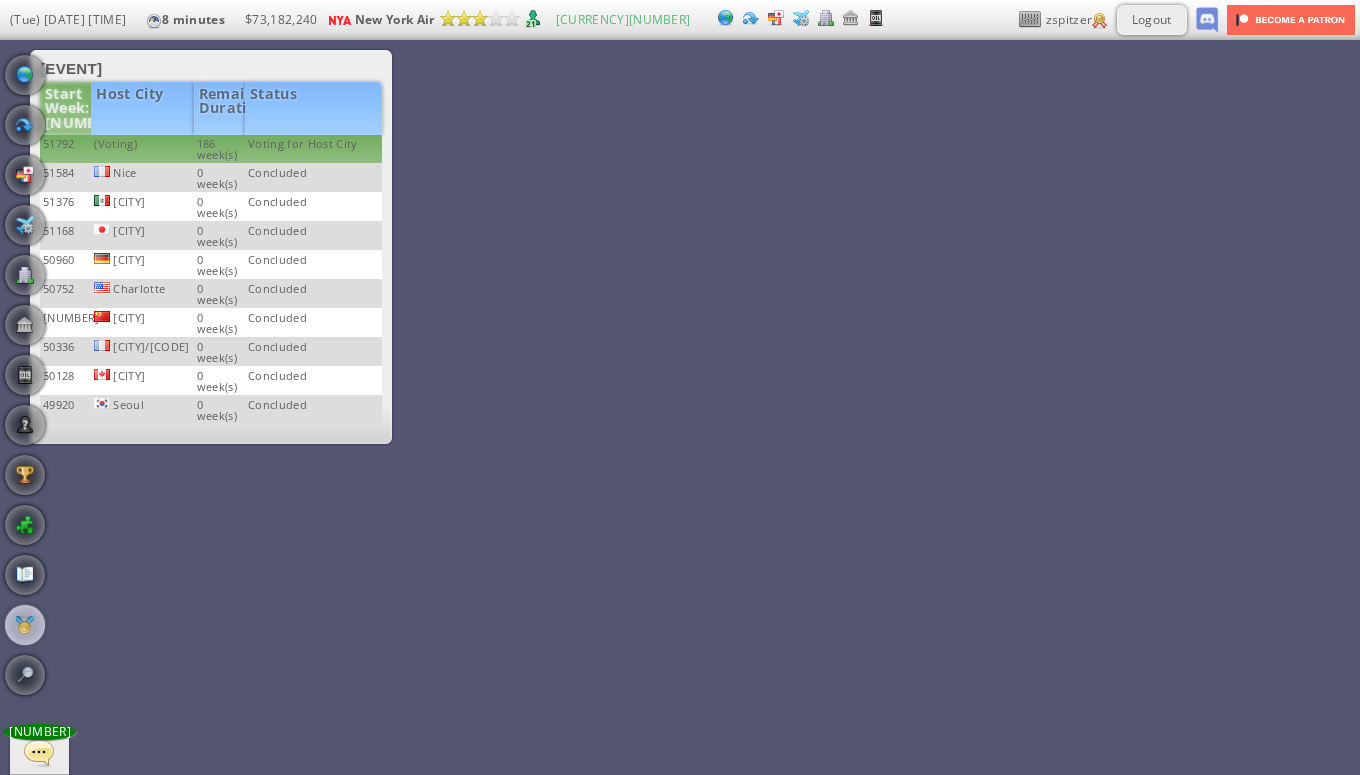 click on "(Voting)" at bounding box center (142, 149) 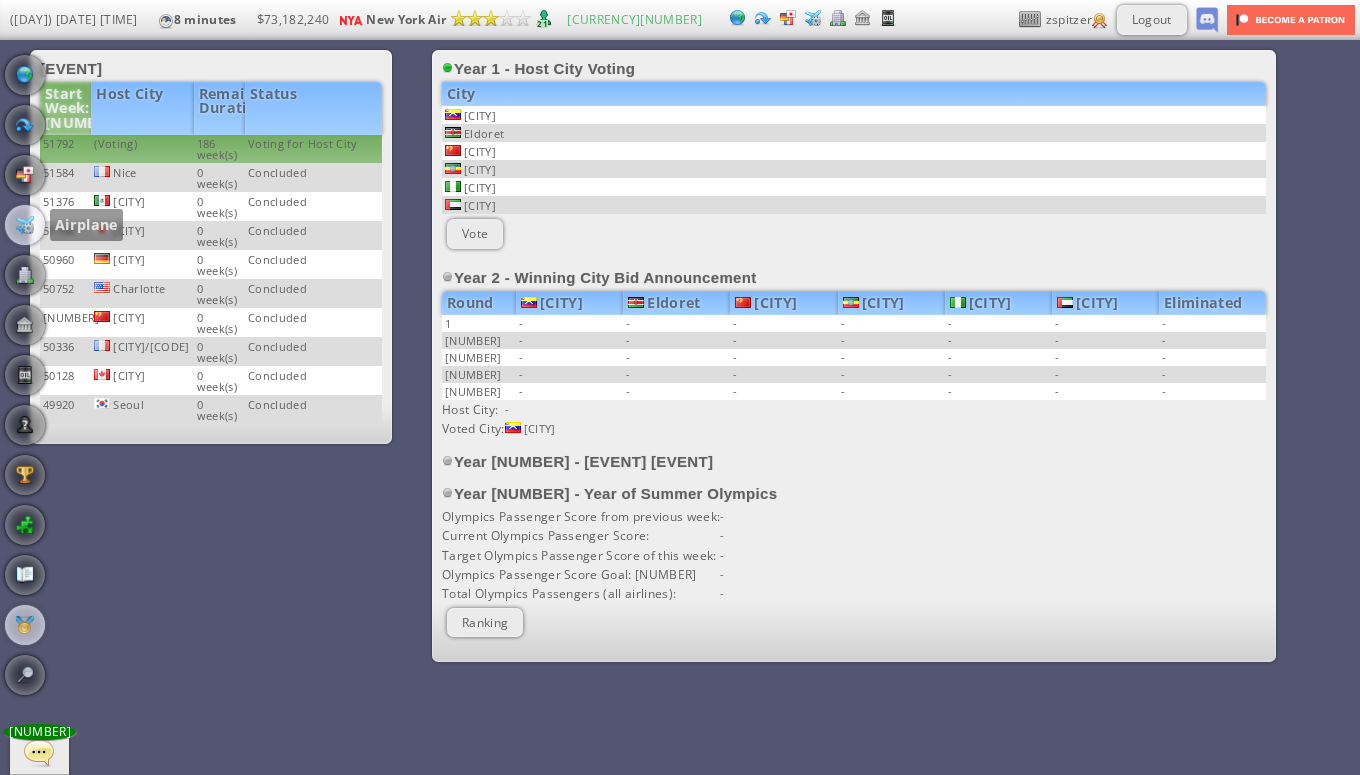 click at bounding box center (25, 225) 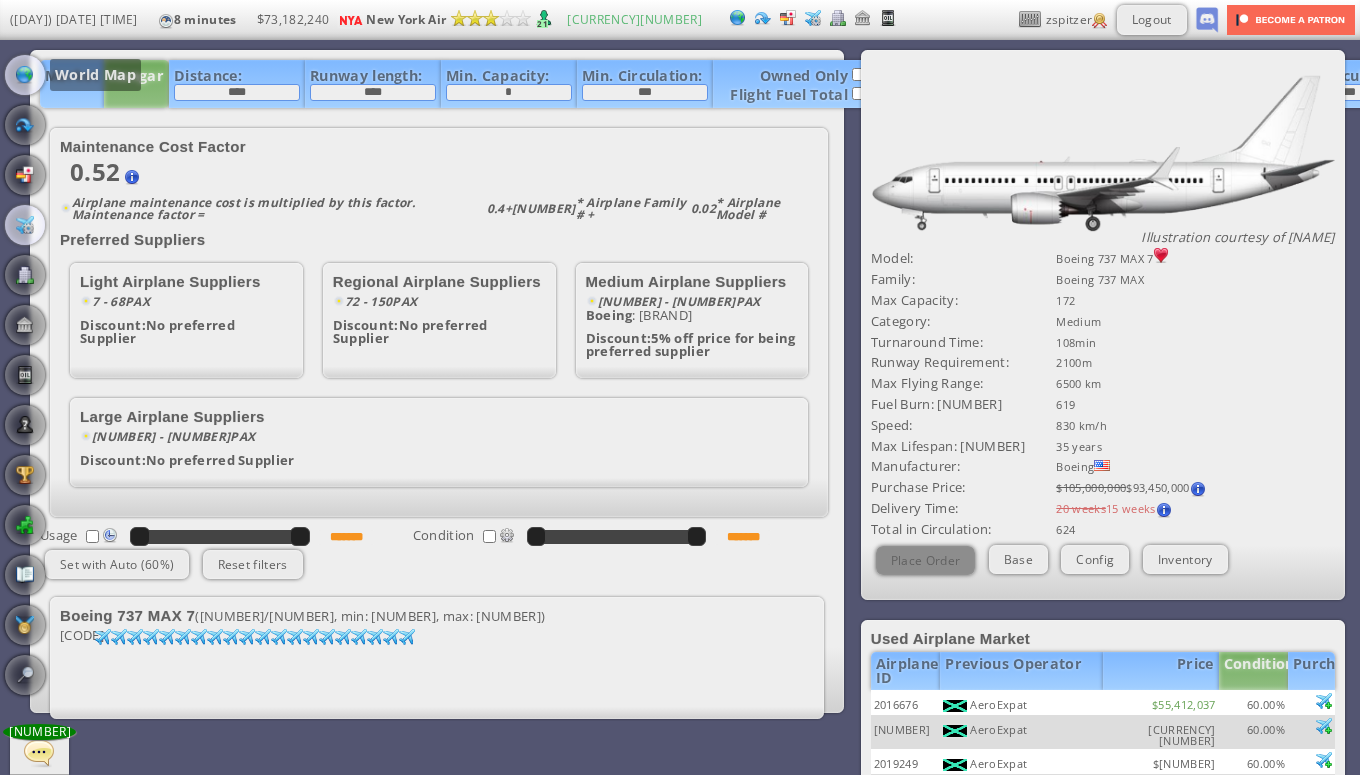 click at bounding box center [25, 75] 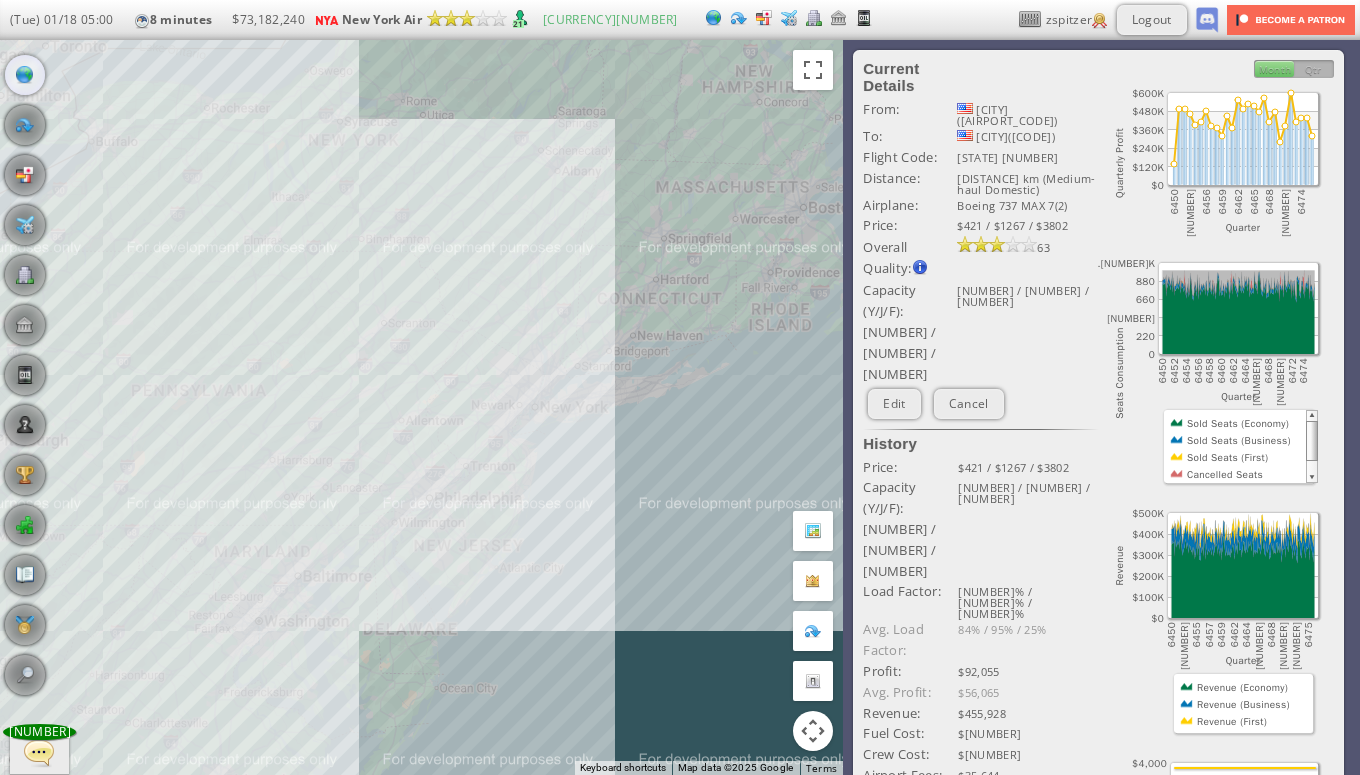 drag, startPoint x: 274, startPoint y: 233, endPoint x: 399, endPoint y: 233, distance: 125 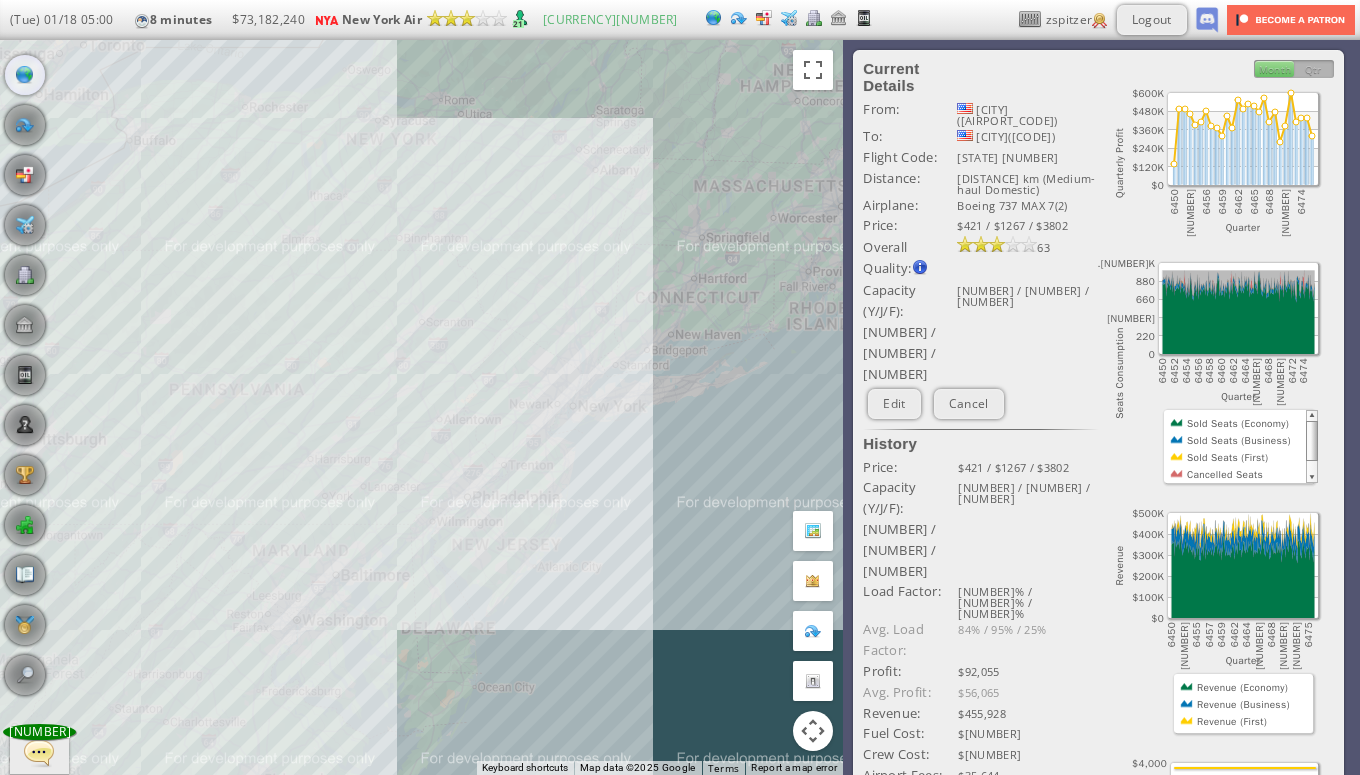 click on "To navigate, press the arrow keys." at bounding box center [421, 407] 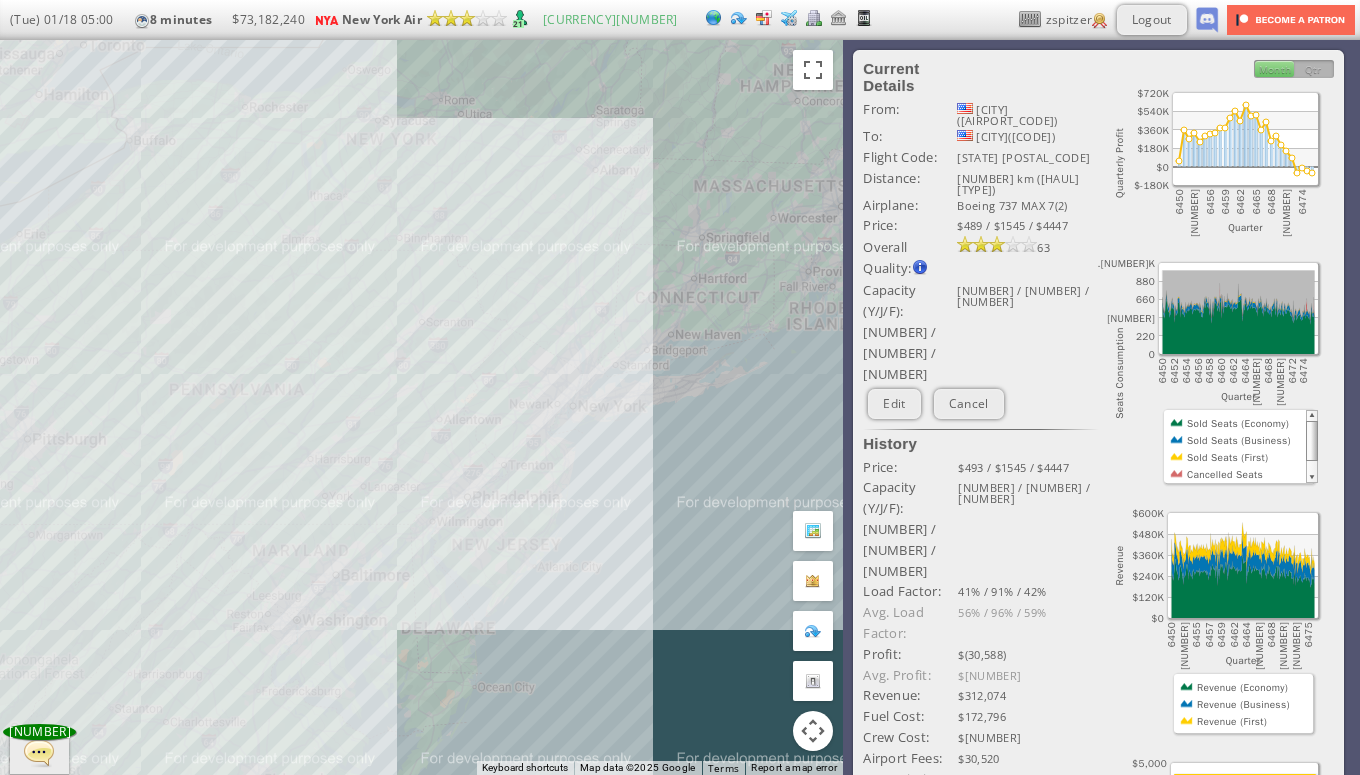 drag, startPoint x: 258, startPoint y: 415, endPoint x: 409, endPoint y: 363, distance: 159.70285 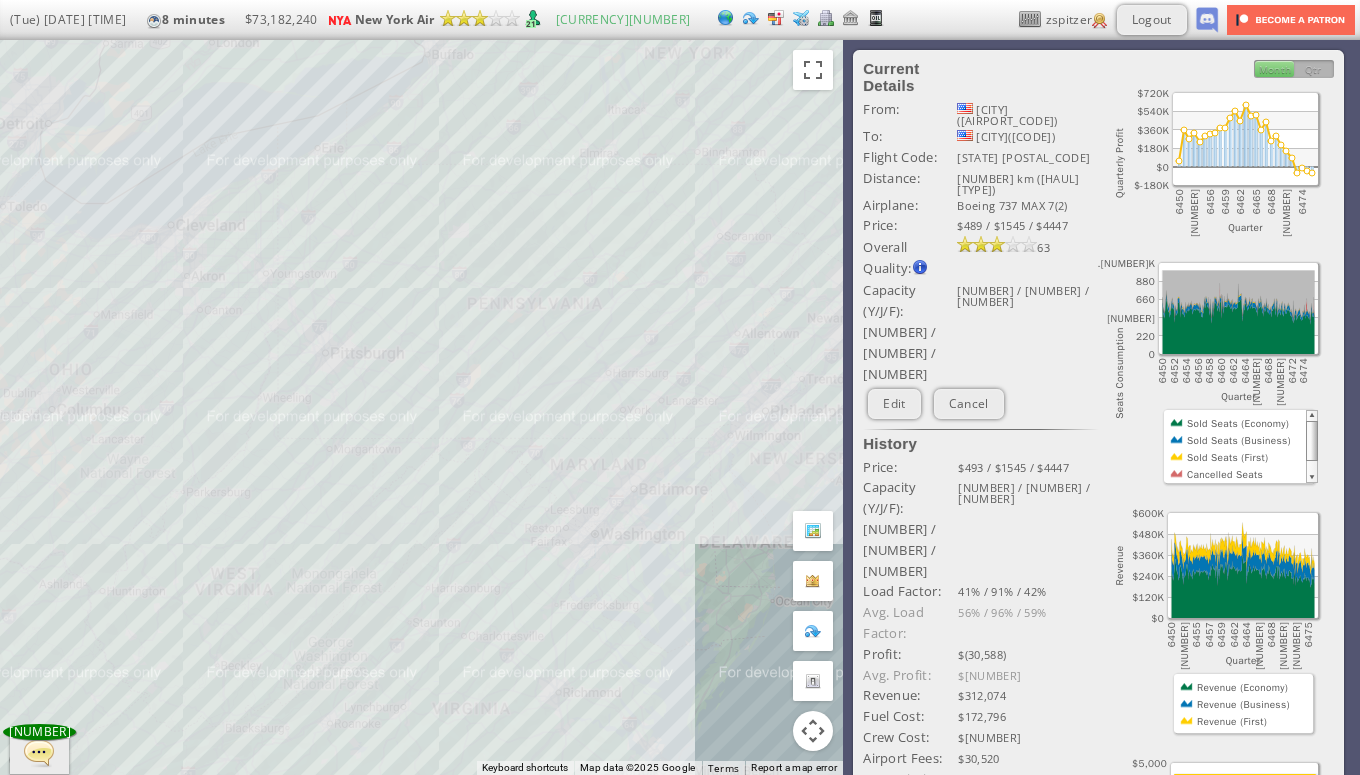 click on "To navigate, press the arrow keys." at bounding box center (421, 407) 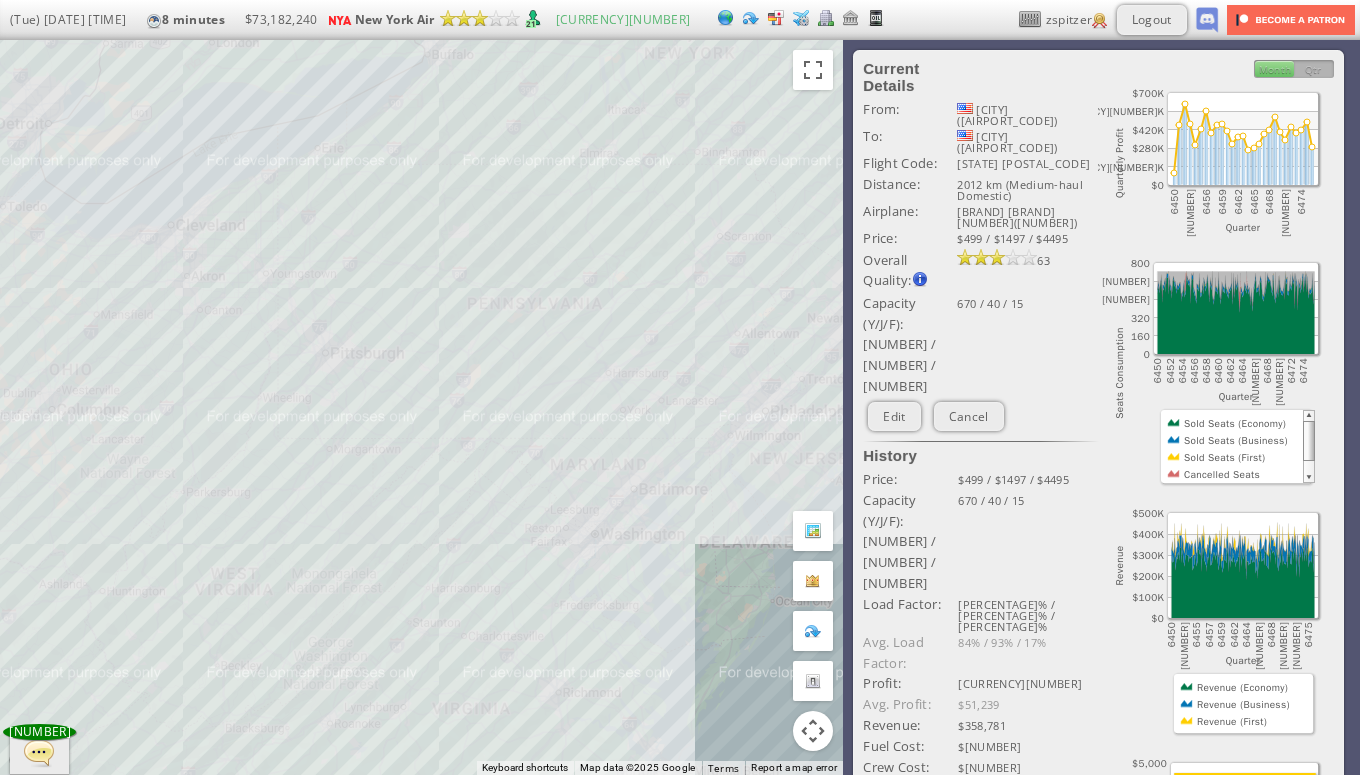 click on "To navigate, press the arrow keys." at bounding box center [421, 407] 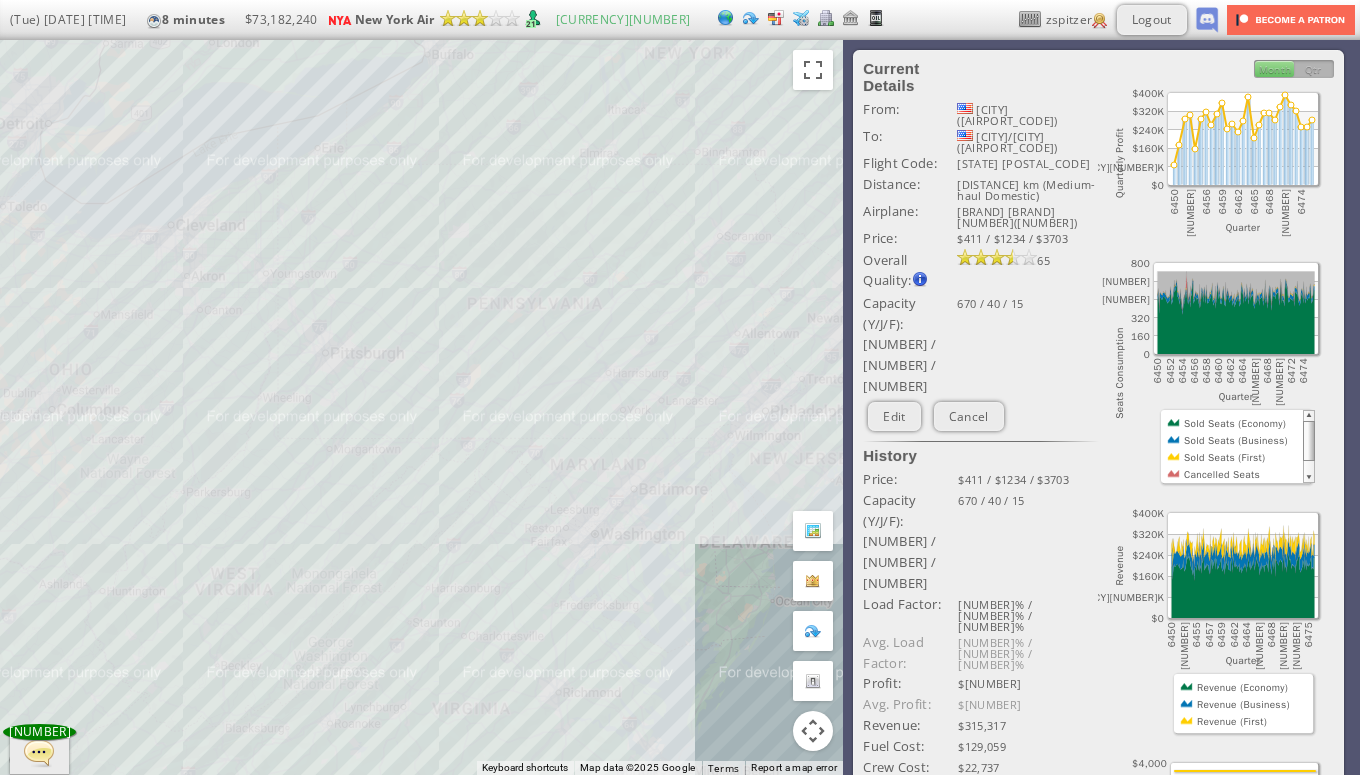 click on "To navigate, press the arrow keys." at bounding box center [421, 407] 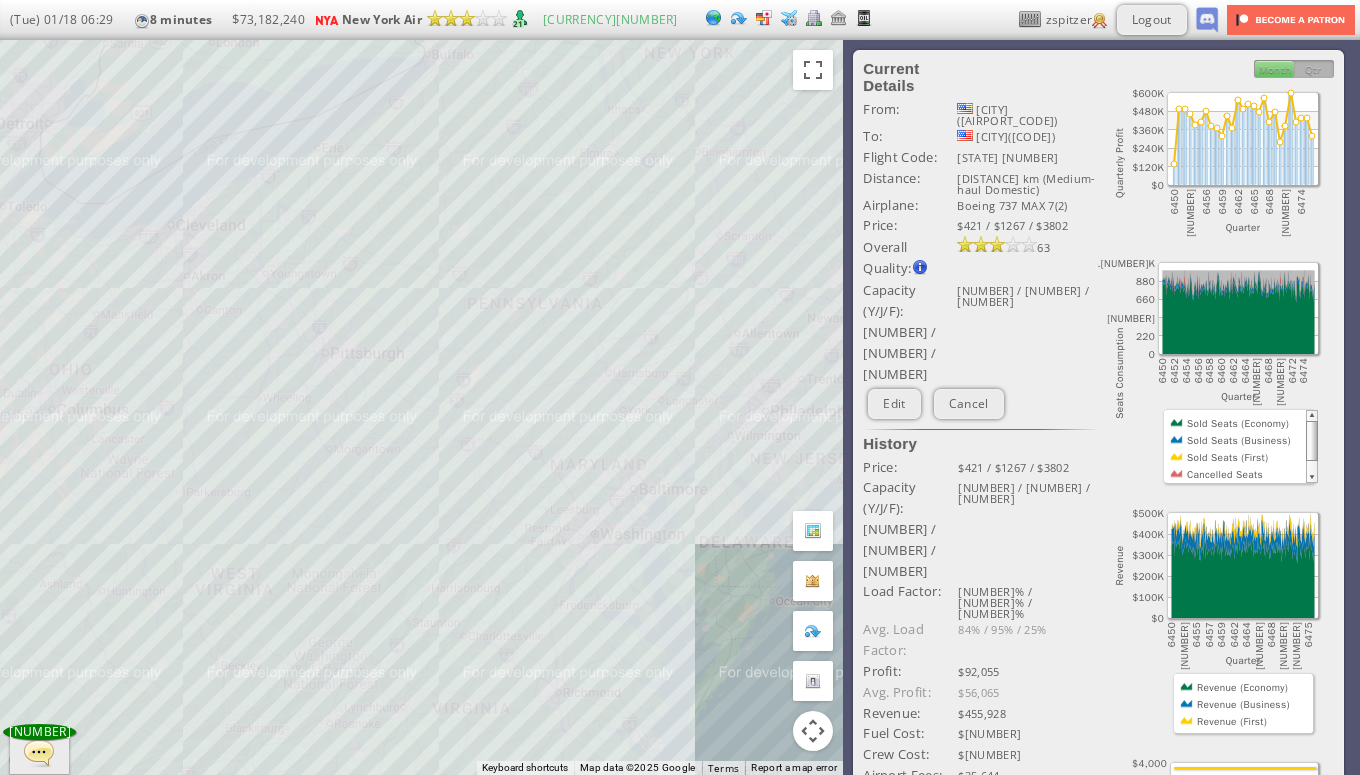 click on "To navigate, press the arrow keys." at bounding box center (421, 407) 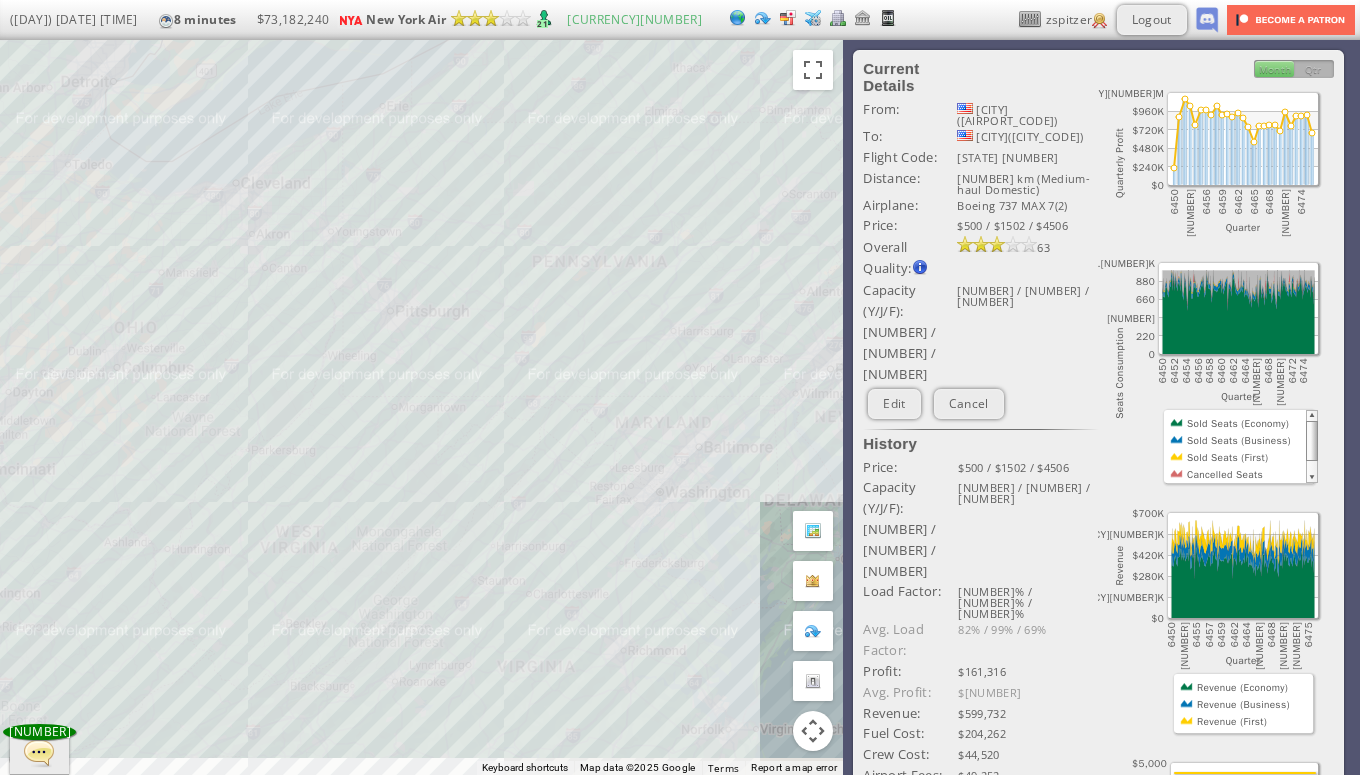 drag, startPoint x: 323, startPoint y: 380, endPoint x: 404, endPoint y: 335, distance: 92.660675 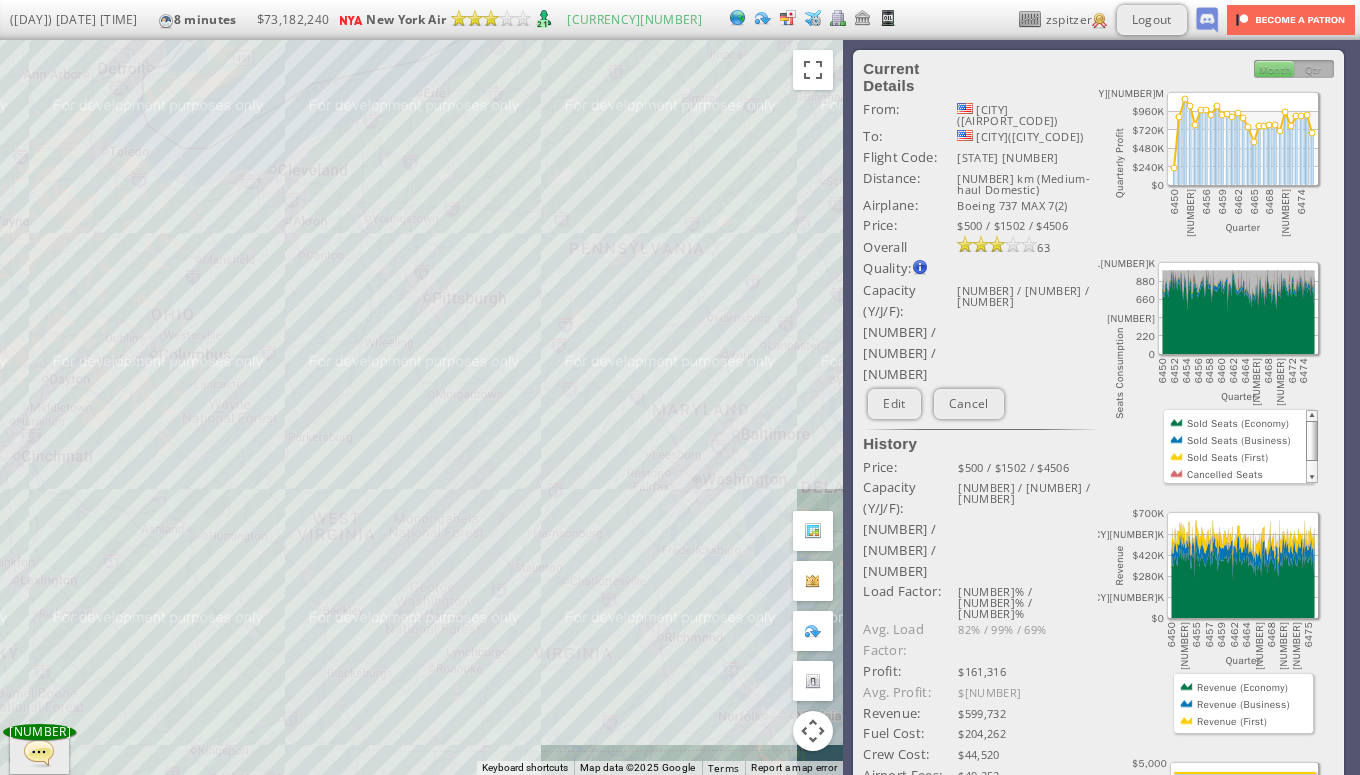 click on "To navigate, press the arrow keys." at bounding box center (421, 407) 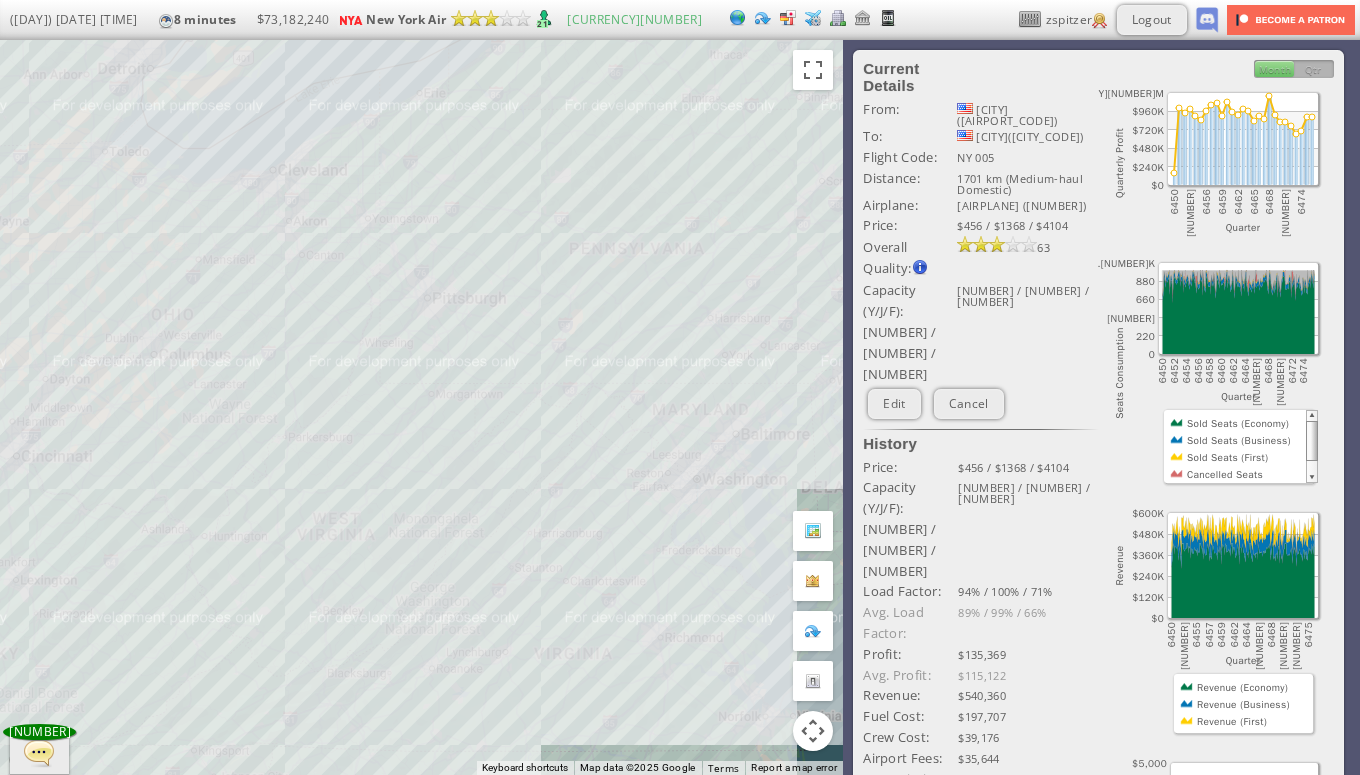 click on "To navigate, press the arrow keys." at bounding box center (421, 407) 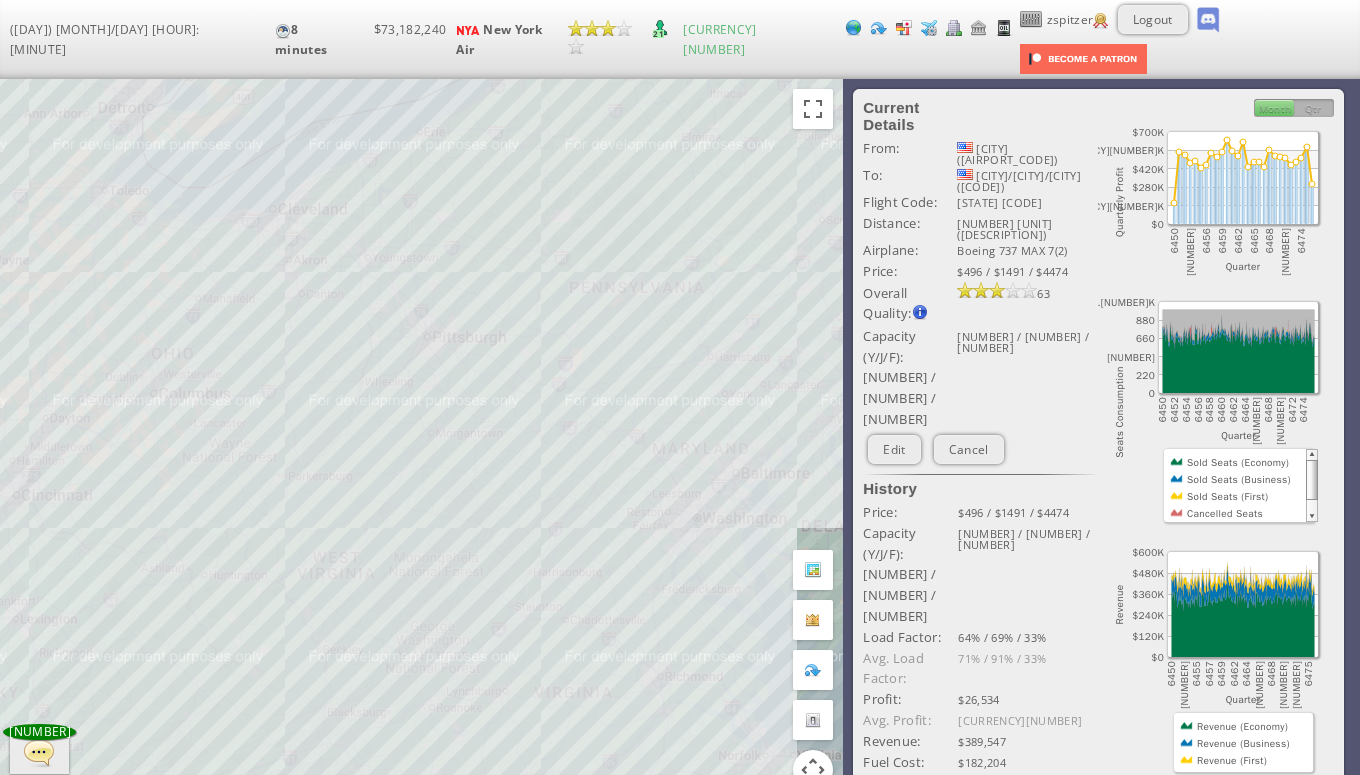 click on "To navigate, press the arrow keys." at bounding box center (421, 446) 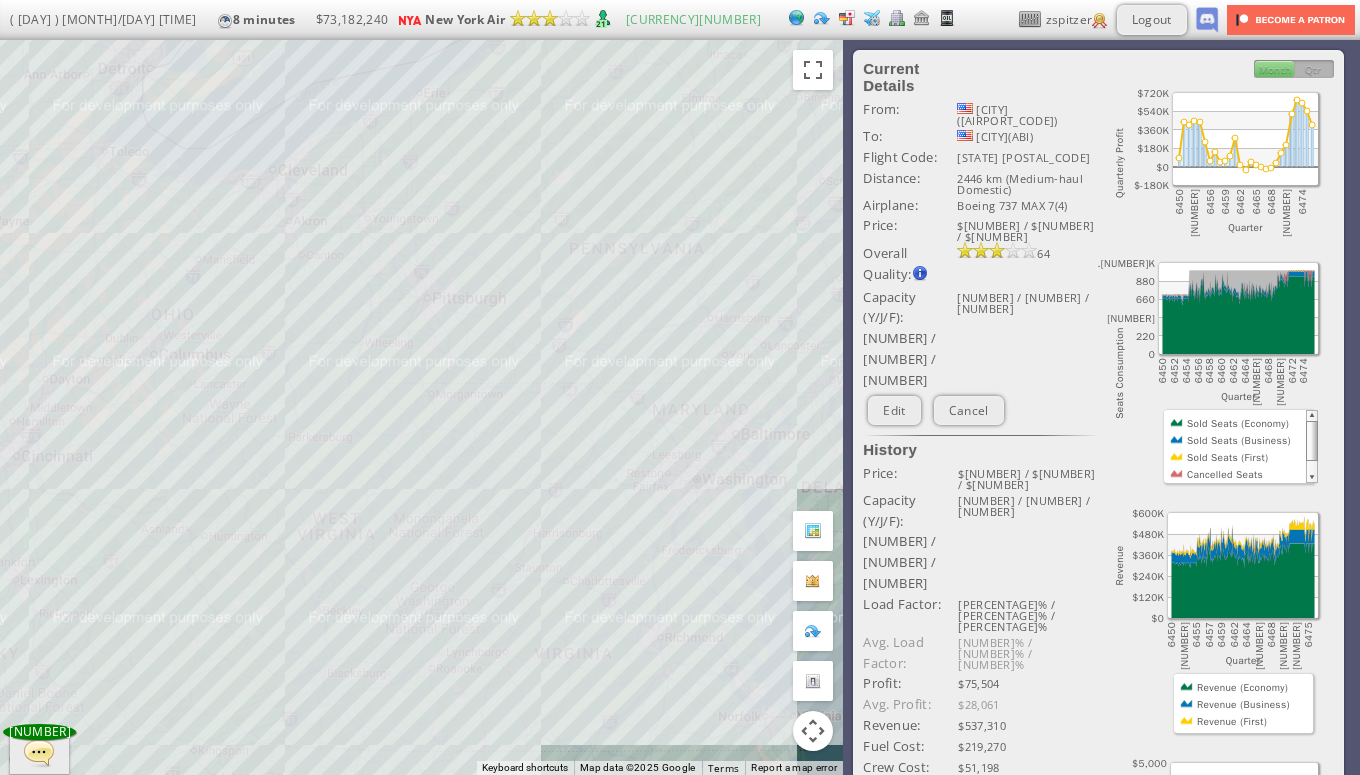 click on "To navigate, press the arrow keys." at bounding box center [421, 407] 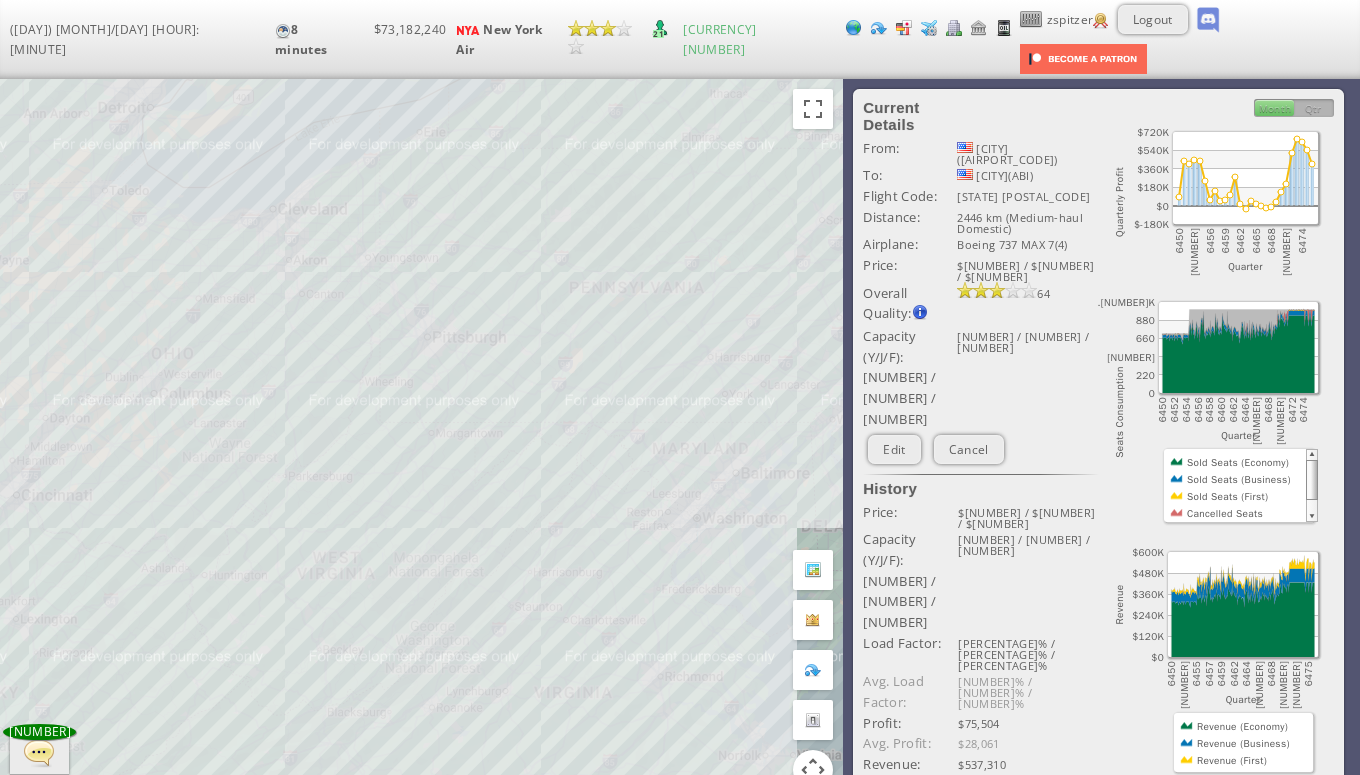 click on "To navigate, press the arrow keys." at bounding box center (421, 446) 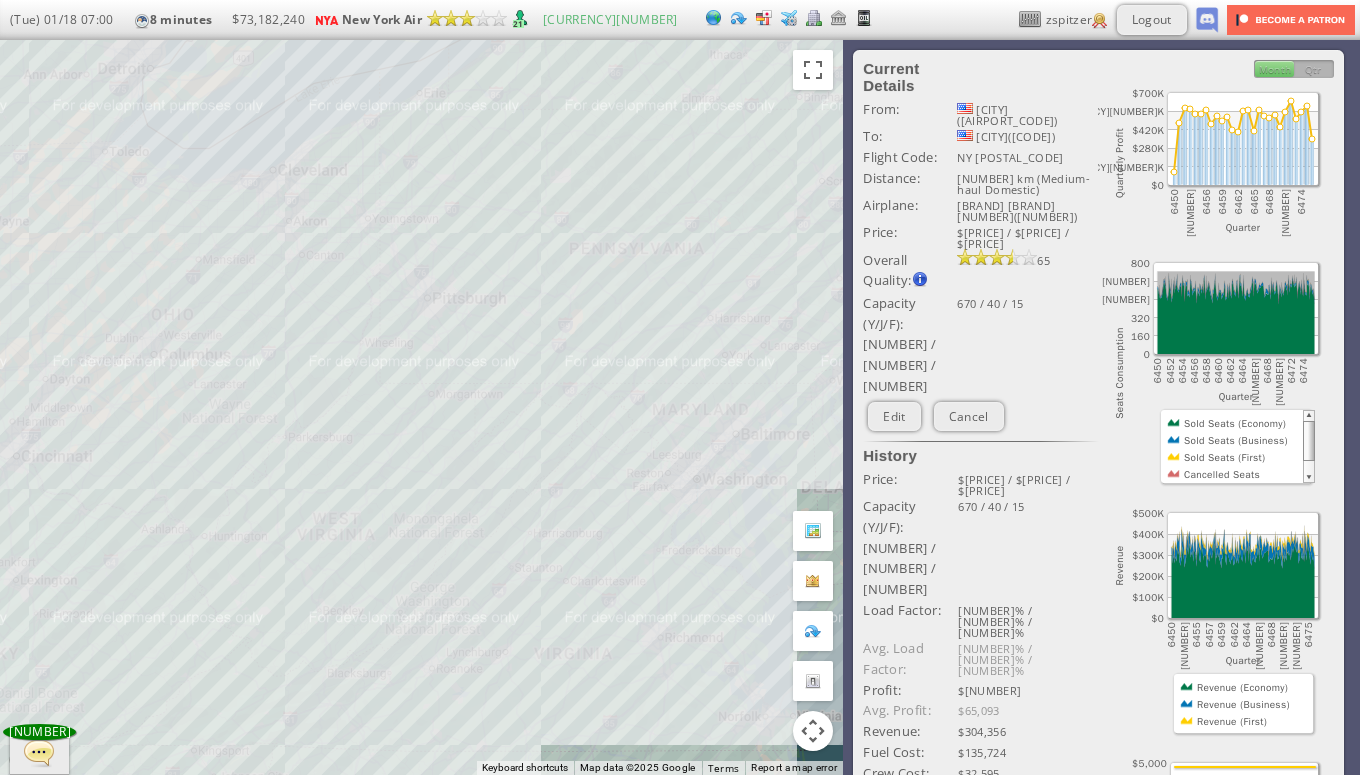 click on "To navigate, press the arrow keys." at bounding box center (421, 407) 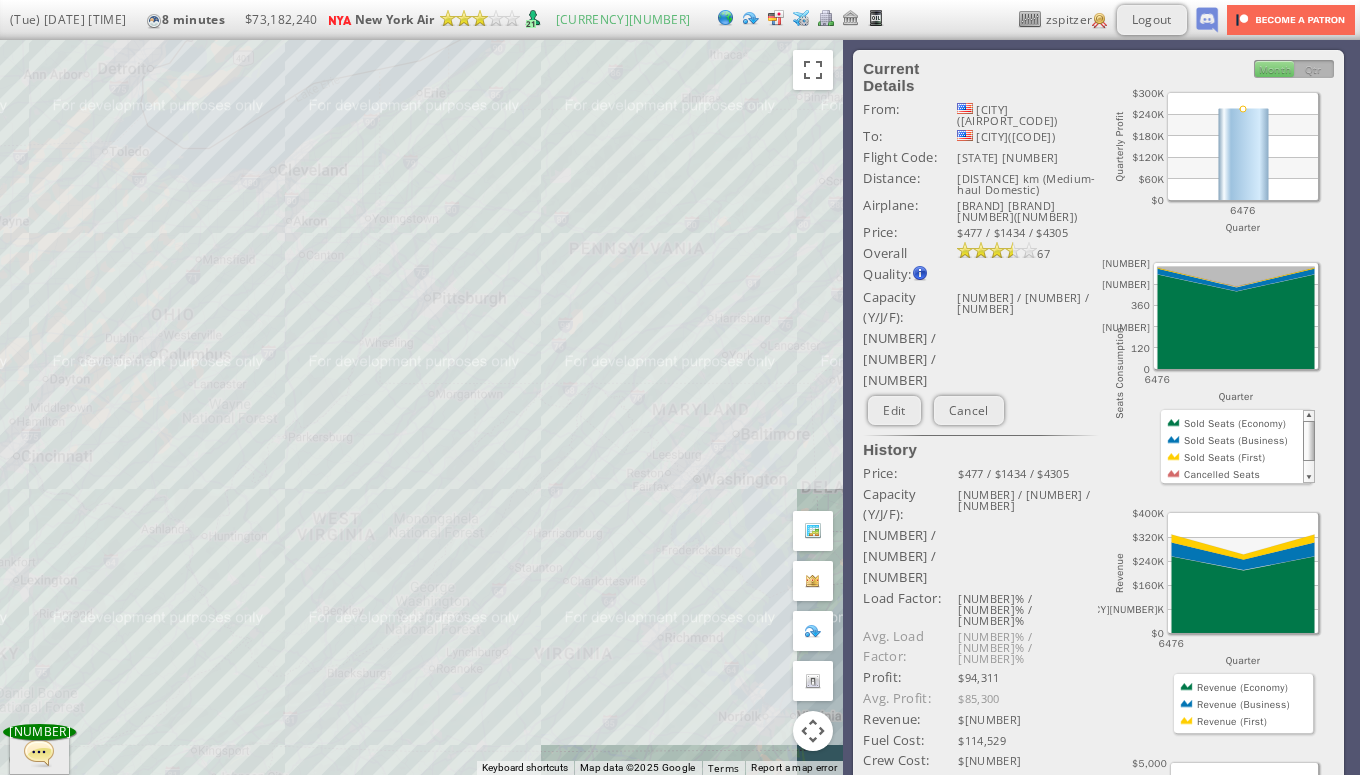 drag, startPoint x: 401, startPoint y: 538, endPoint x: 599, endPoint y: 327, distance: 289.35272 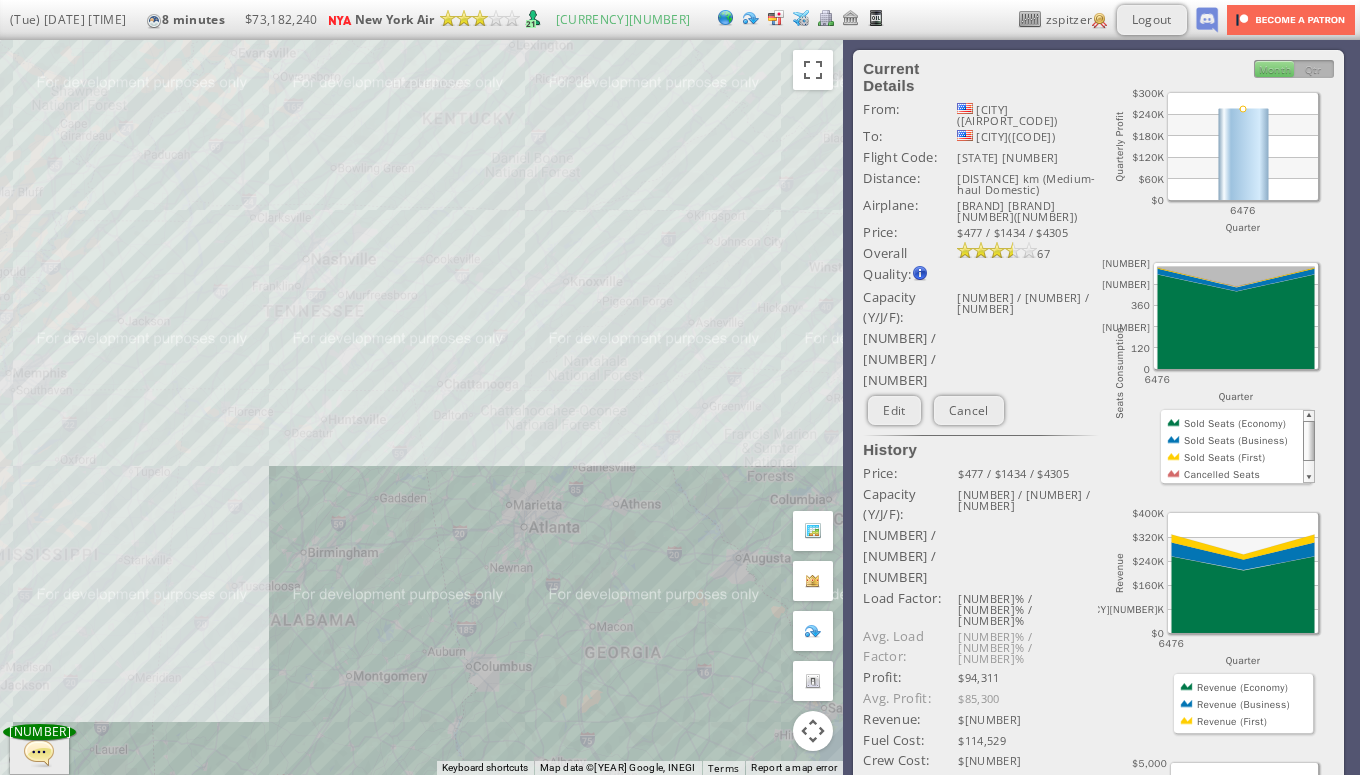 drag, startPoint x: 538, startPoint y: 358, endPoint x: 659, endPoint y: 290, distance: 138.79842 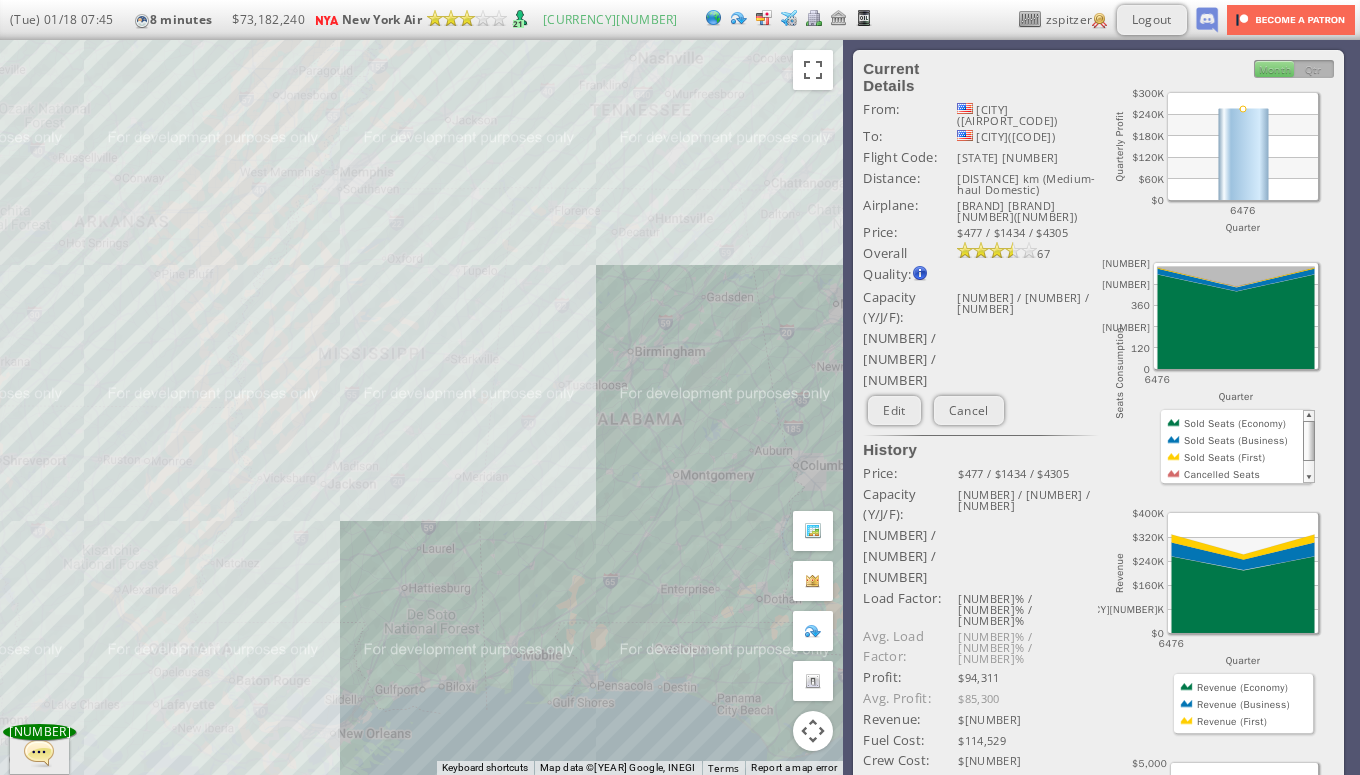 click on "To navigate, press the arrow keys." at bounding box center [421, 407] 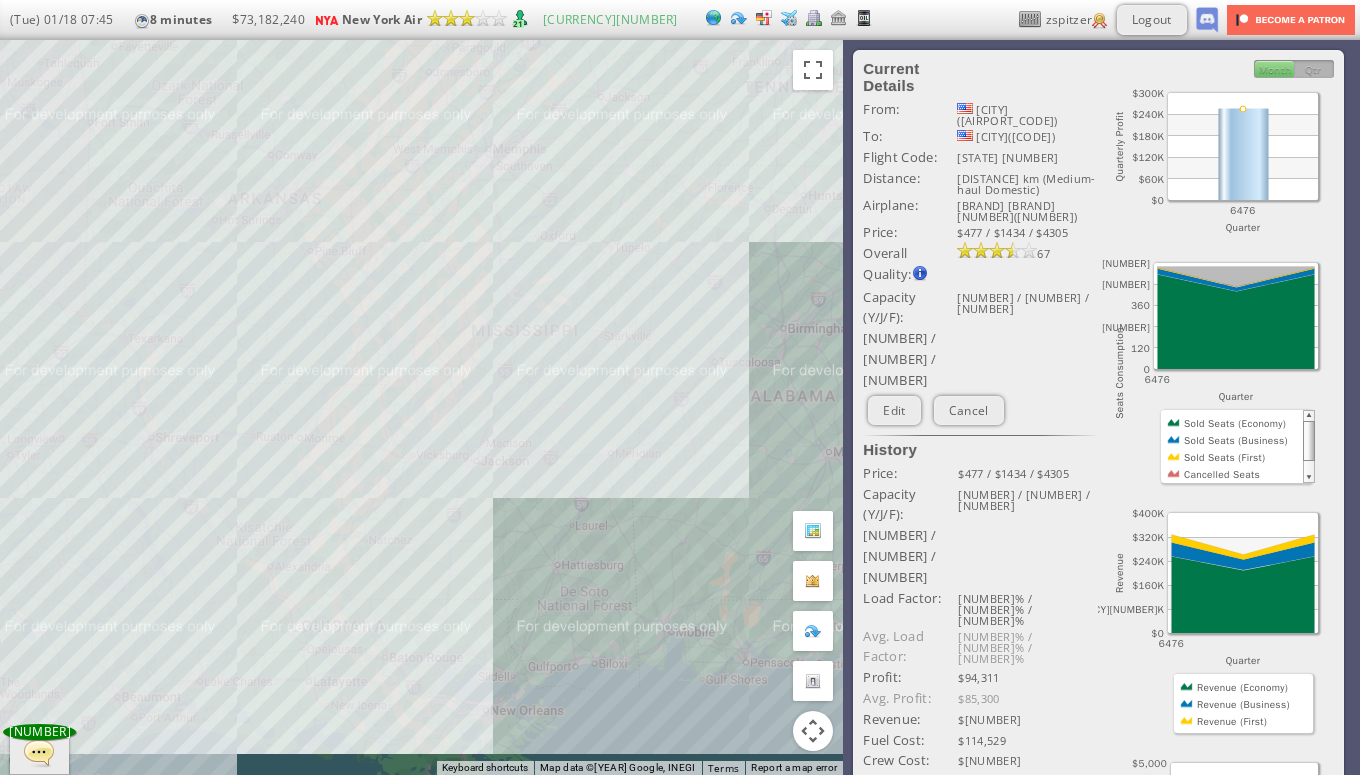 click on "To navigate, press the arrow keys." at bounding box center [421, 407] 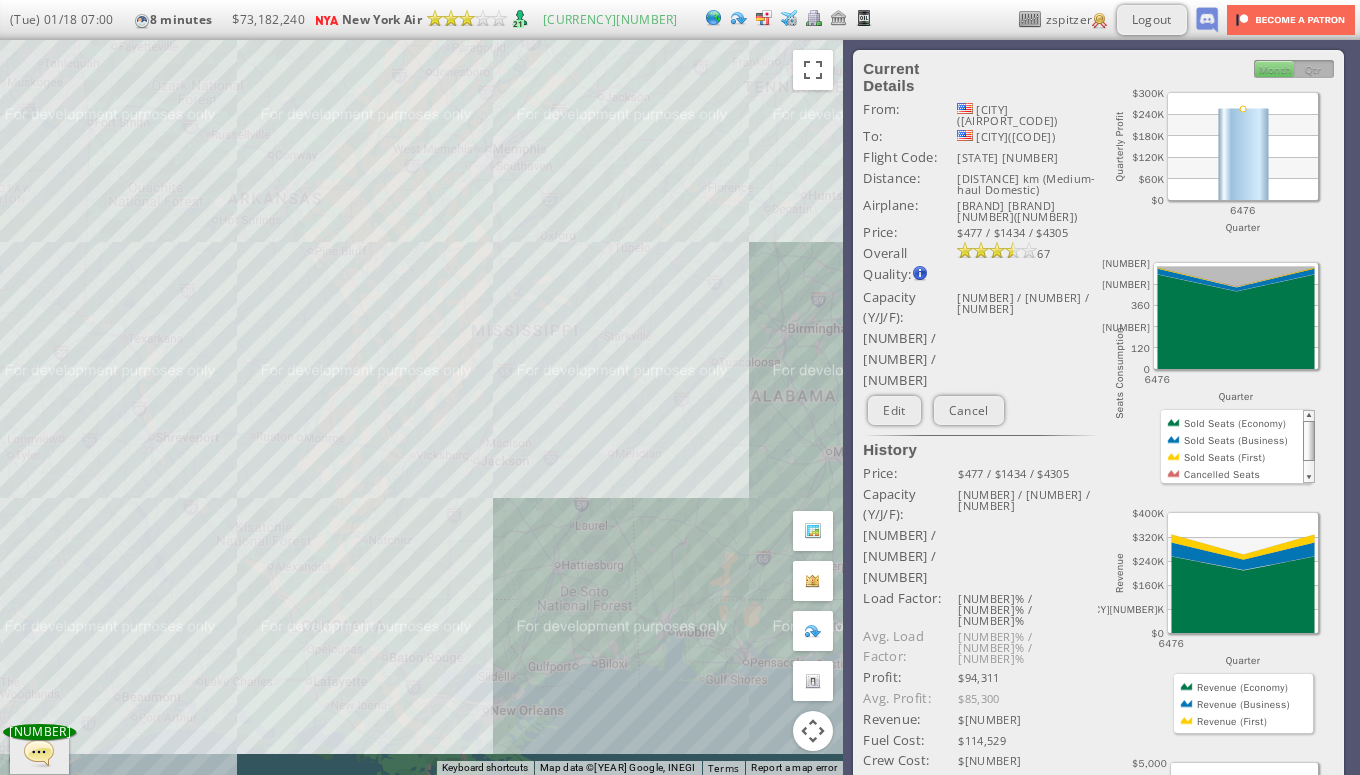 click on "To navigate, press the arrow keys." at bounding box center (421, 407) 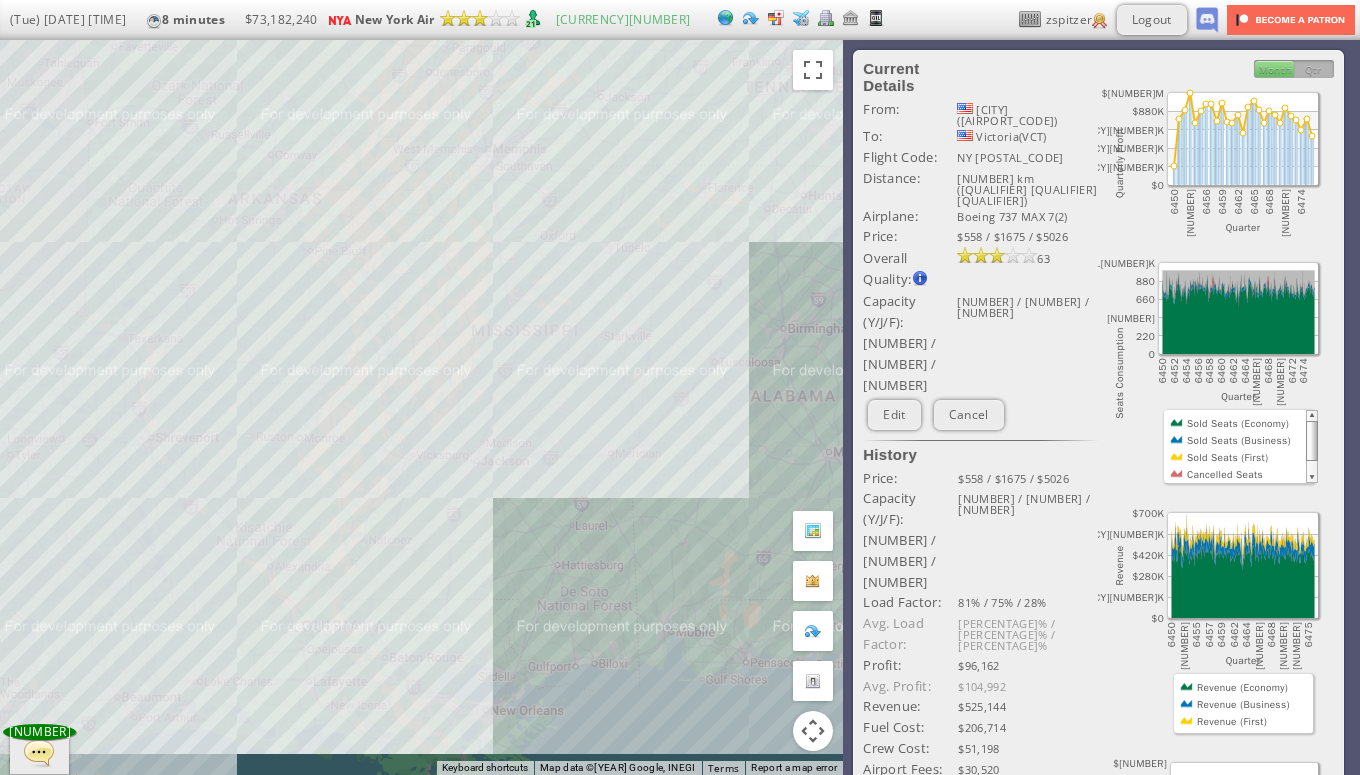 click on "To navigate, press the arrow keys." at bounding box center [421, 407] 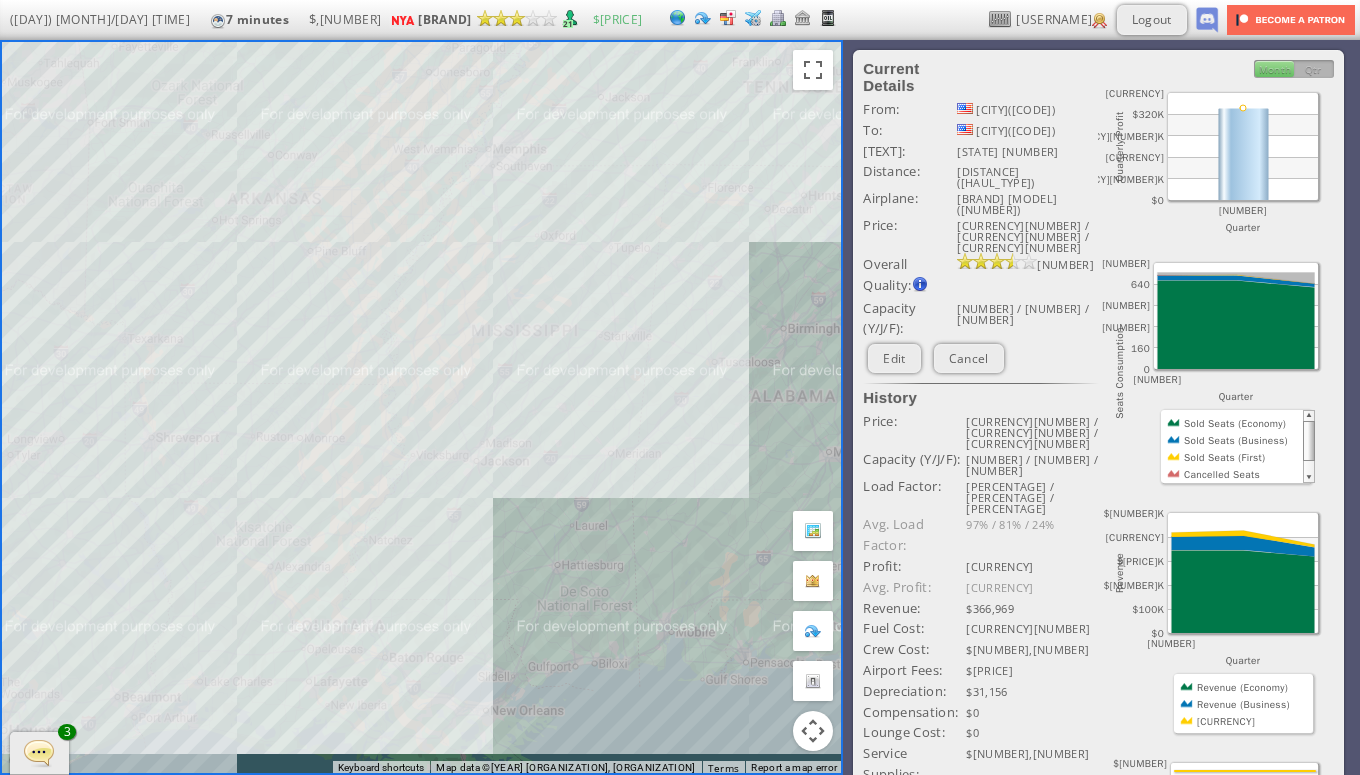 scroll, scrollTop: 0, scrollLeft: 0, axis: both 